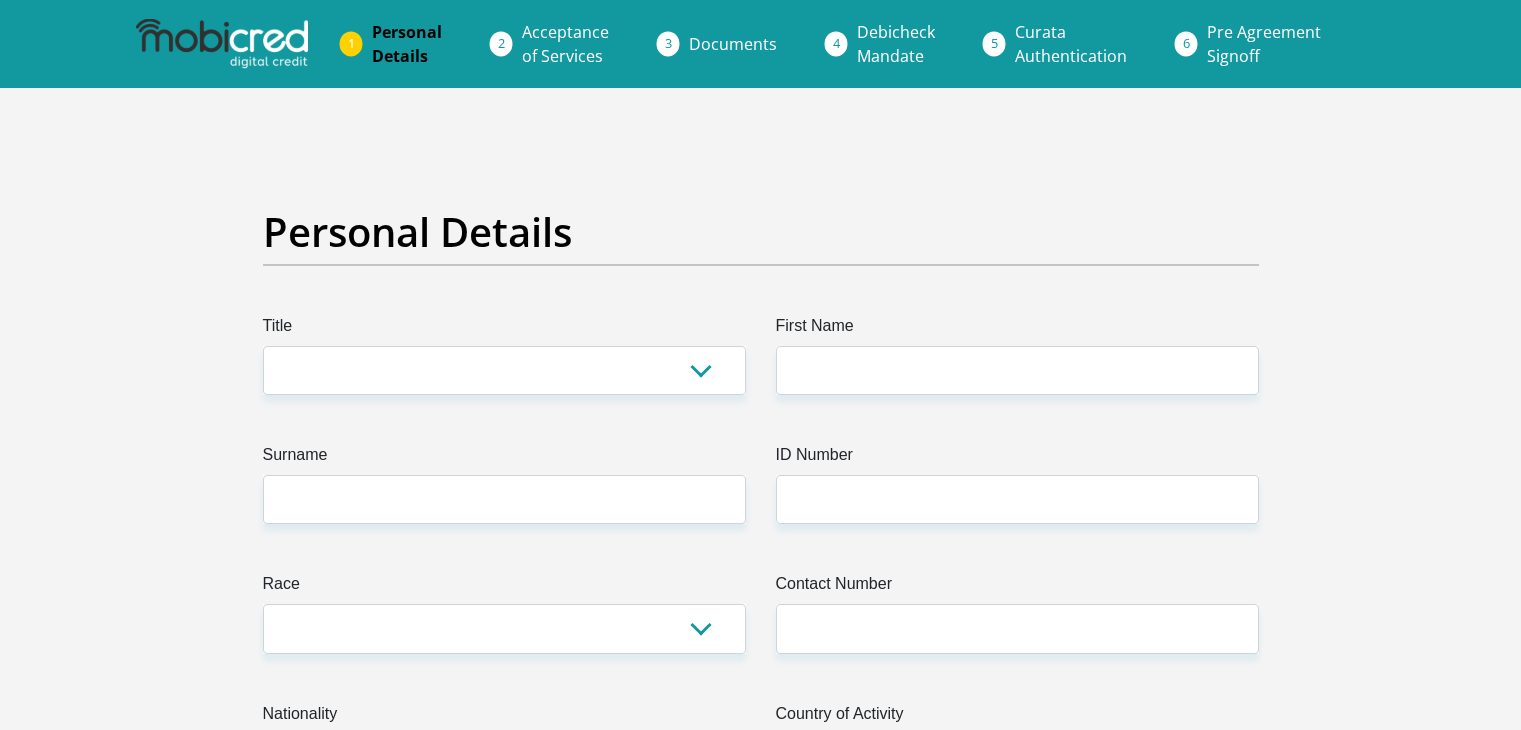 scroll, scrollTop: 0, scrollLeft: 0, axis: both 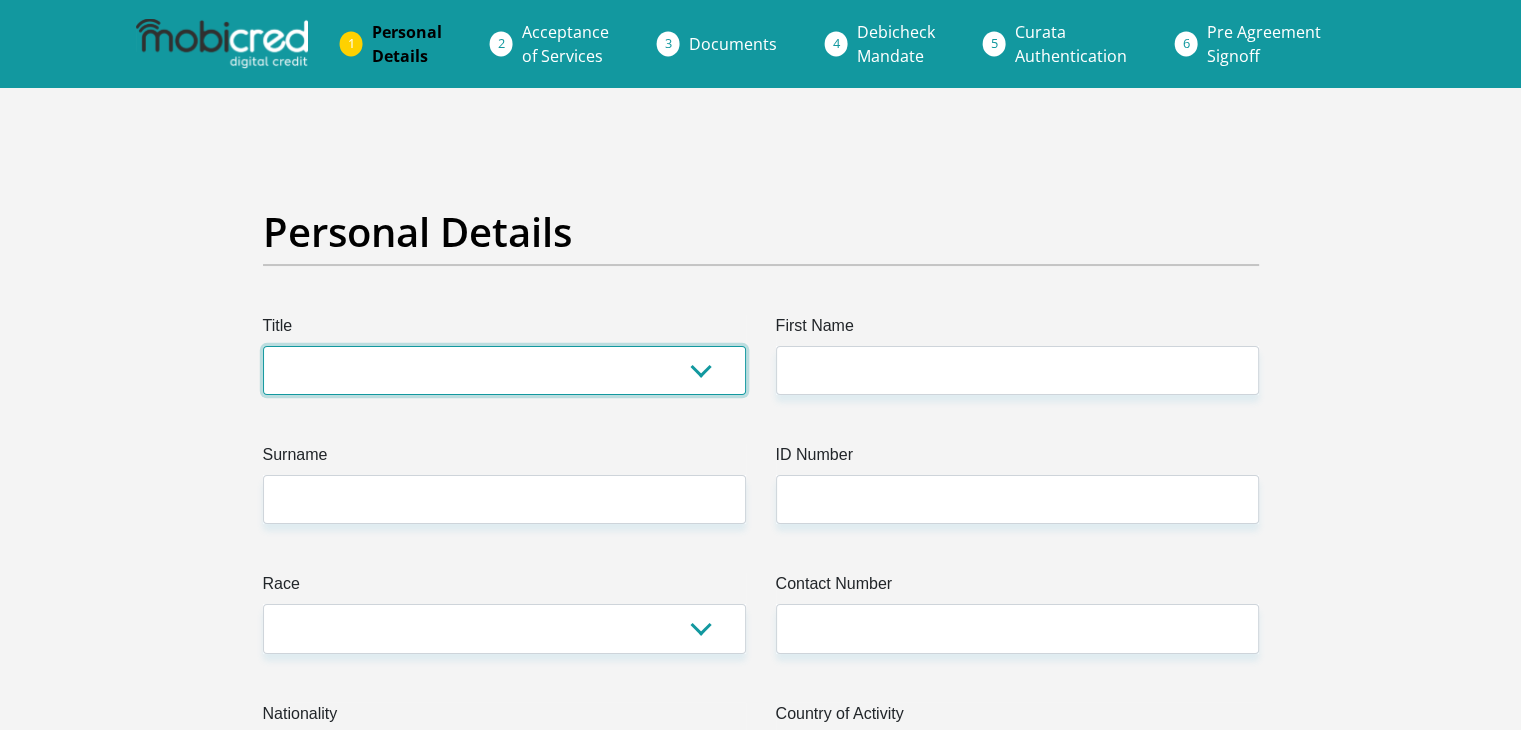 click on "Mr
Ms
Mrs
Dr
Other" at bounding box center [504, 370] 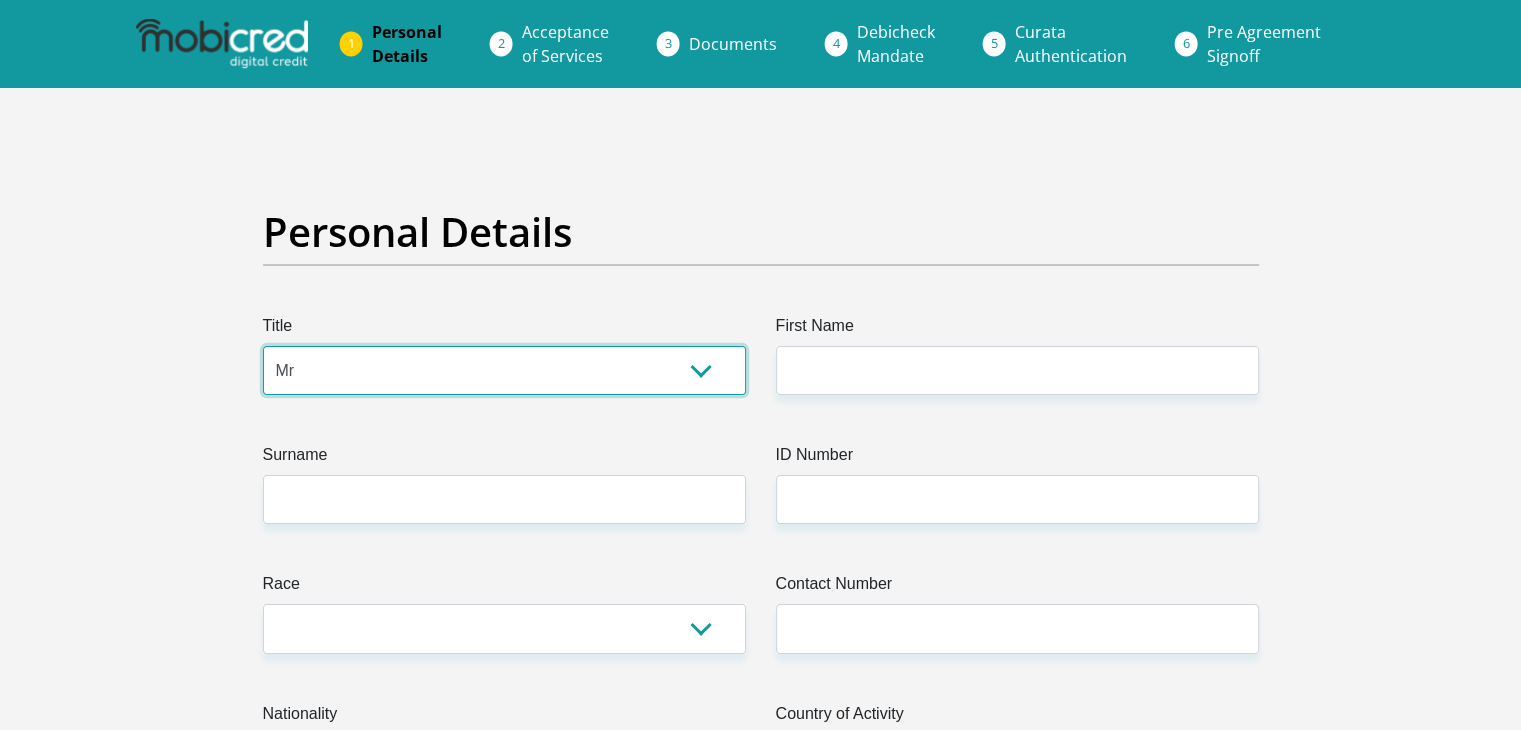 click on "Mr
Ms
Mrs
Dr
Other" at bounding box center (504, 370) 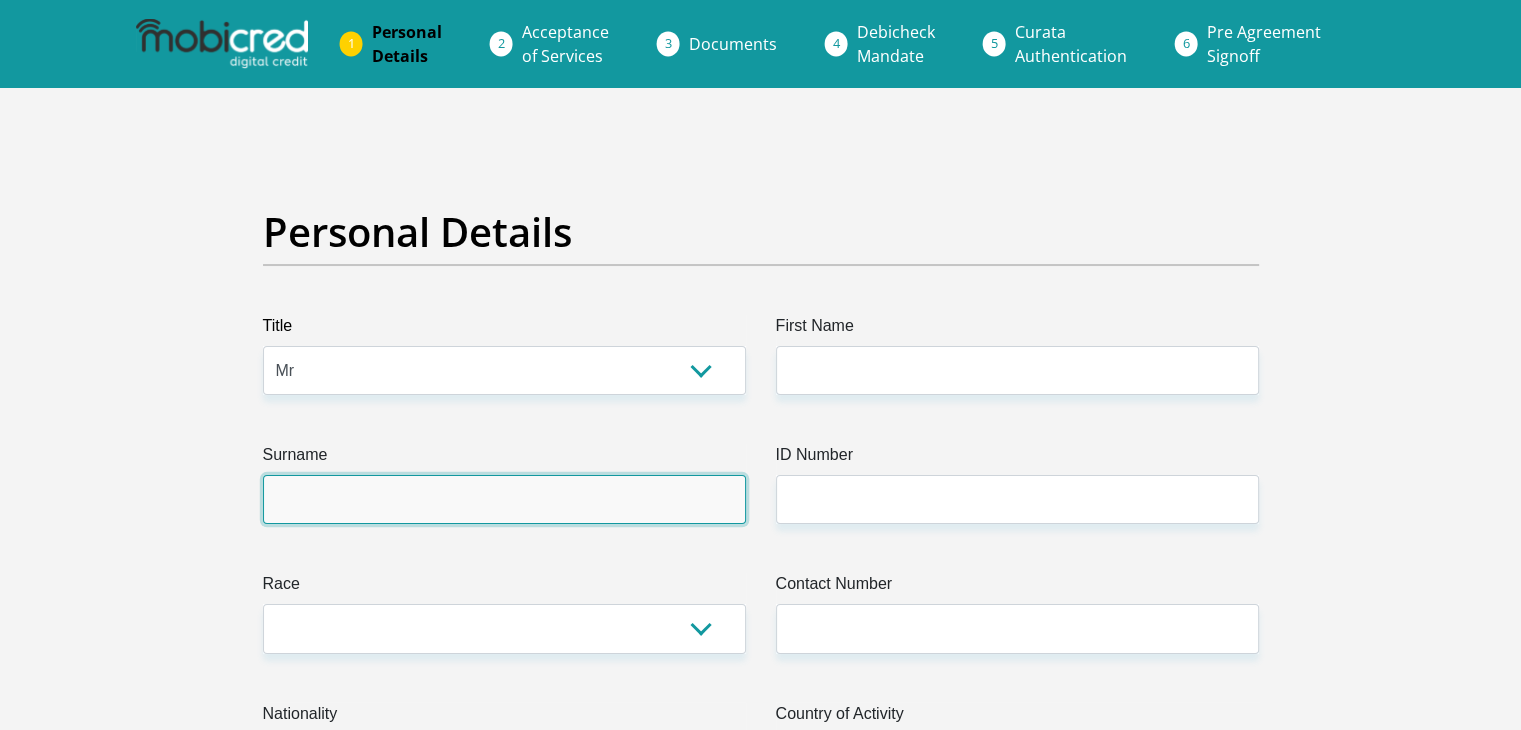 click on "Surname" at bounding box center [504, 499] 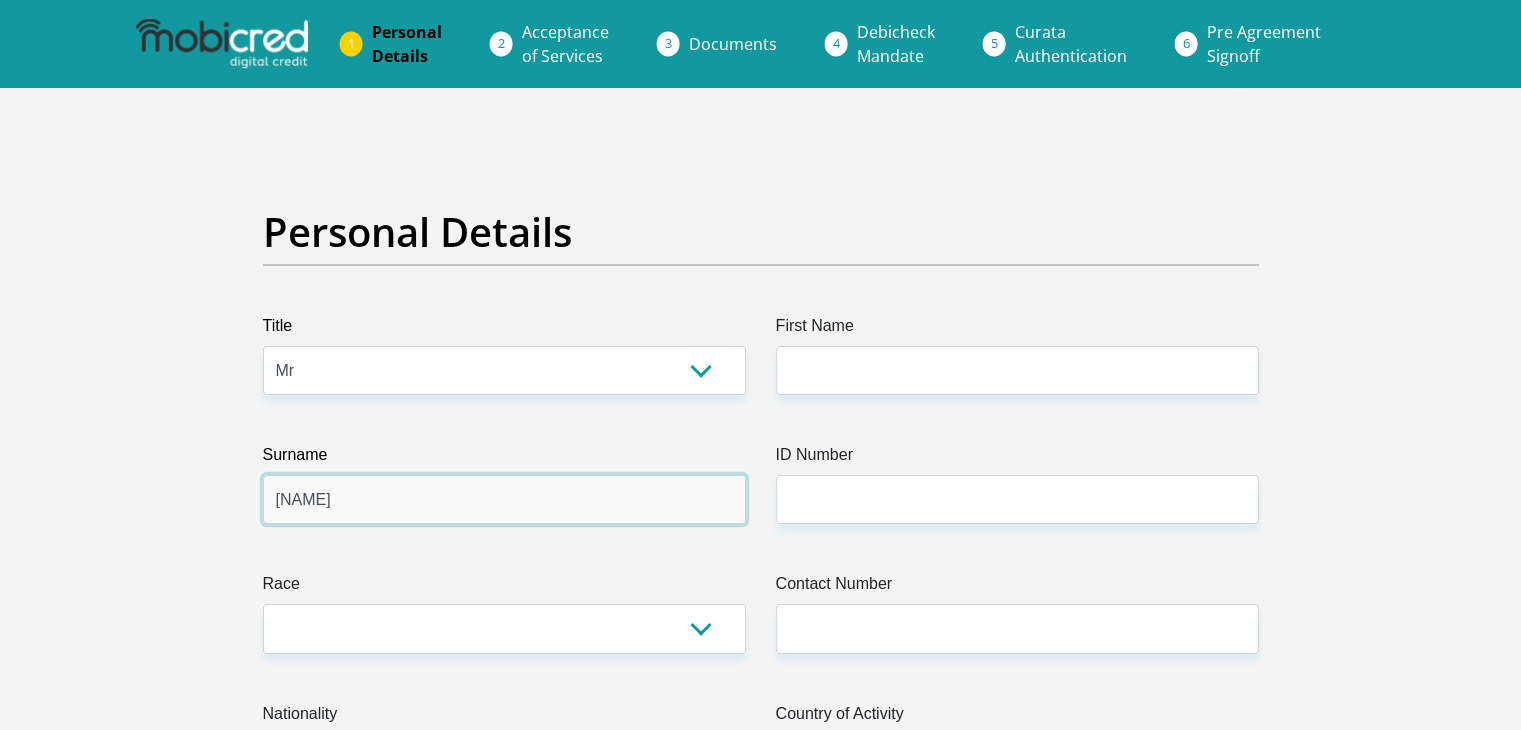 type on "[NAME]" 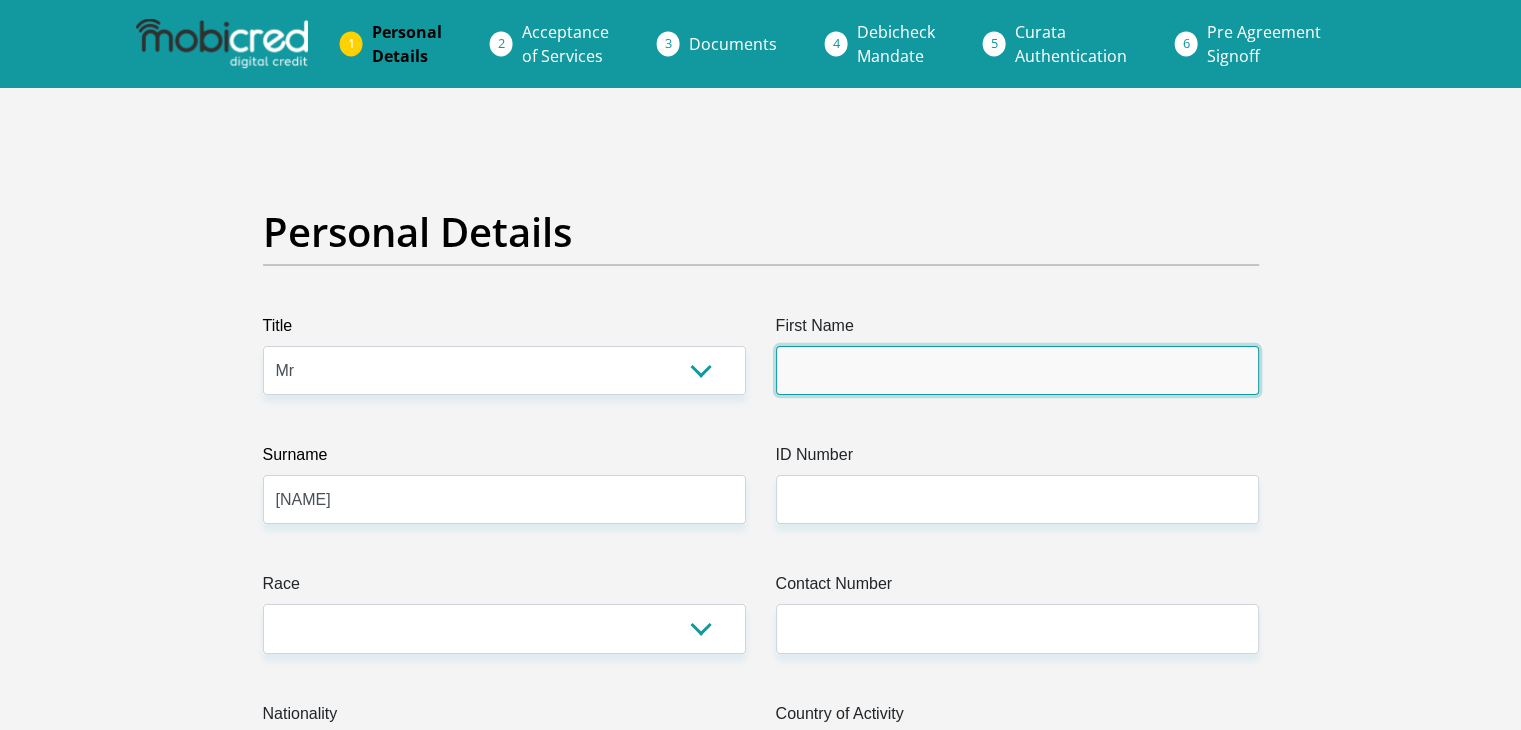 click on "First Name" at bounding box center [1017, 370] 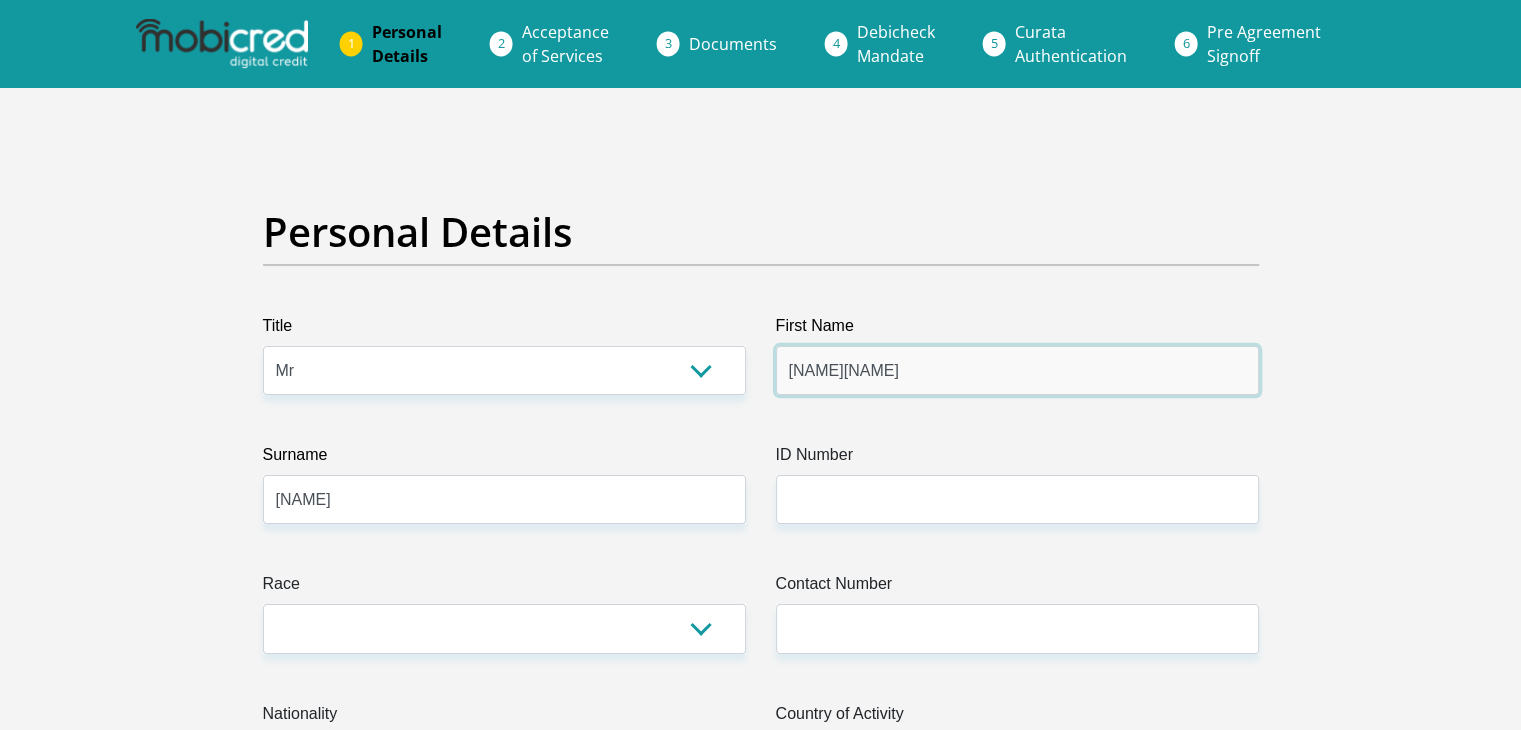 click on "[NAME][NAME]" at bounding box center (1017, 370) 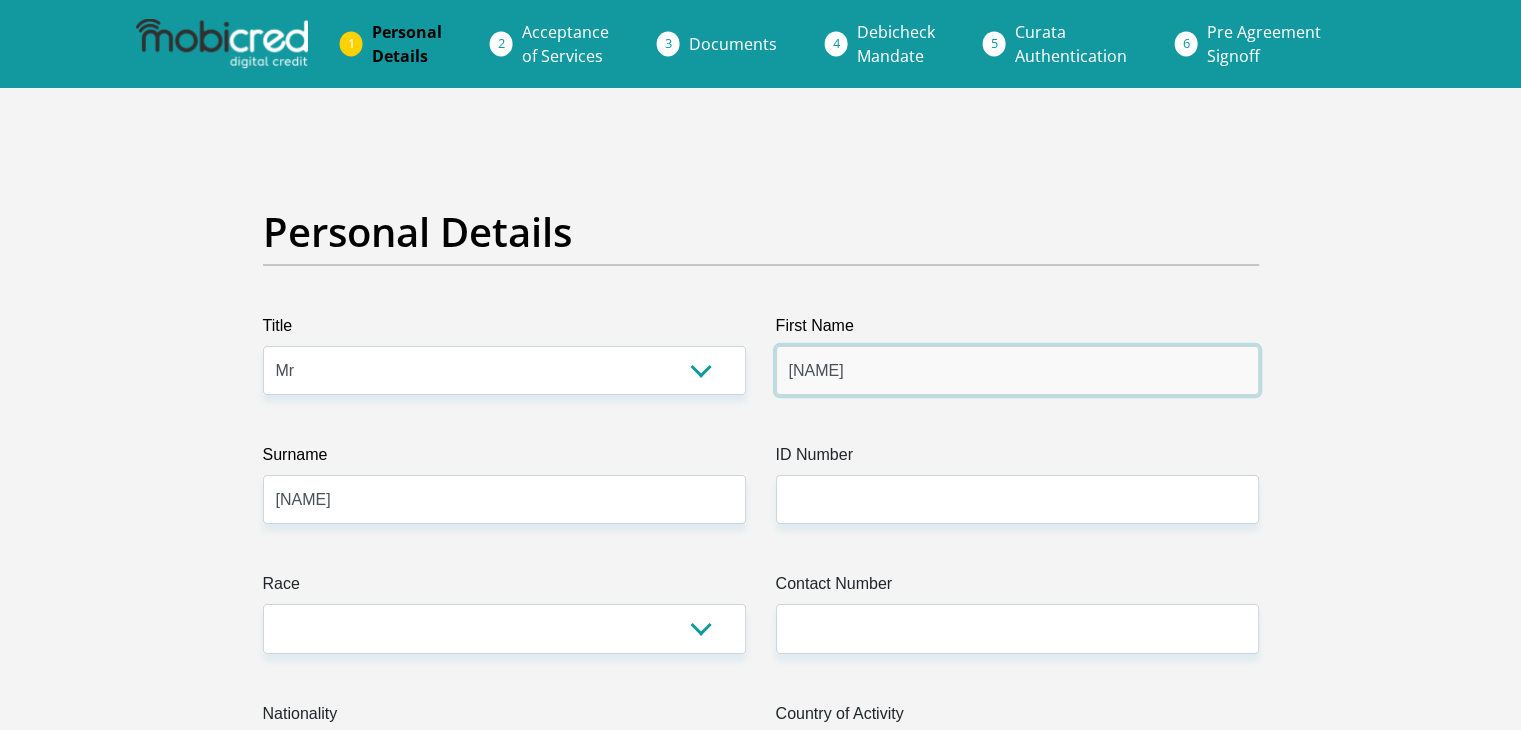 type on "[NAME]" 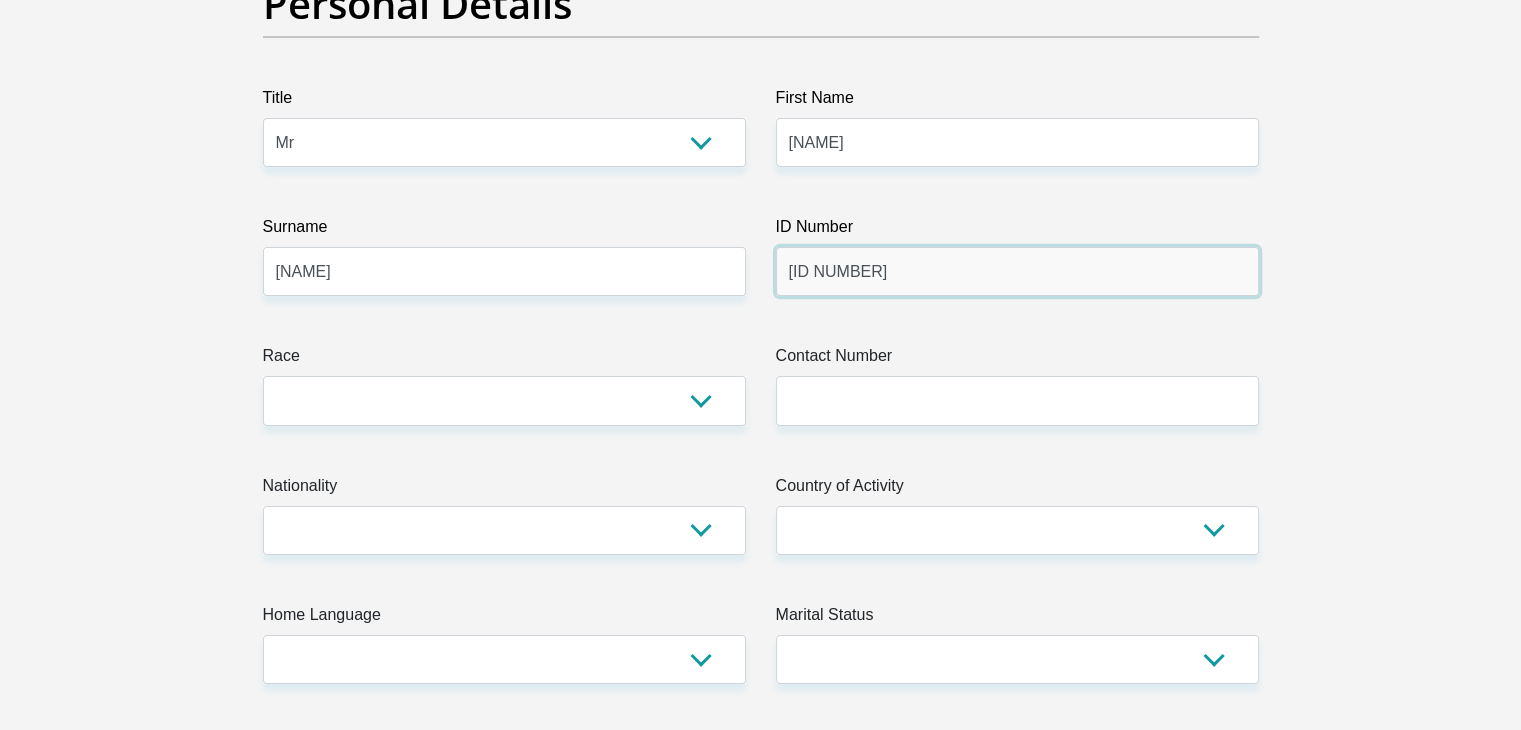 scroll, scrollTop: 372, scrollLeft: 0, axis: vertical 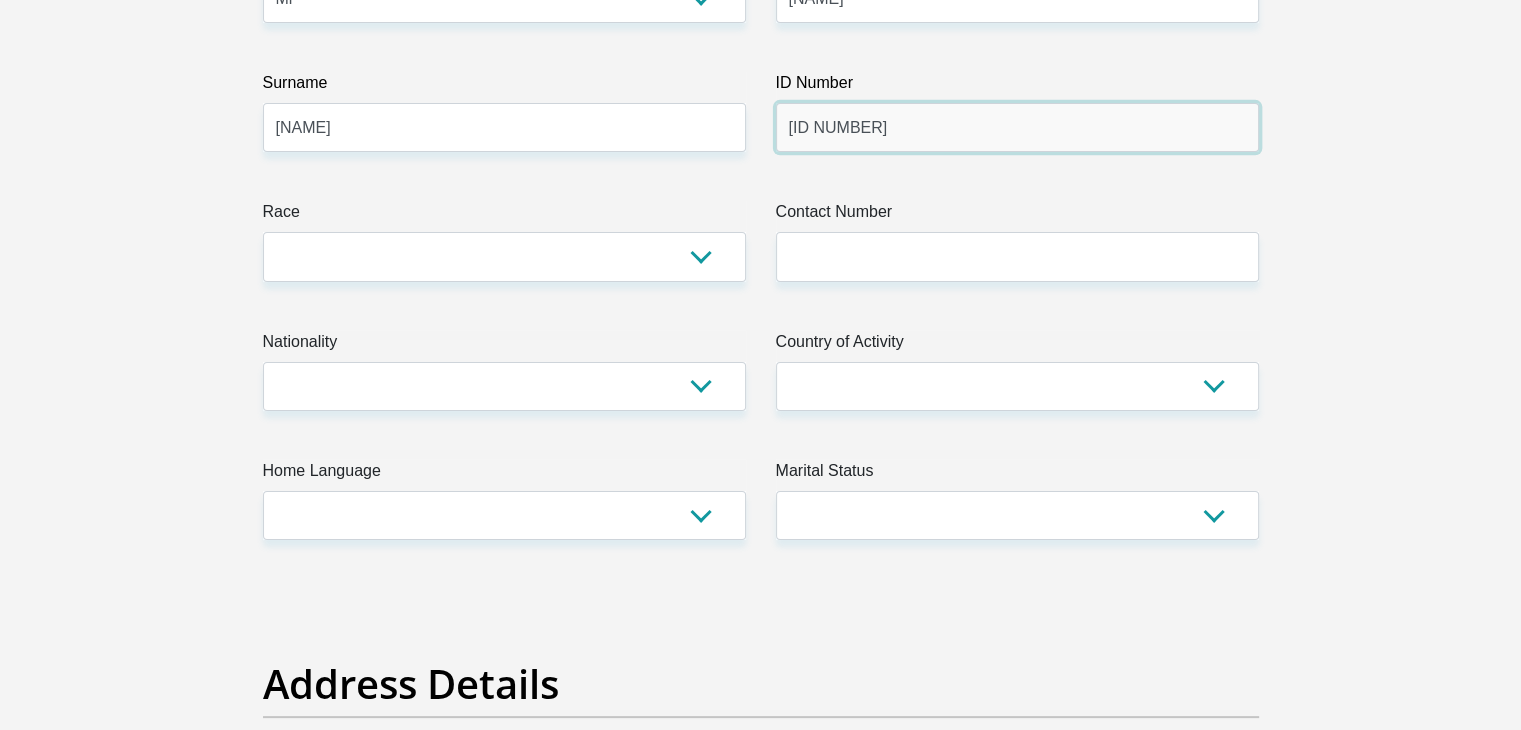 type on "[ID NUMBER]" 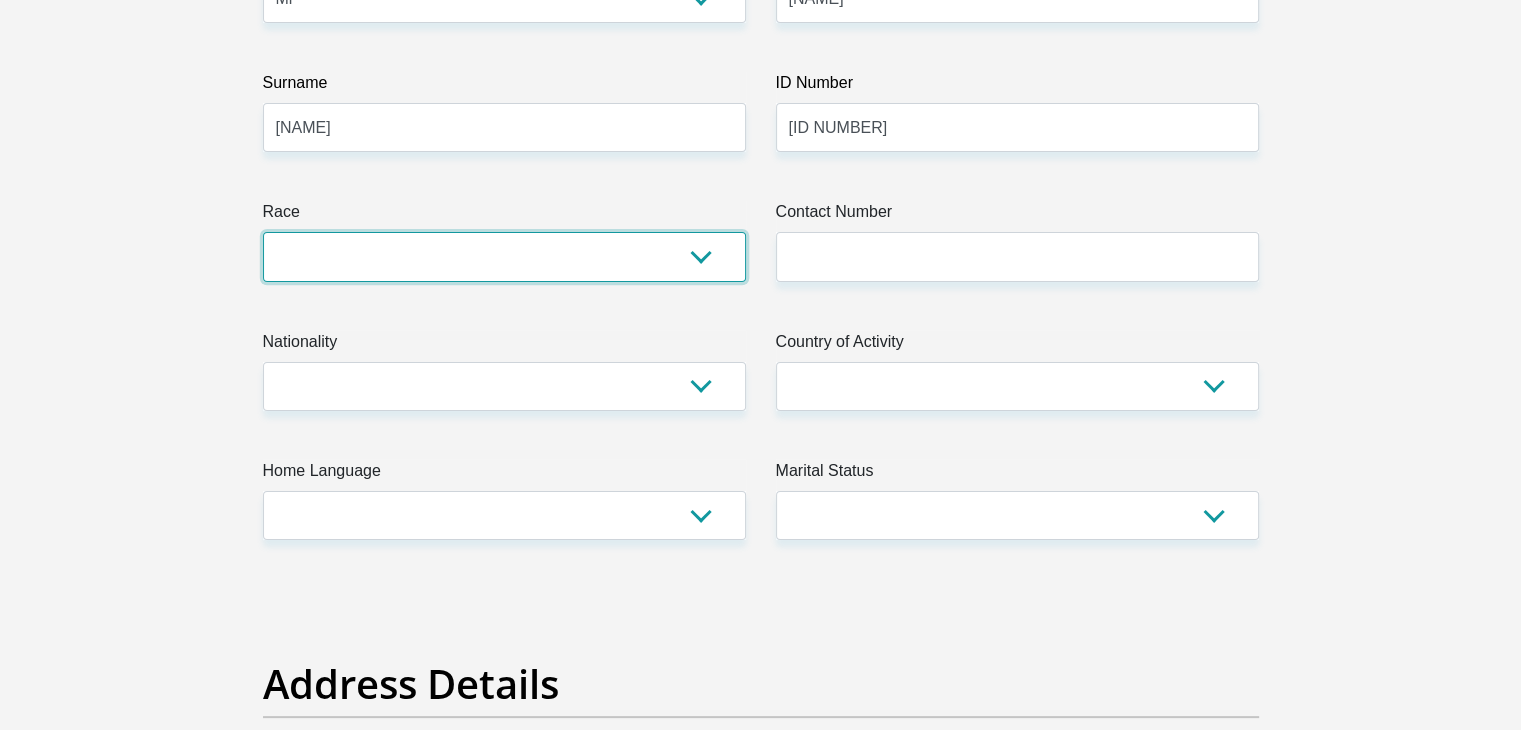 click on "Black
Coloured
Indian
White
Other" at bounding box center (504, 256) 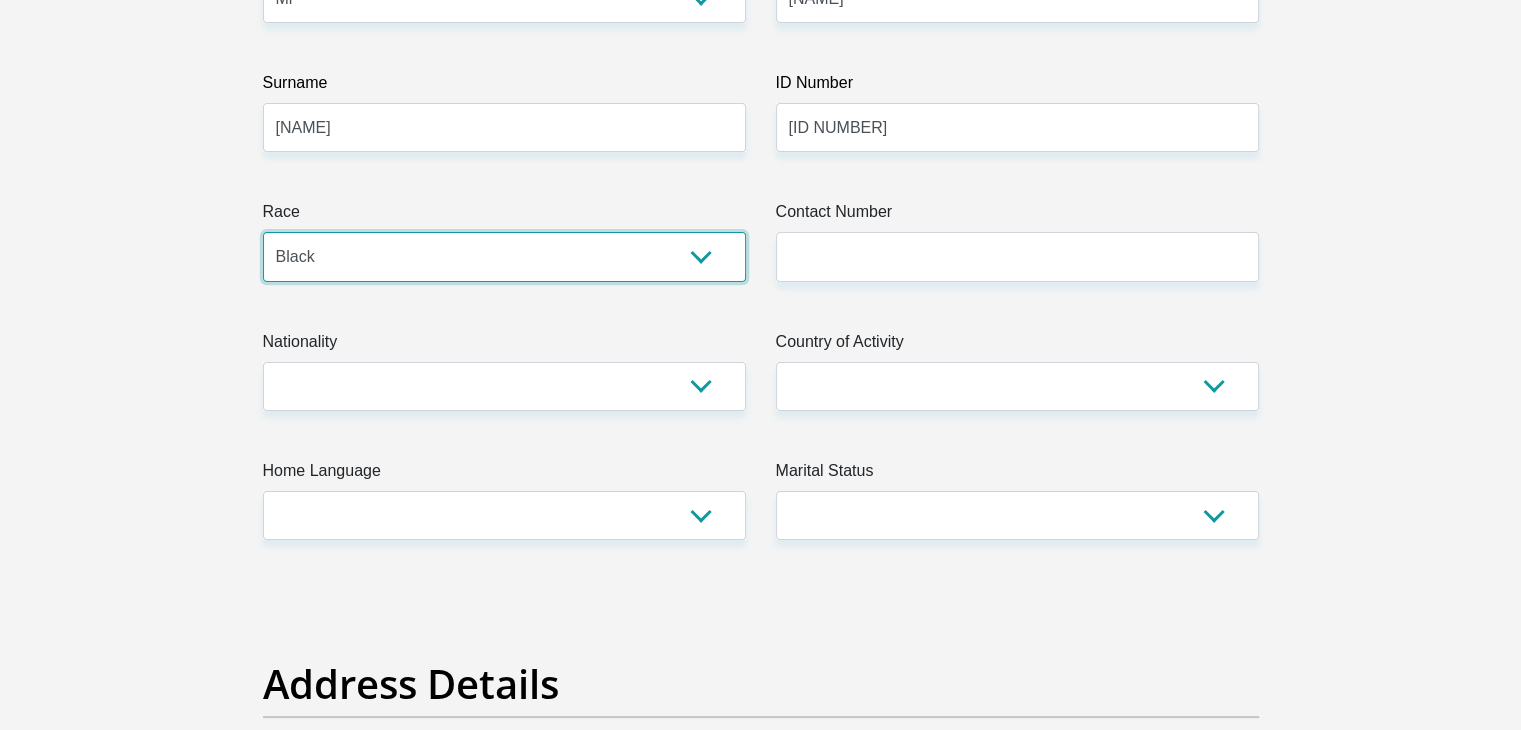 click on "Black
Coloured
Indian
White
Other" at bounding box center [504, 256] 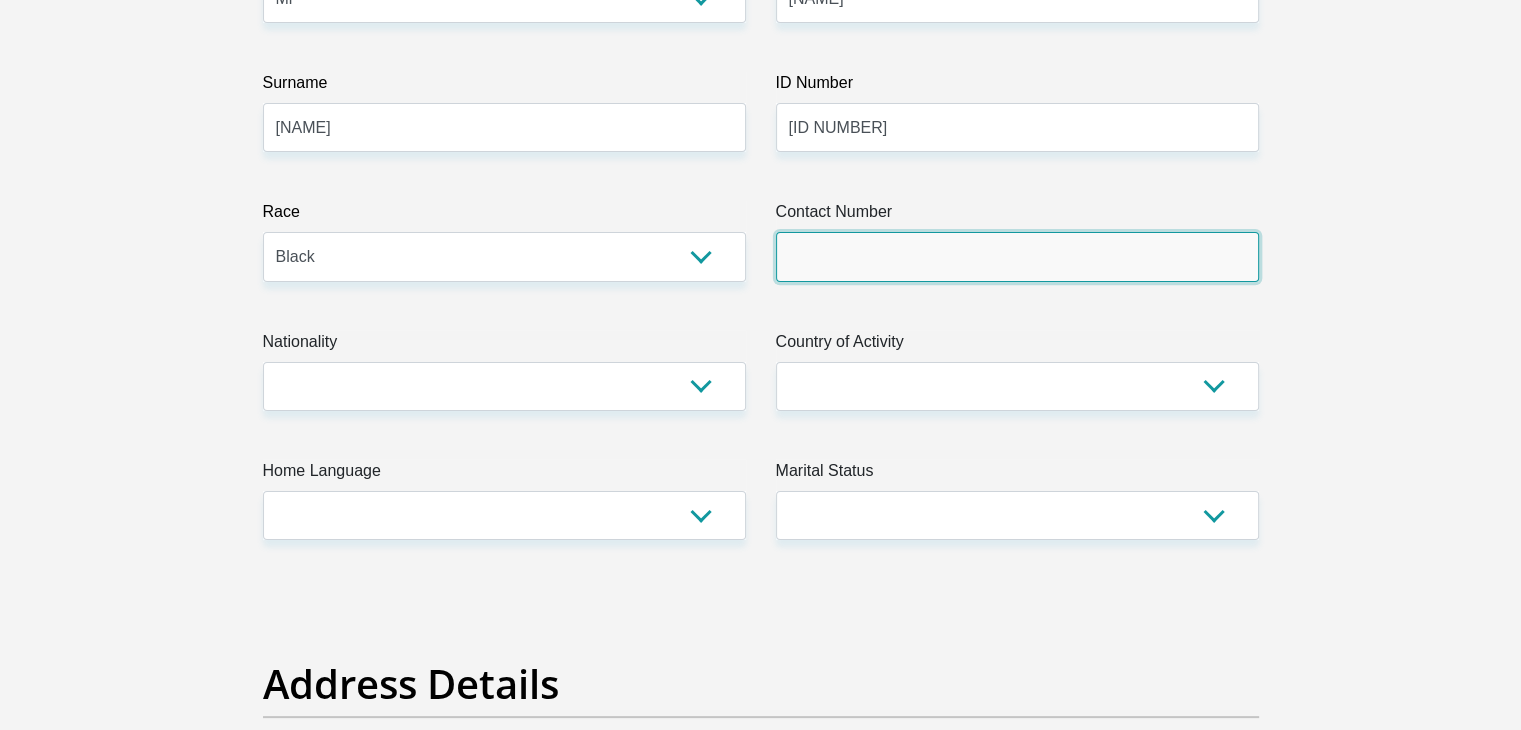click on "Contact Number" at bounding box center [1017, 256] 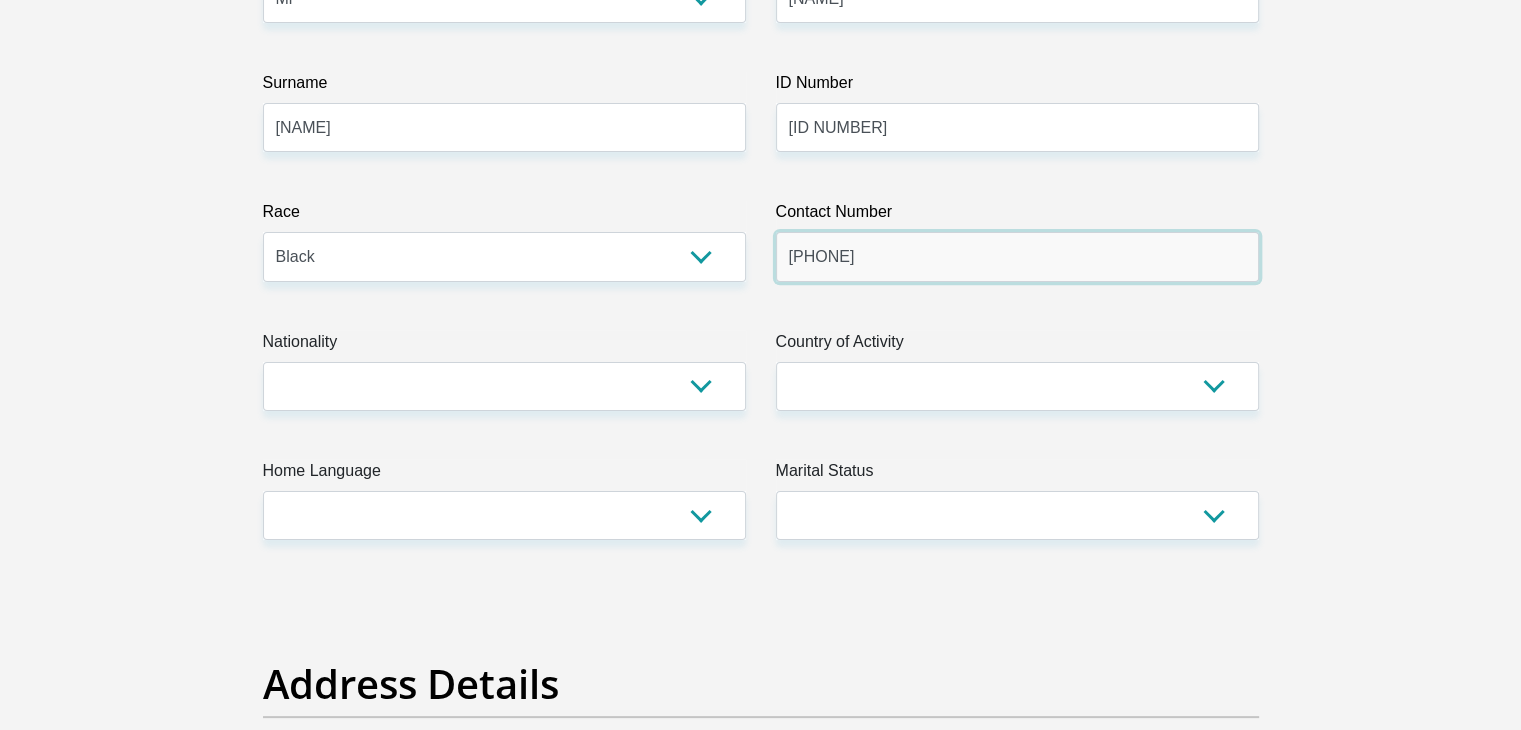 type on "[PHONE]" 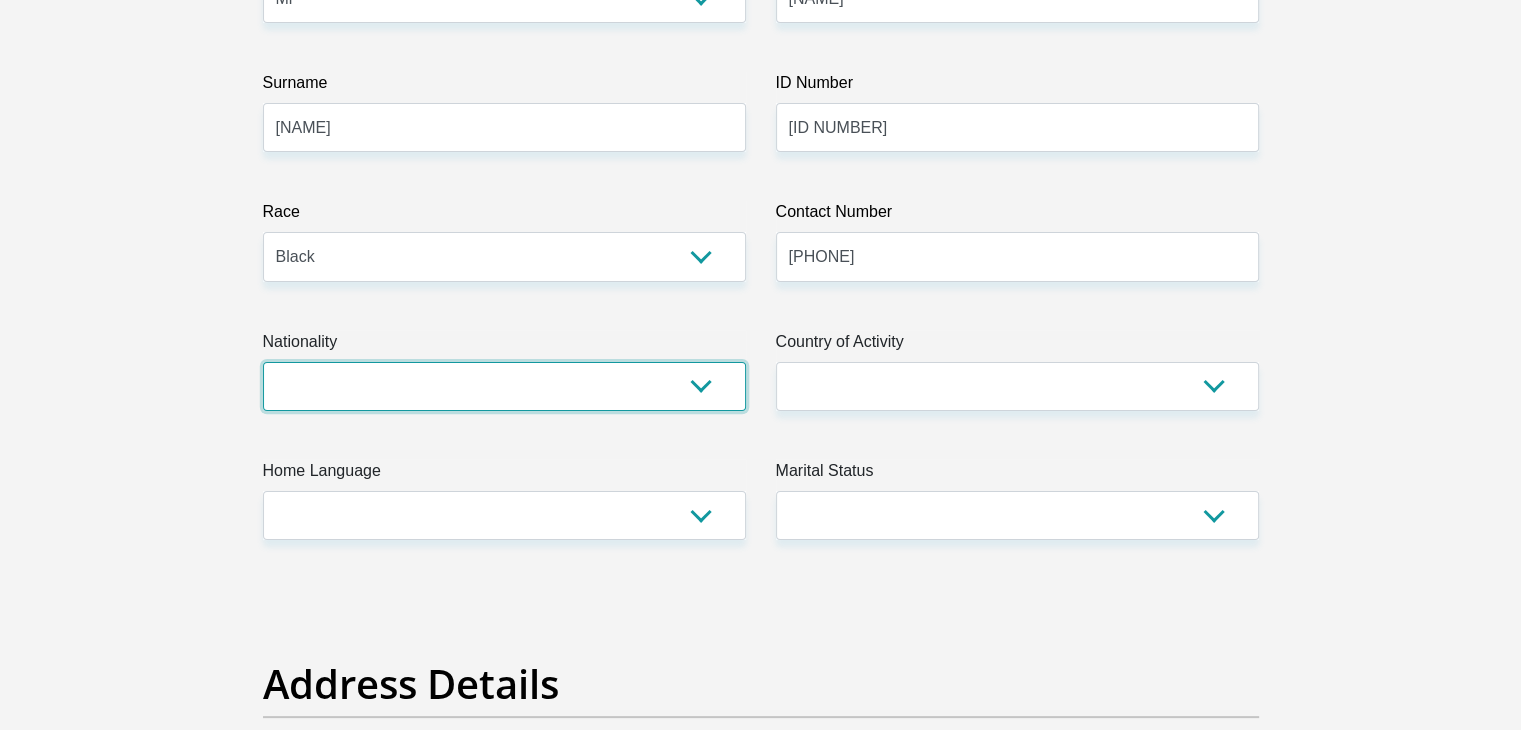 click on "South Africa
Afghanistan
Aland Islands
Albania
Algeria
America Samoa
American Virgin Islands
Andorra
Angola
Anguilla
Antarctica
Antigua and Barbuda
Argentina
Armenia
Aruba
Ascension Island
Australia
Austria
Azerbaijan
Bahamas
Bahrain
Bangladesh
Barbados
Chad" at bounding box center [504, 386] 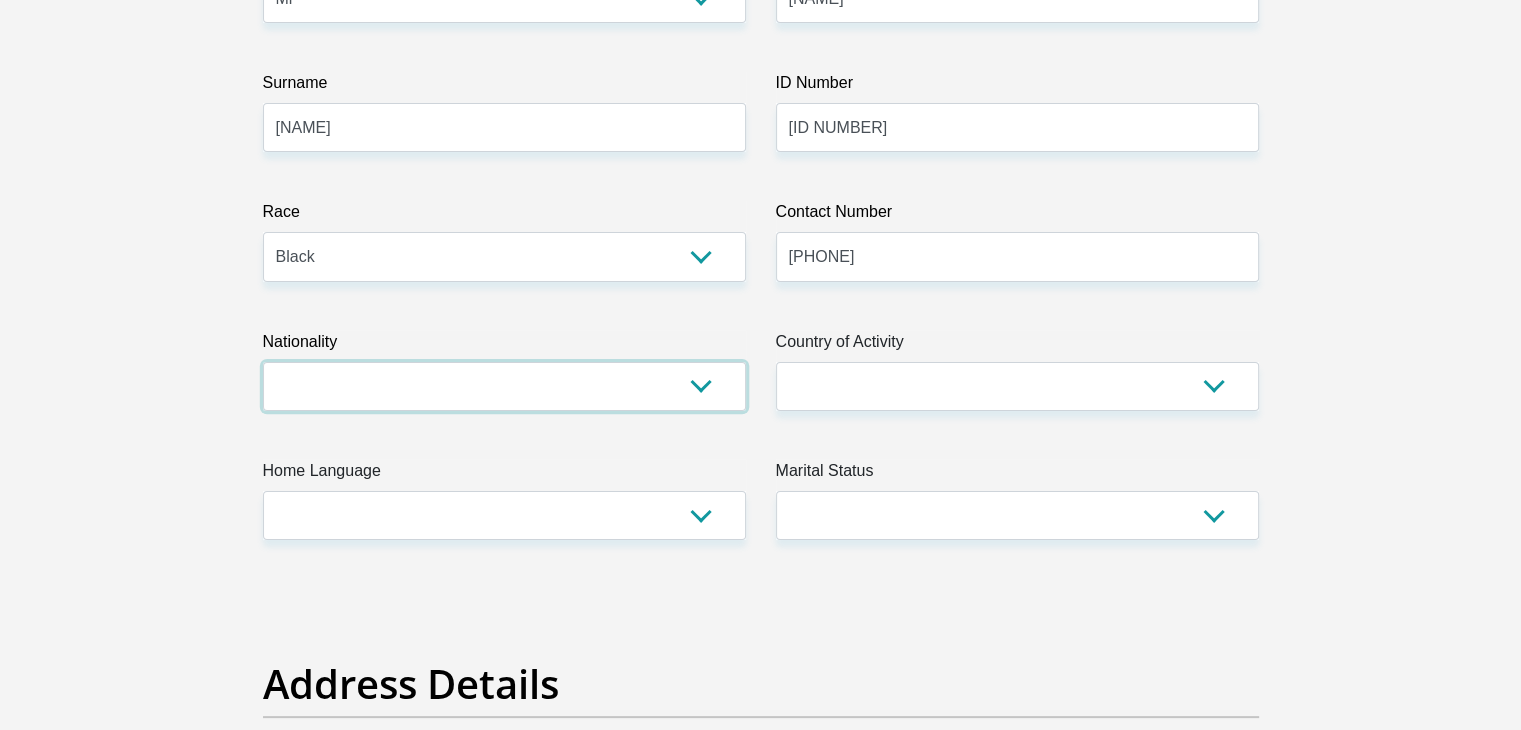 click on "South Africa
Afghanistan
Aland Islands
Albania
Algeria
America Samoa
American Virgin Islands
Andorra
Angola
Anguilla
Antarctica
Antigua and Barbuda
Argentina
Armenia
Aruba
Ascension Island
Australia
Austria
Azerbaijan
Bahamas
Bahrain
Bangladesh
Barbados
Chad" at bounding box center (504, 386) 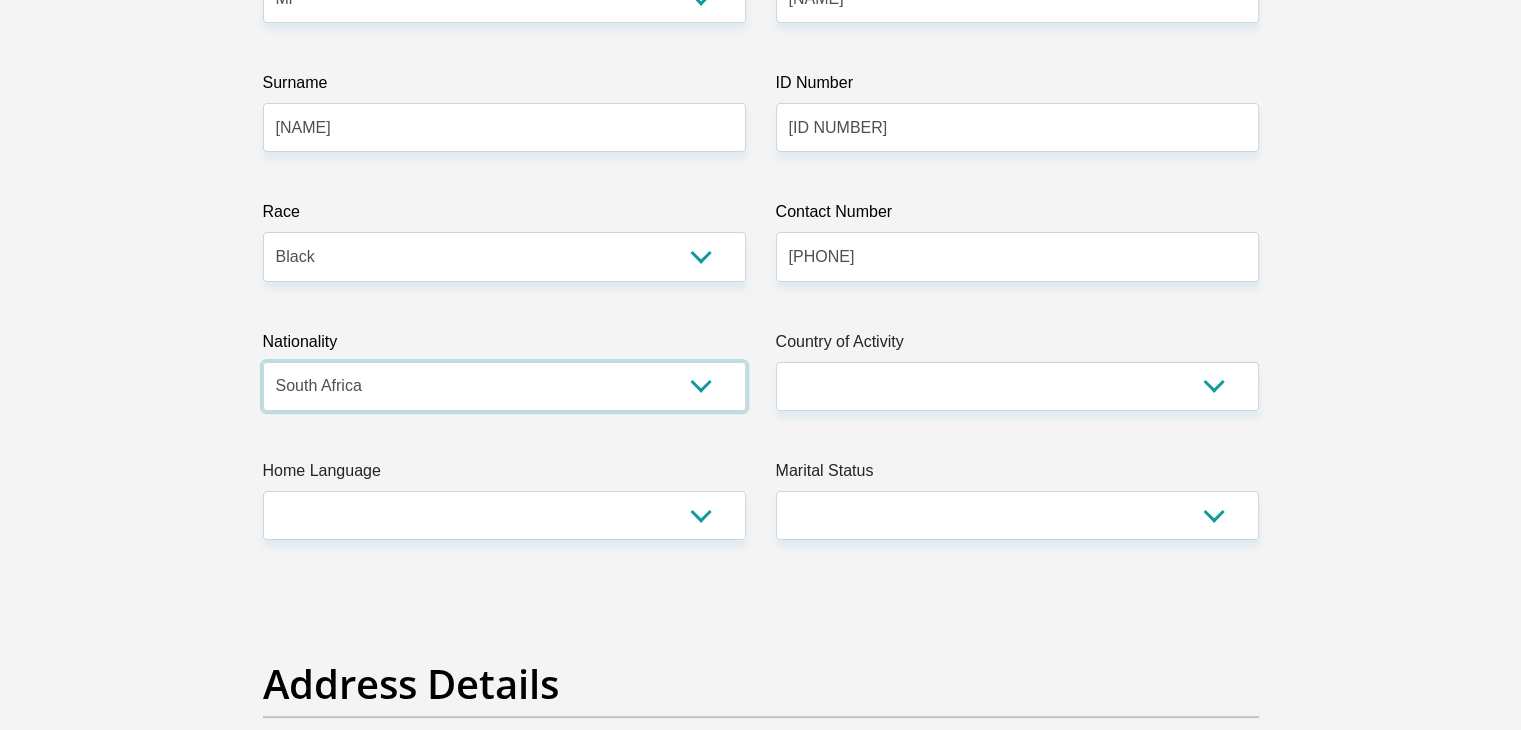 click on "South Africa
Afghanistan
Aland Islands
Albania
Algeria
America Samoa
American Virgin Islands
Andorra
Angola
Anguilla
Antarctica
Antigua and Barbuda
Argentina
Armenia
Aruba
Ascension Island
Australia
Austria
Azerbaijan
Bahamas
Bahrain
Bangladesh
Barbados
Chad" at bounding box center [504, 386] 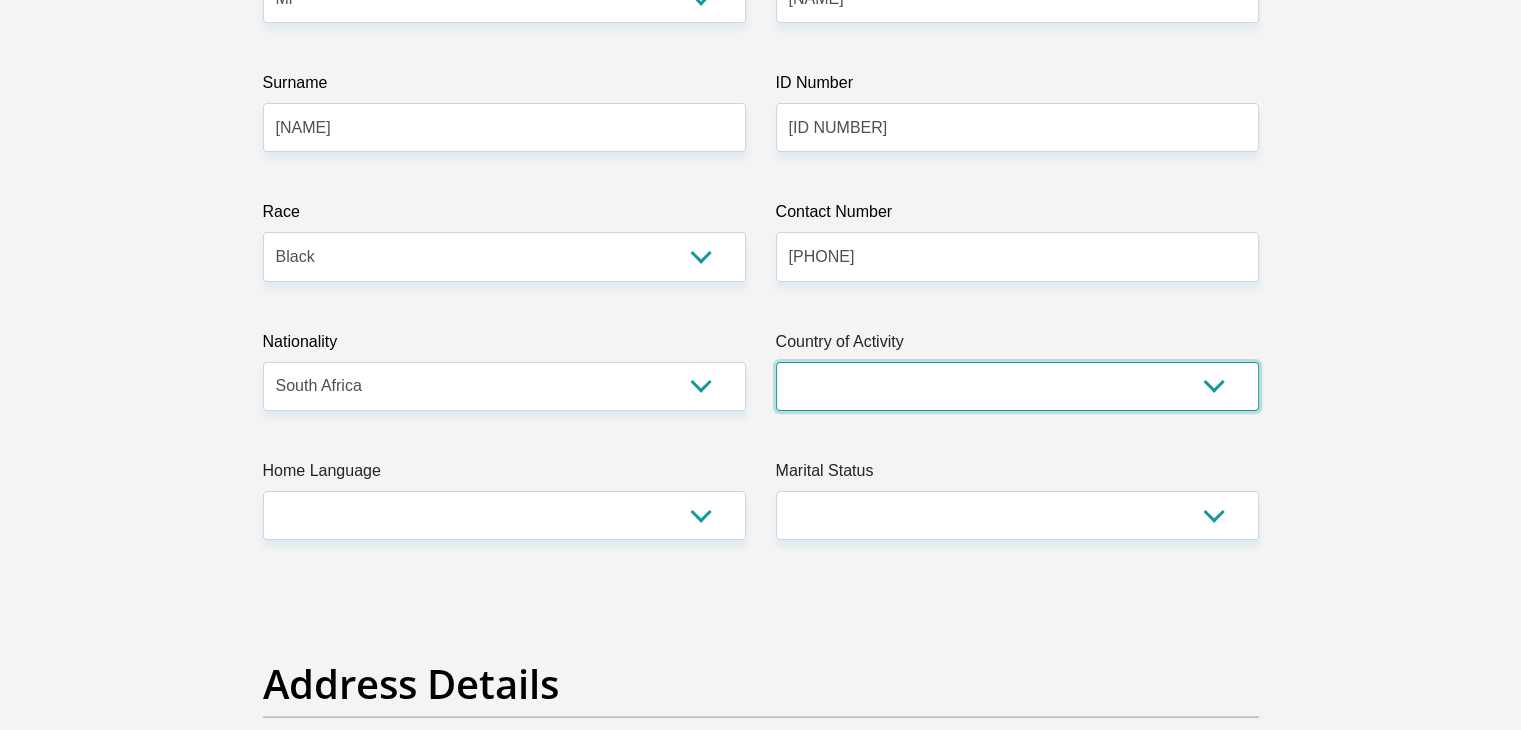 click on "South Africa
Afghanistan
Aland Islands
Albania
Algeria
America Samoa
American Virgin Islands
Andorra
Angola
Anguilla
Antarctica
Antigua and Barbuda
Argentina
Armenia
Aruba
Ascension Island
Australia
Austria
Azerbaijan
Chad" at bounding box center (1017, 386) 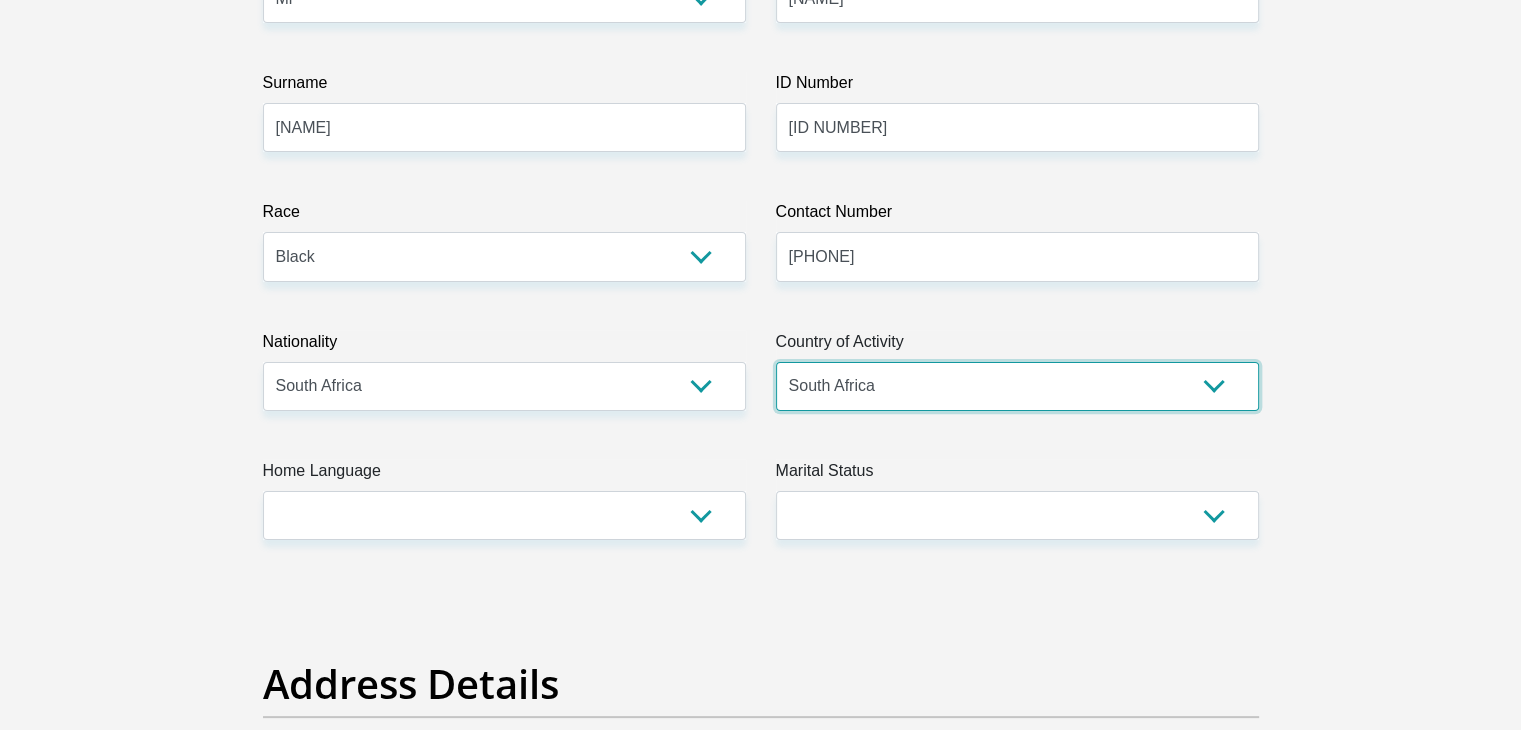 click on "South Africa
Afghanistan
Aland Islands
Albania
Algeria
America Samoa
American Virgin Islands
Andorra
Angola
Anguilla
Antarctica
Antigua and Barbuda
Argentina
Armenia
Aruba
Ascension Island
Australia
Austria
Azerbaijan
Chad" at bounding box center [1017, 386] 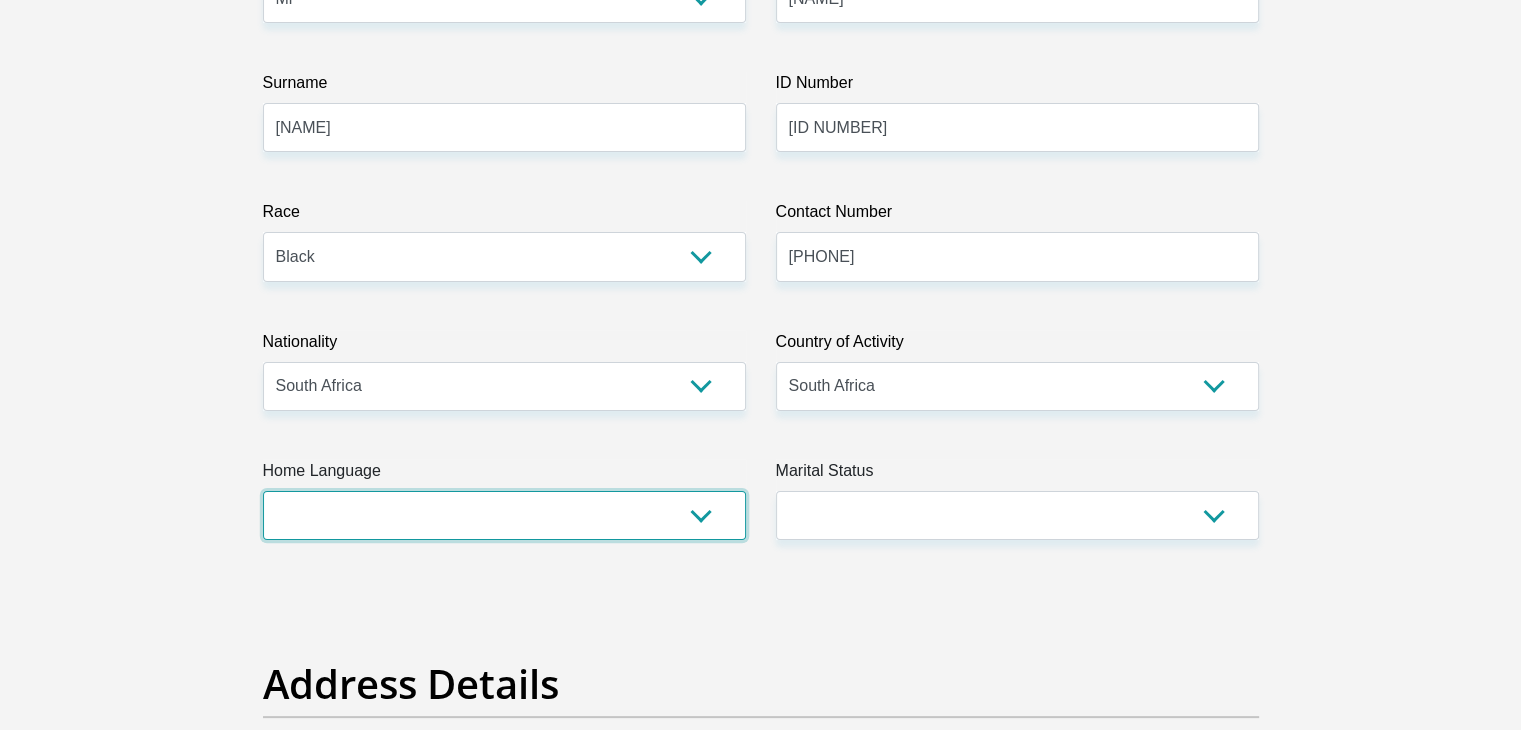 click on "Afrikaans
English
Sepedi
South Ndebele
Southern Sotho
Swati
Tsonga
Tswana
Venda
Xhosa
Zulu
Other" at bounding box center (504, 515) 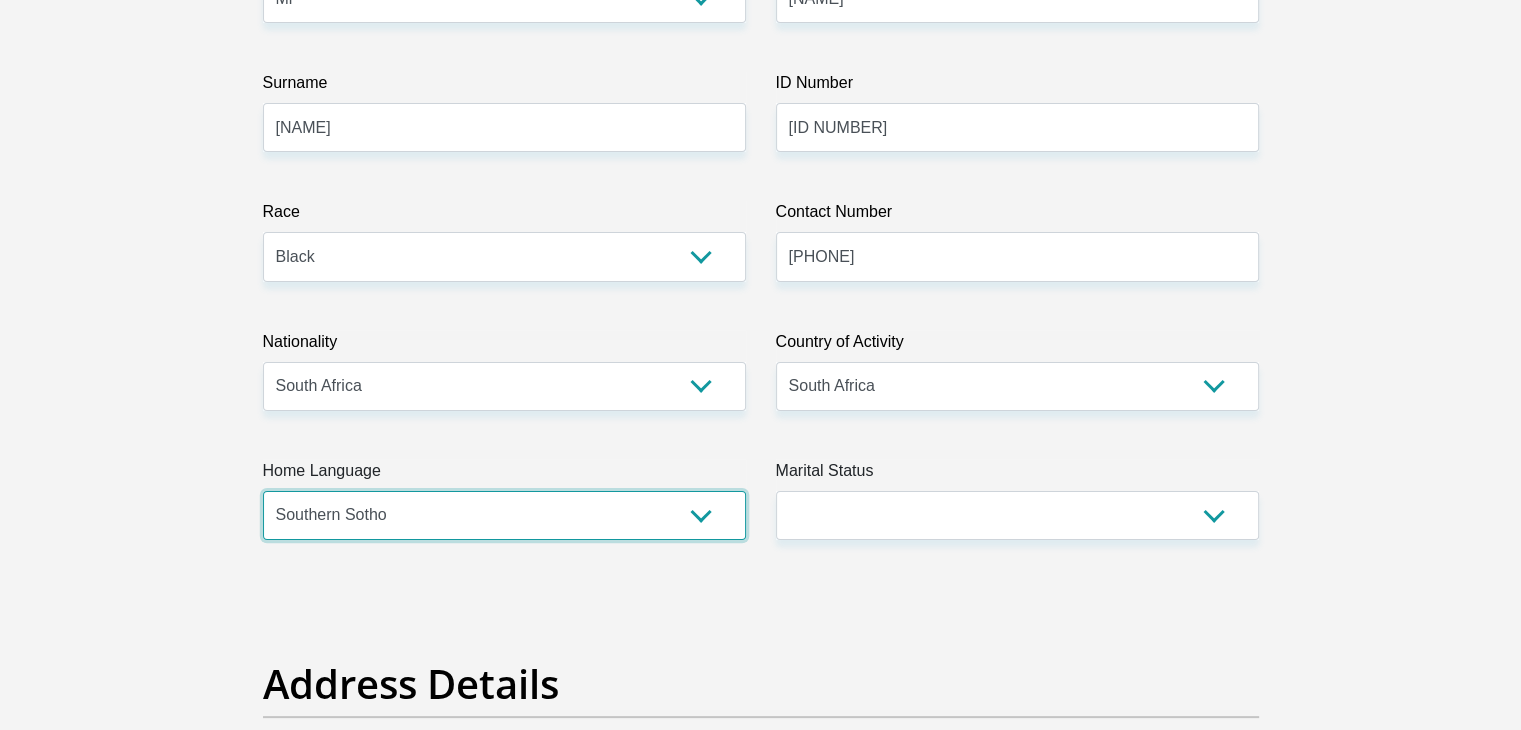 click on "Afrikaans
English
Sepedi
South Ndebele
Southern Sotho
Swati
Tsonga
Tswana
Venda
Xhosa
Zulu
Other" at bounding box center [504, 515] 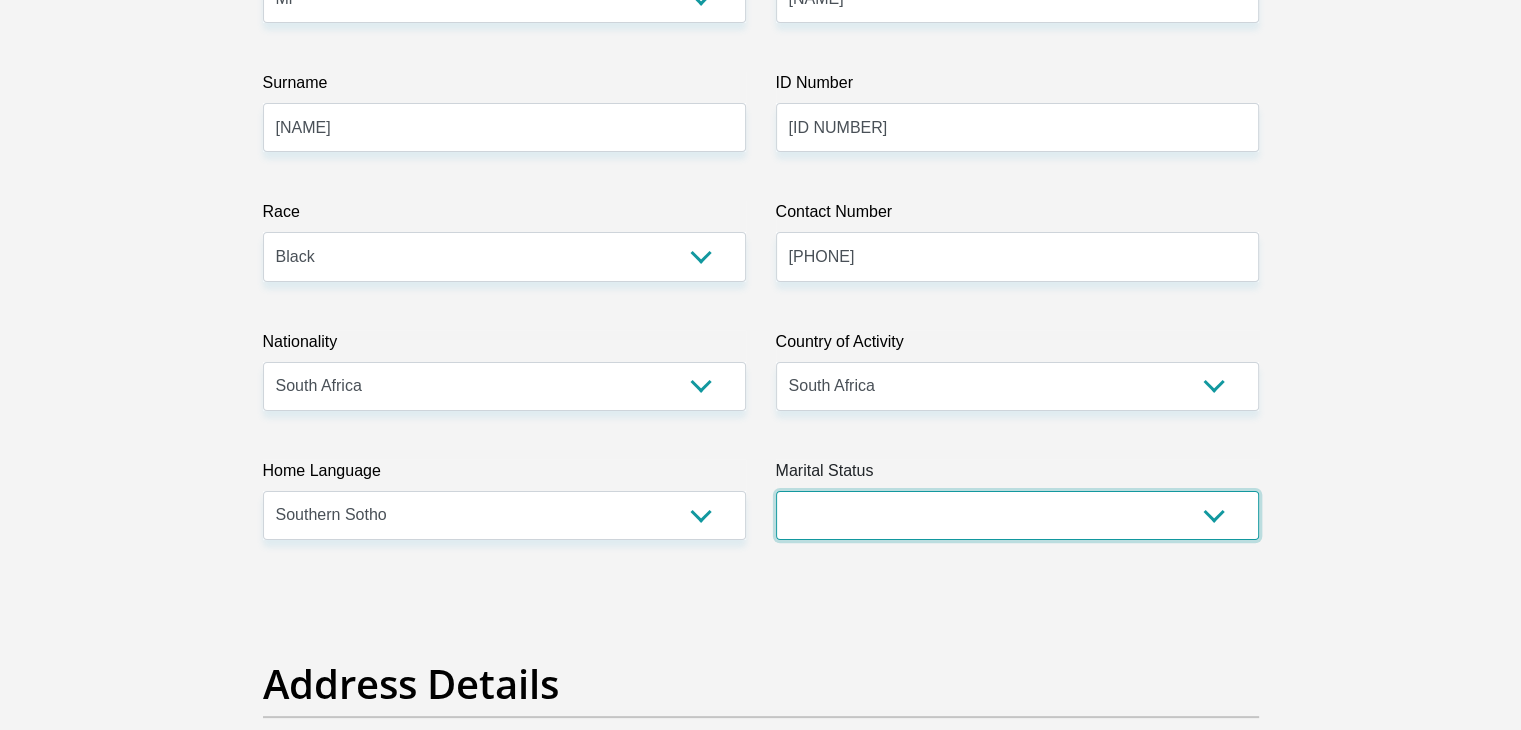 click on "Married ANC
Single
Divorced
Widowed
Married COP or Customary Law" at bounding box center [1017, 515] 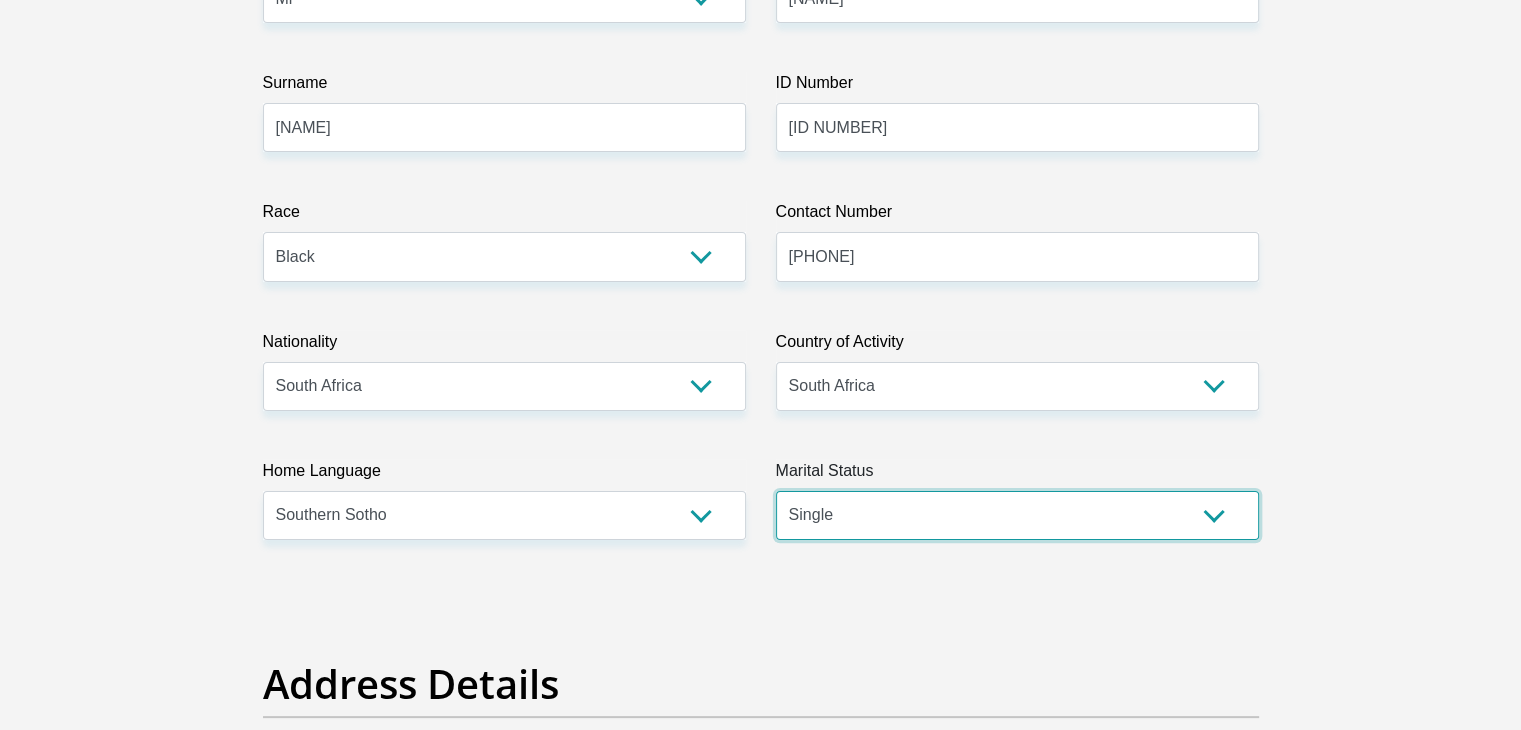 click on "Married ANC
Single
Divorced
Widowed
Married COP or Customary Law" at bounding box center (1017, 515) 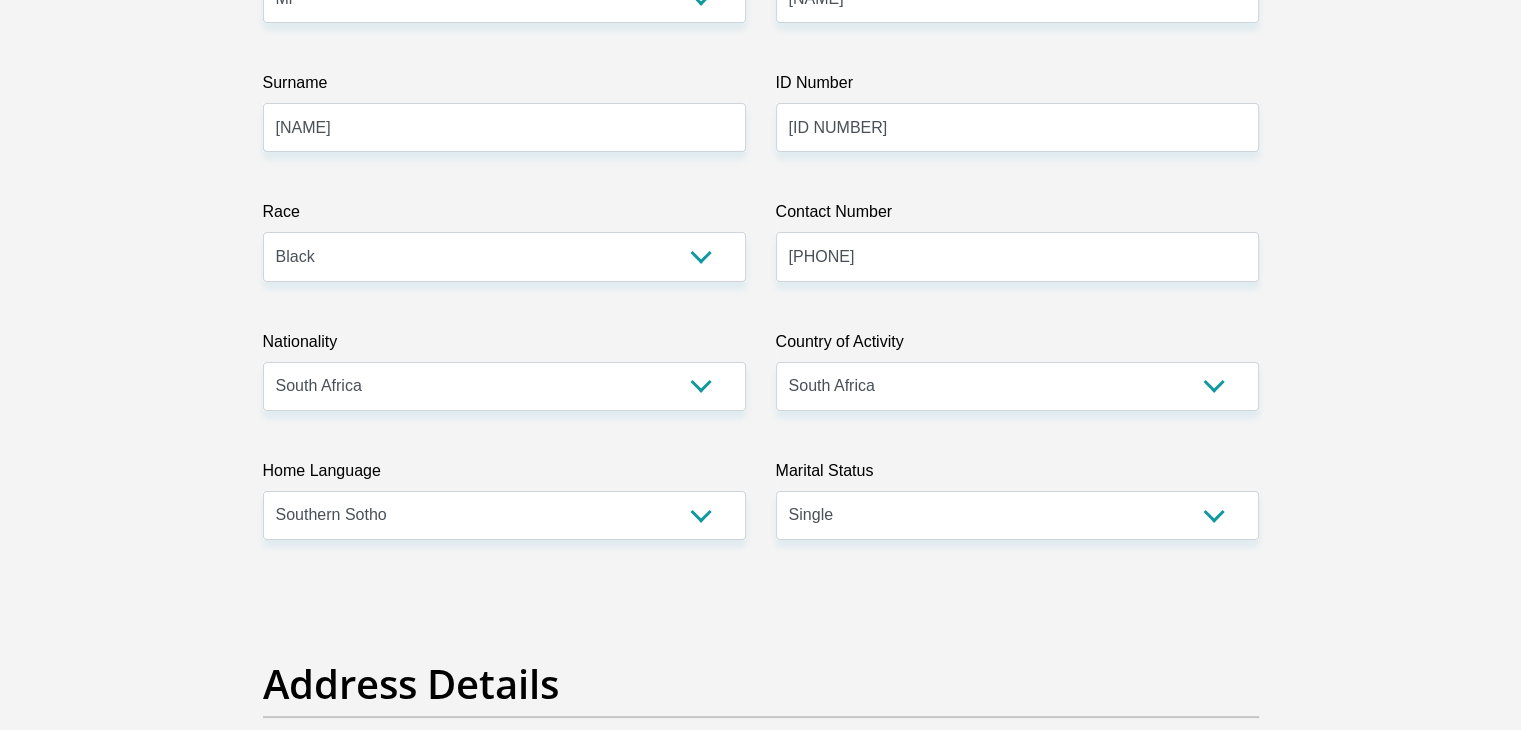 click on "Personal Details
Title
Mr
Ms
Mrs
Dr
Other
First Name
[NAME]
Surname
[NAME]
ID Number
[ID NUMBER]
Please input valid ID number
Race
Black
Coloured
Indian
White
Other
Contact Number
[PHONE]
Please input valid contact number" at bounding box center (760, 3201) 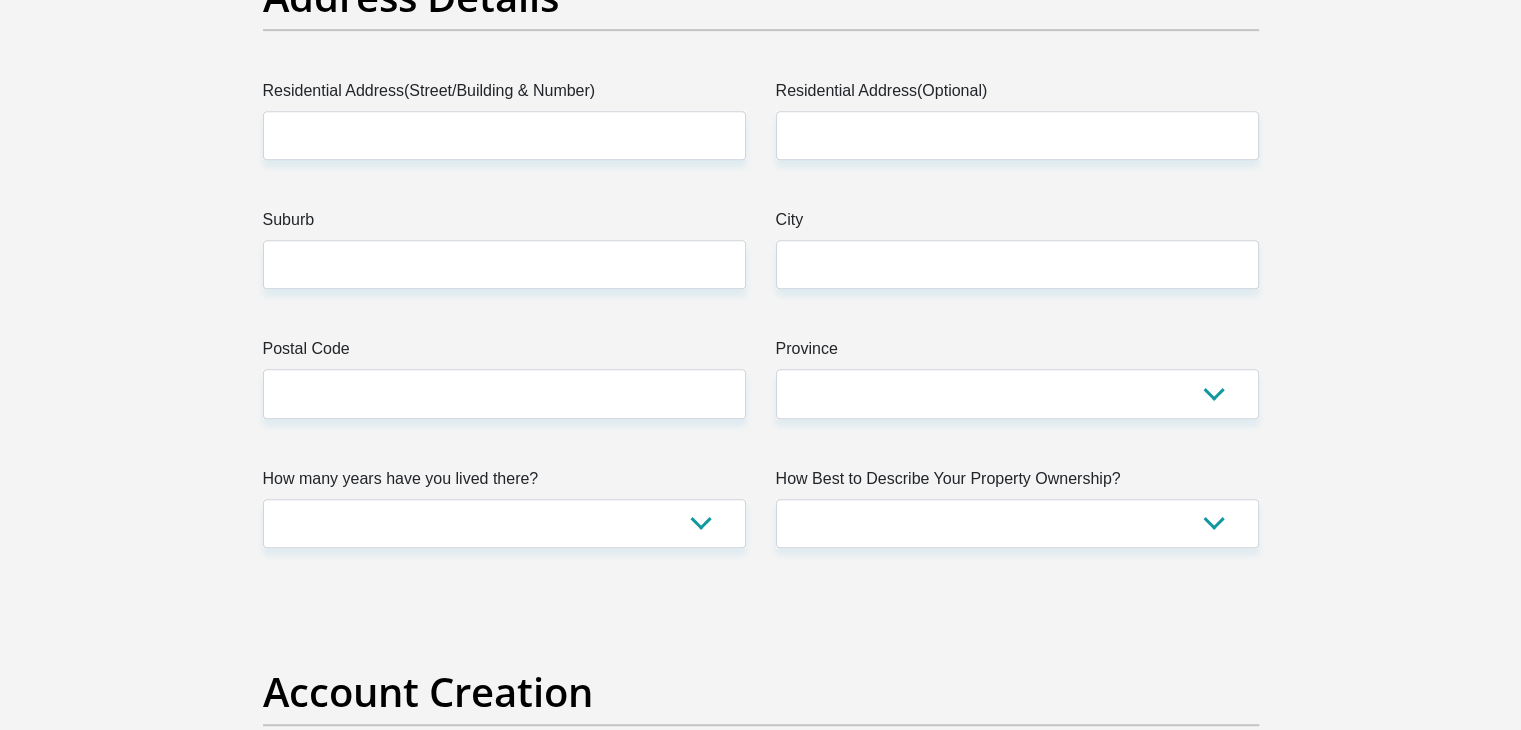 scroll, scrollTop: 1068, scrollLeft: 0, axis: vertical 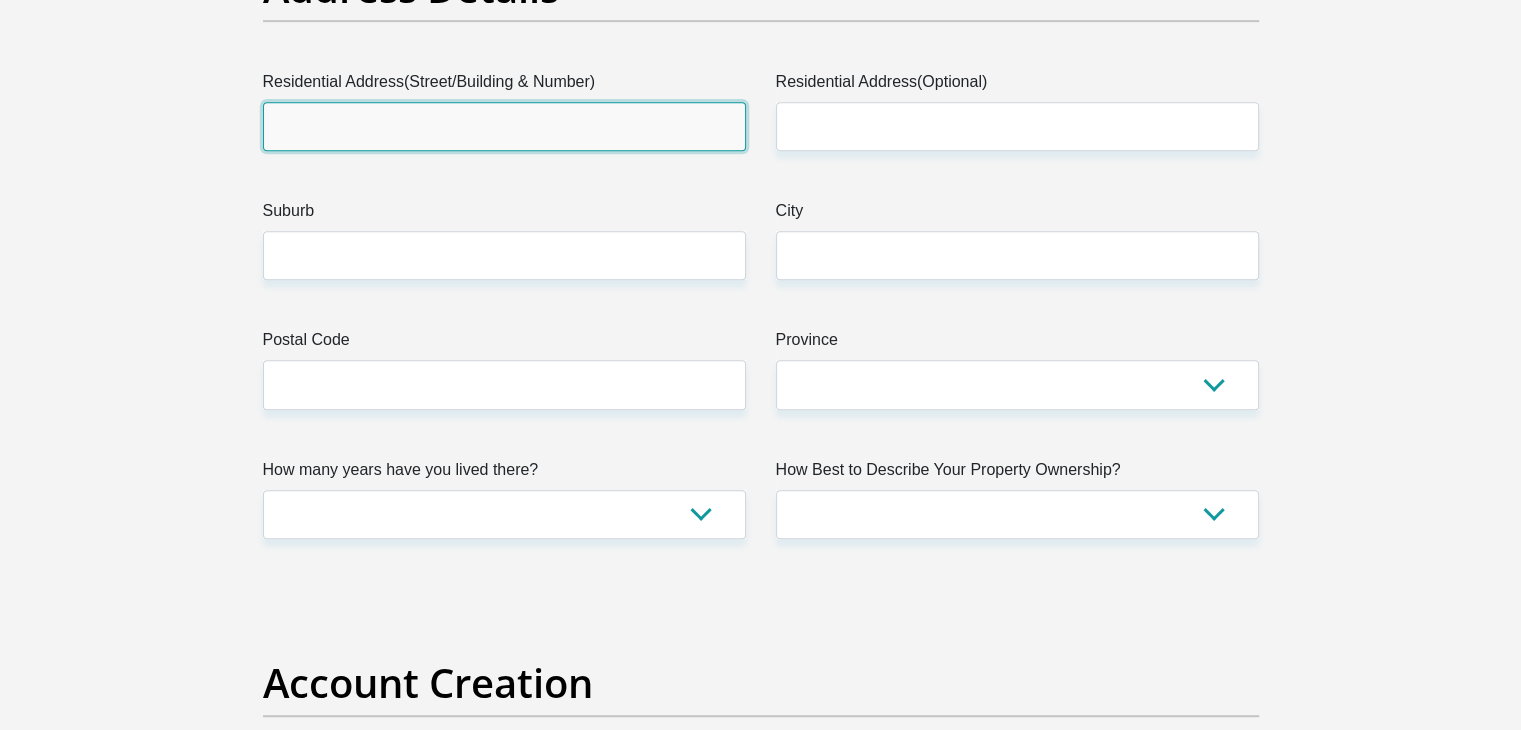 click on "Residential Address(Street/Building & Number)" at bounding box center (504, 126) 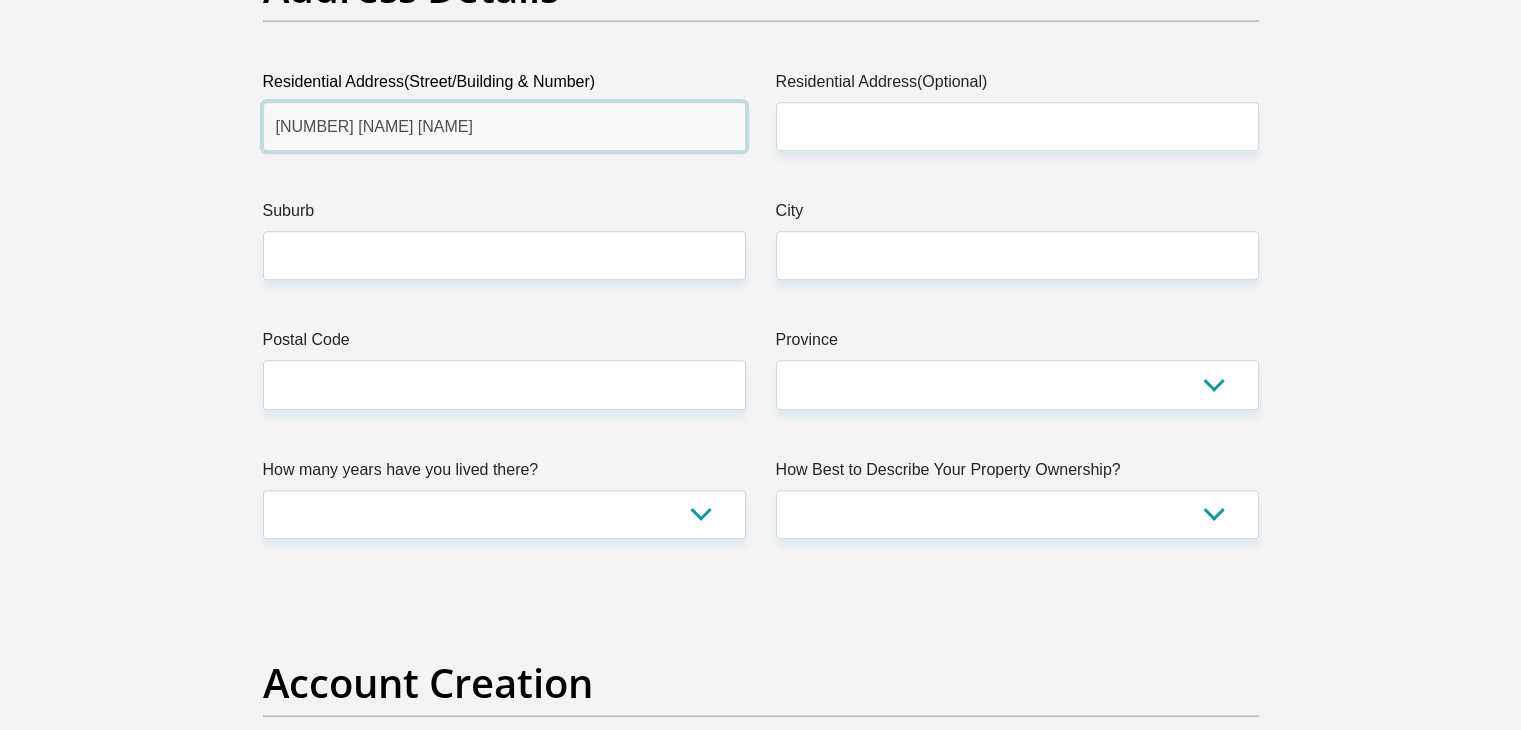 type on "[NUMBER] [NAME] [NAME]" 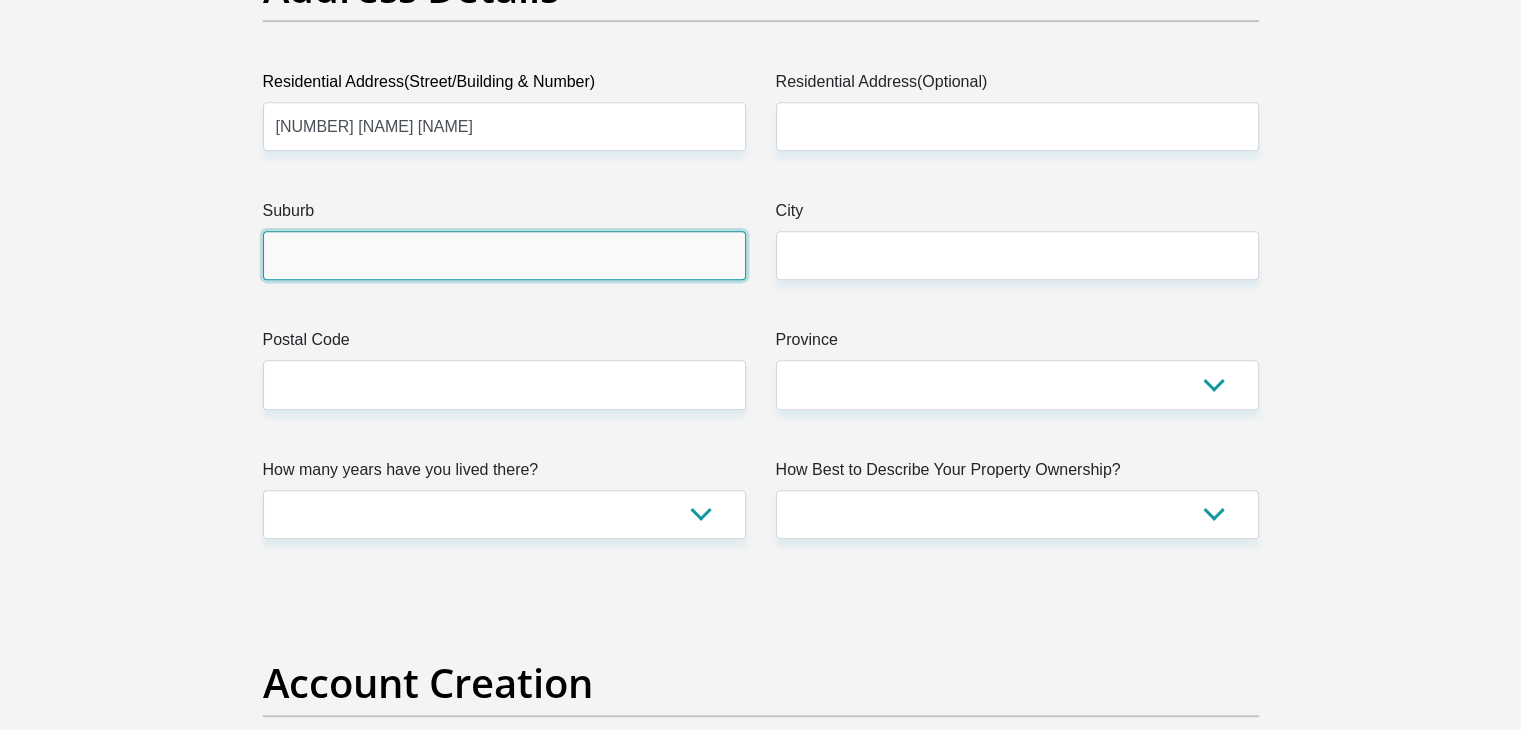 click on "Suburb" at bounding box center [504, 255] 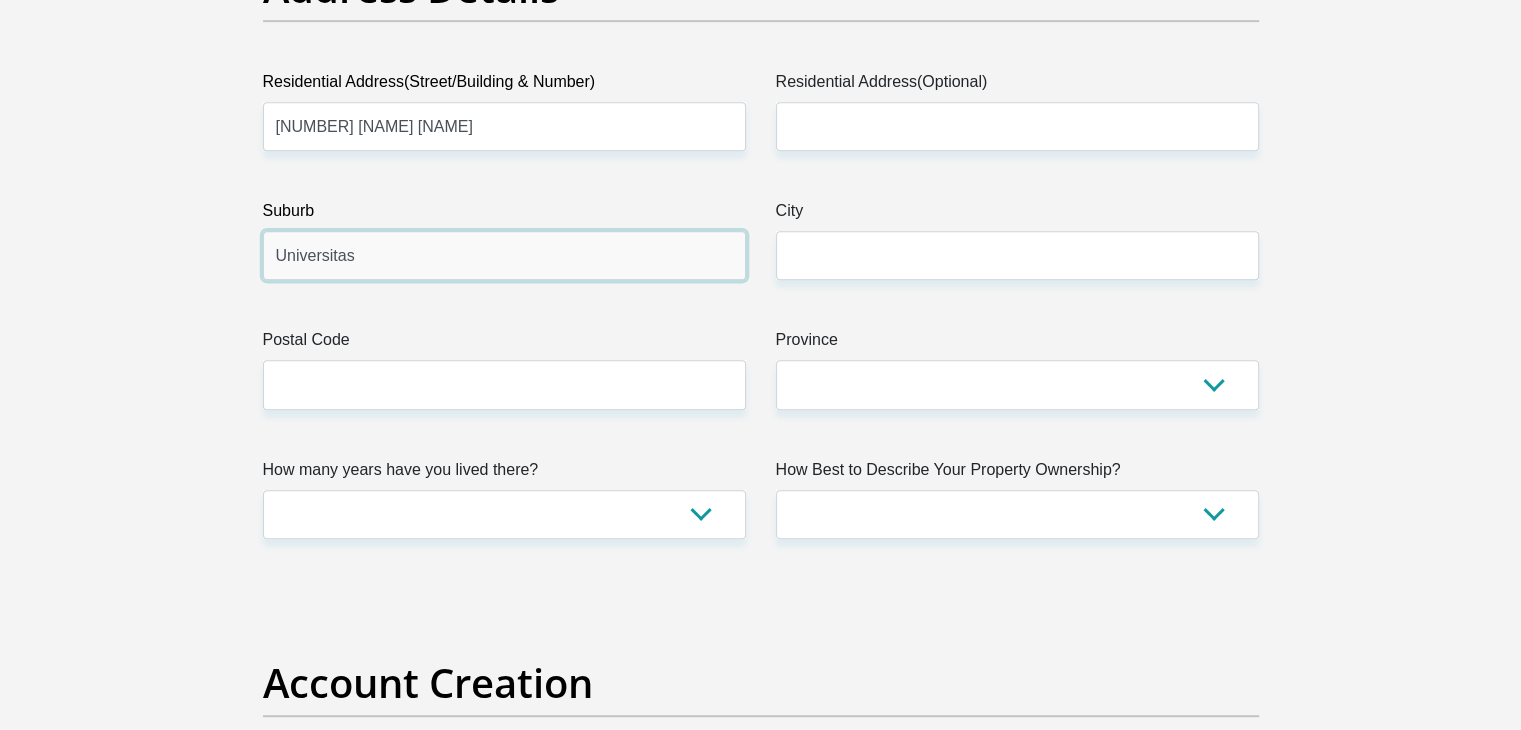 type on "Universitas" 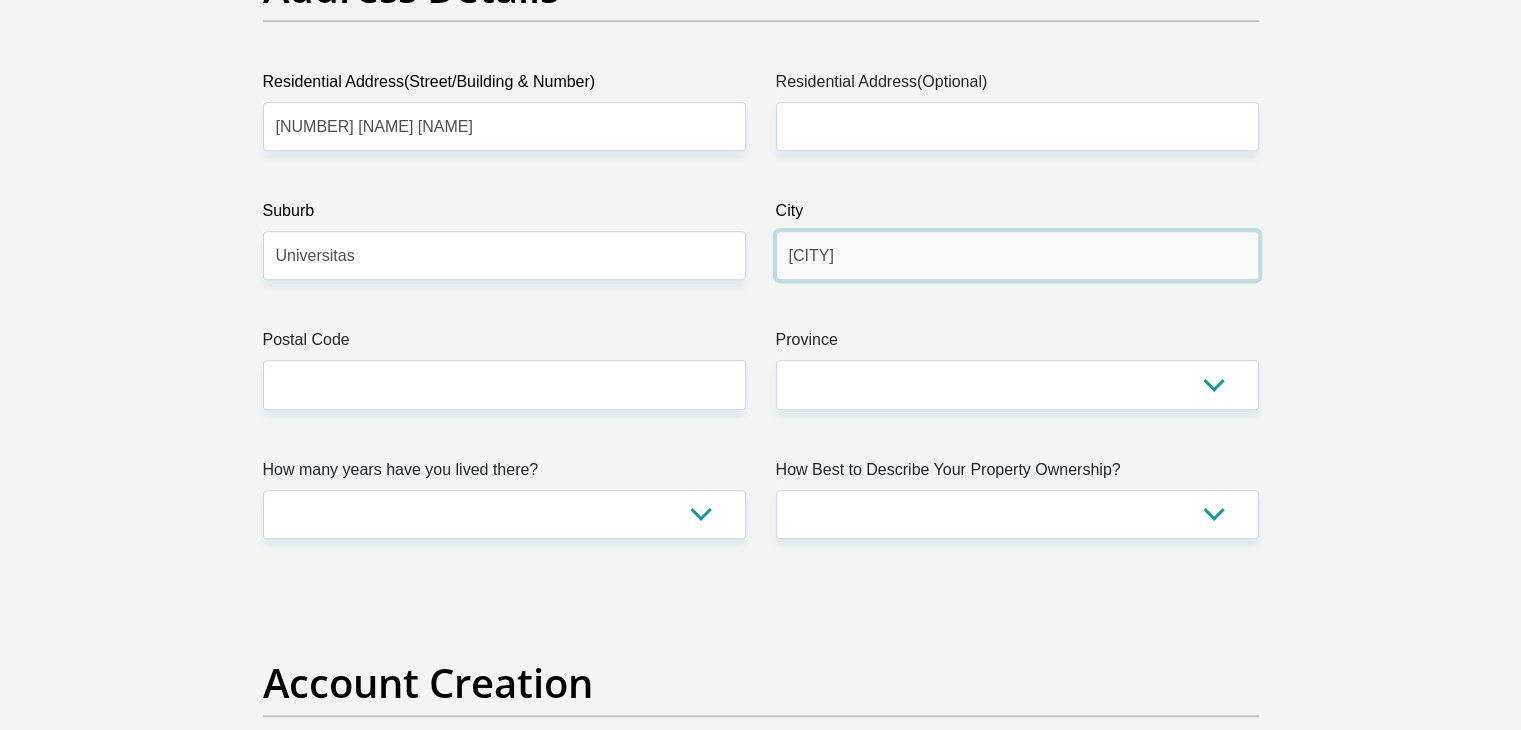 click on "[CITY]" at bounding box center [1017, 255] 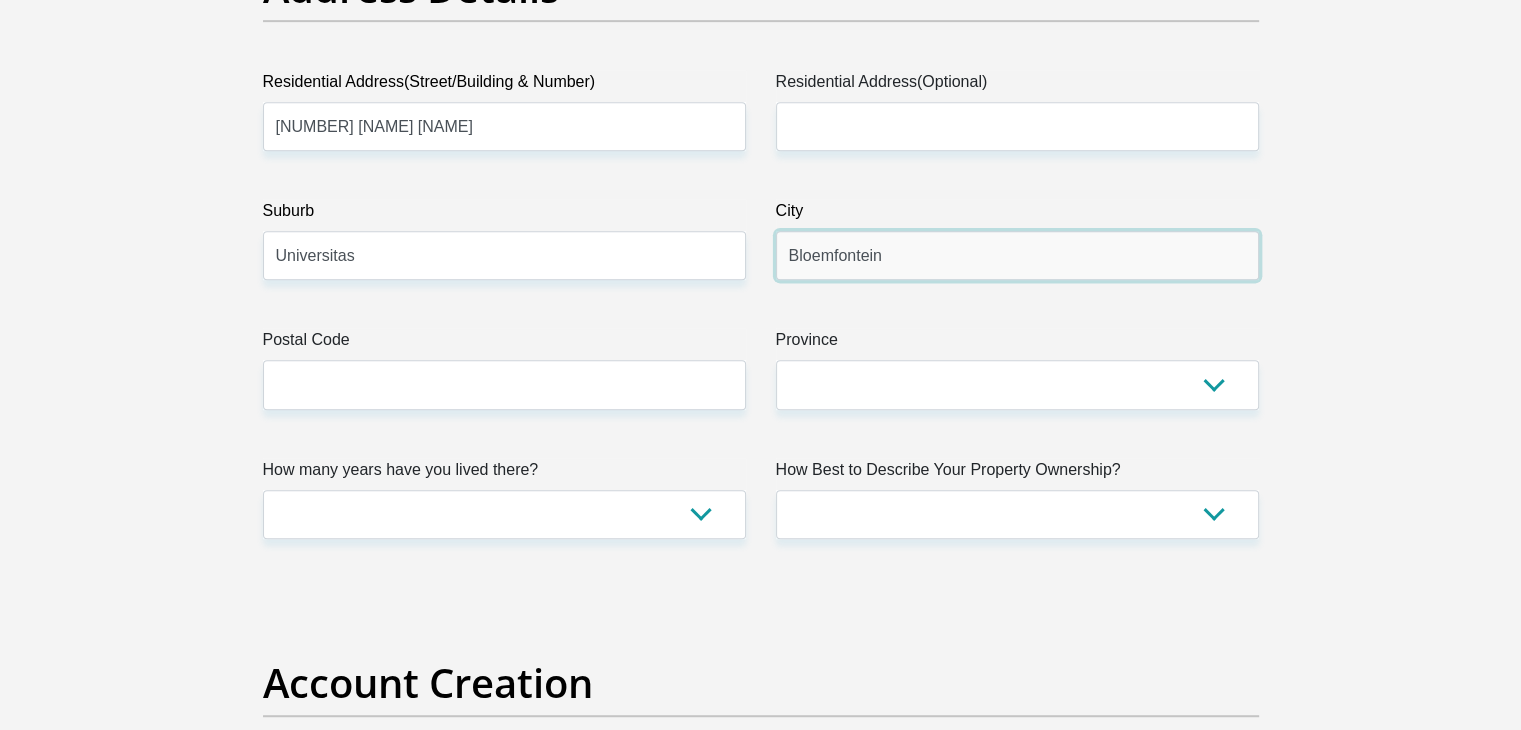 type on "Bloemfontein" 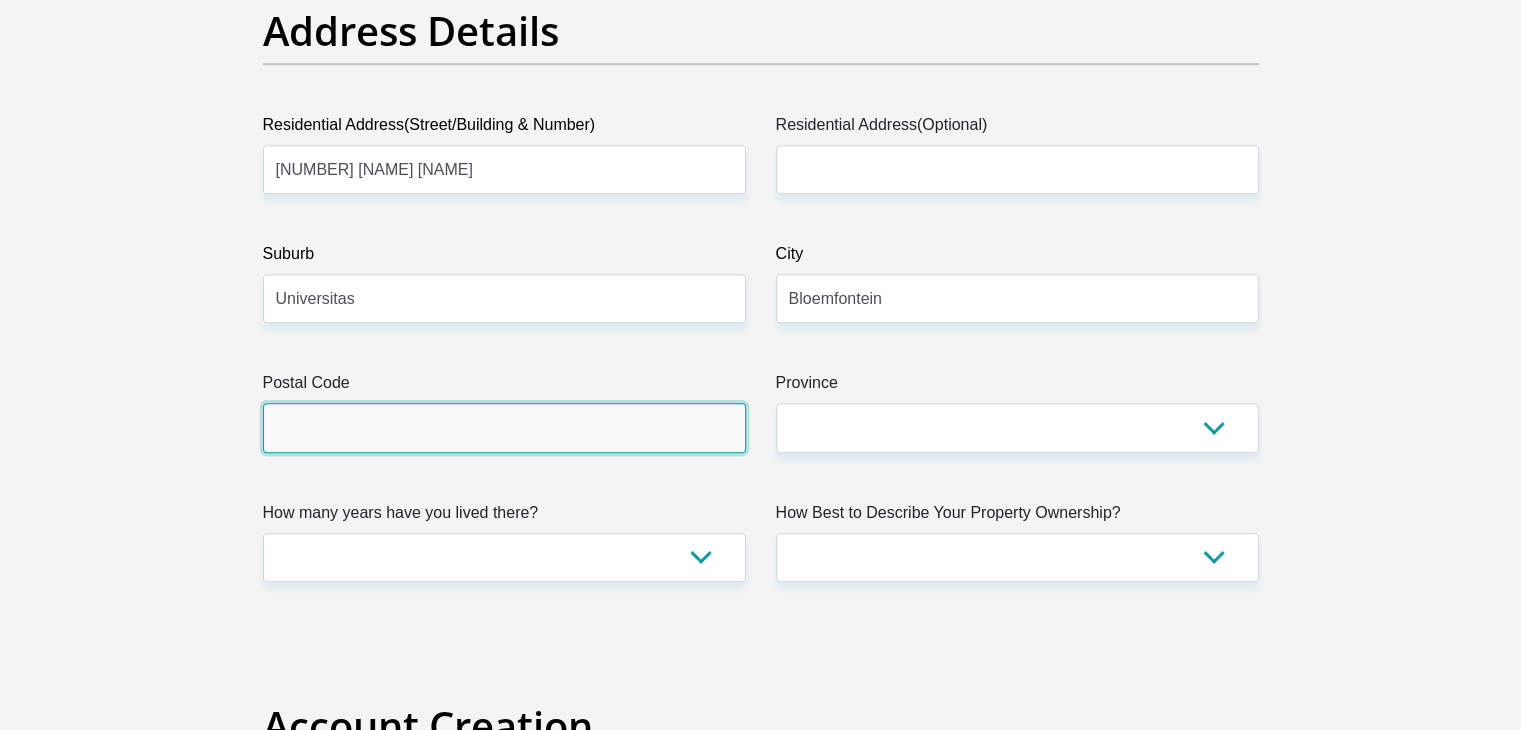 scroll, scrollTop: 1068, scrollLeft: 0, axis: vertical 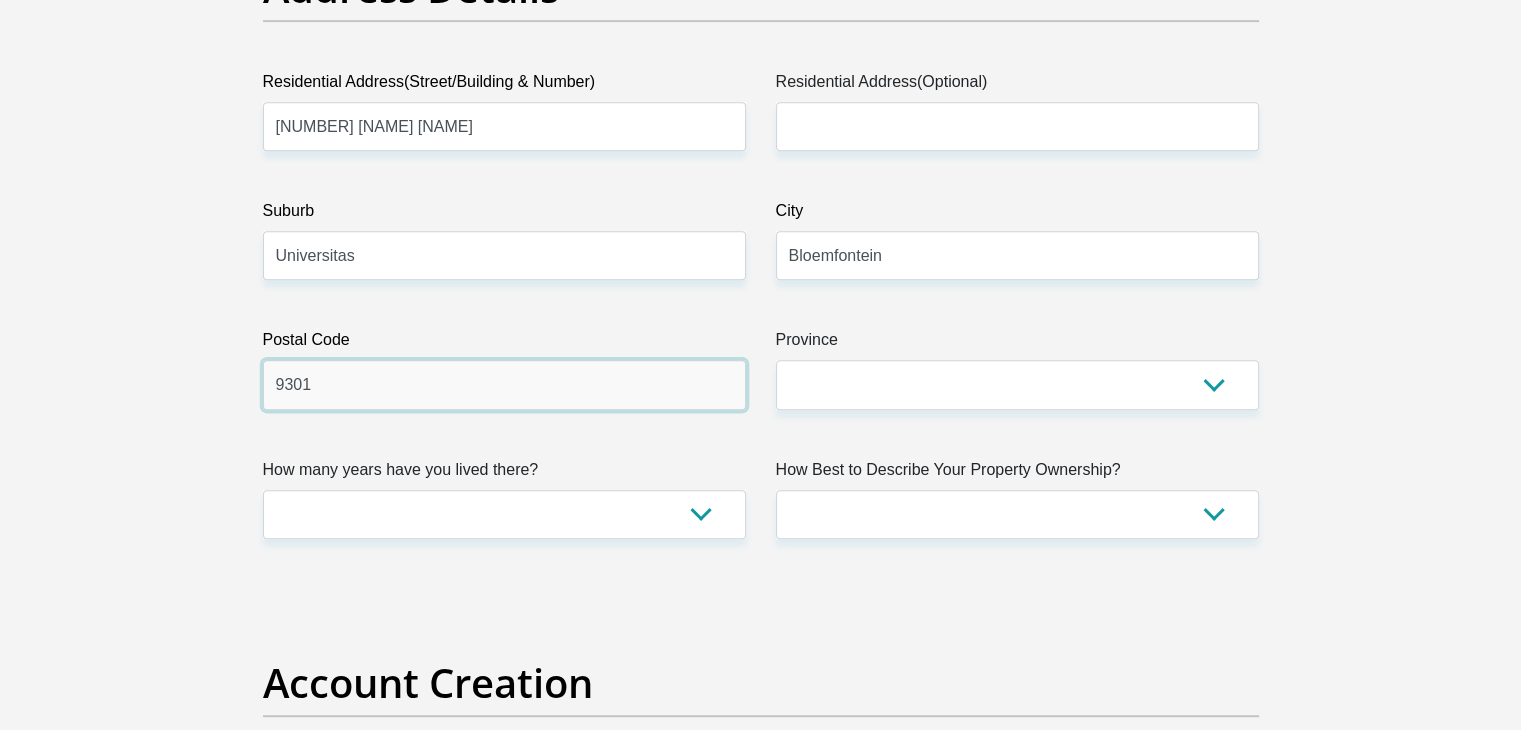 type on "9301" 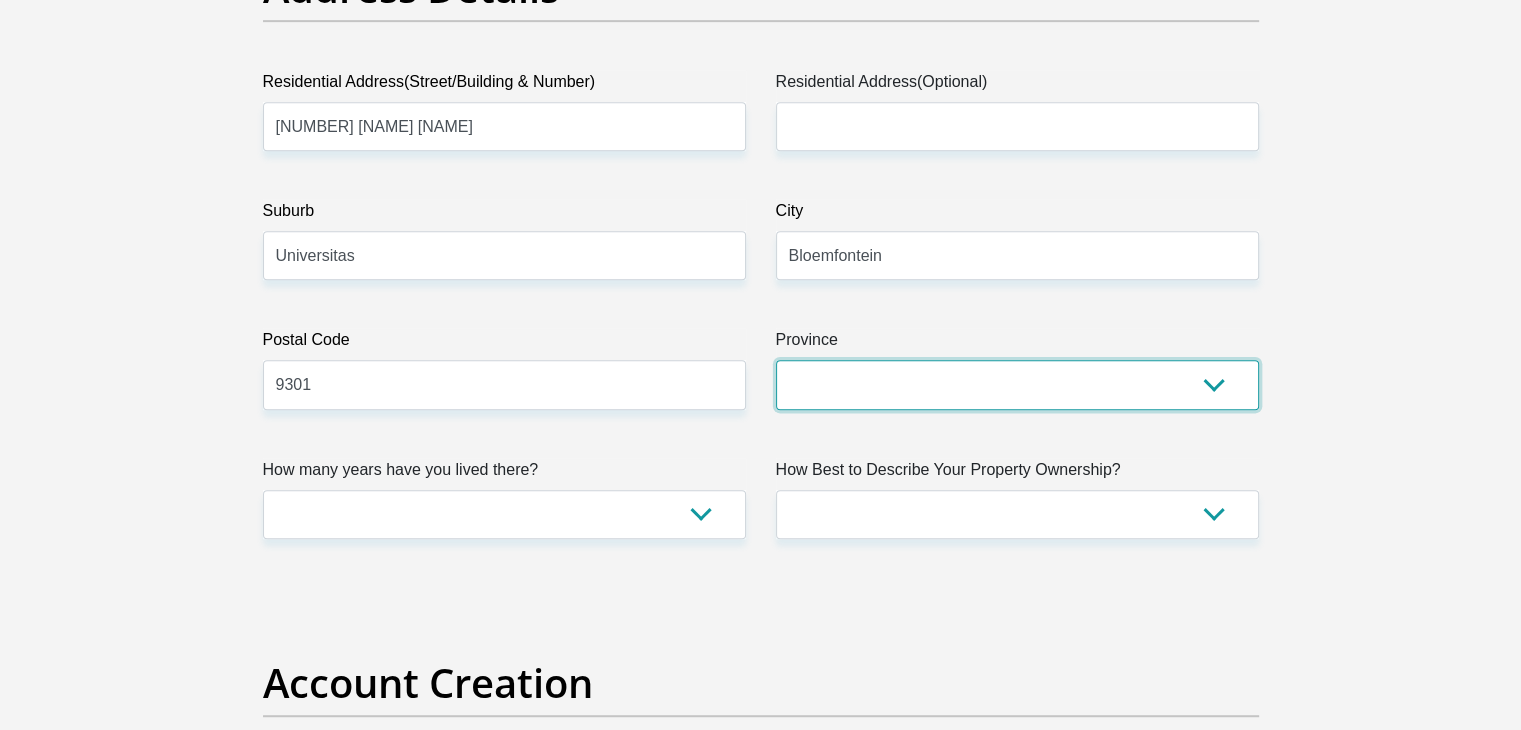 click on "Eastern Cape
Free State
Gauteng
KwaZulu-Natal
Limpopo
Mpumalanga
Northern Cape
North West
Western Cape" at bounding box center (1017, 384) 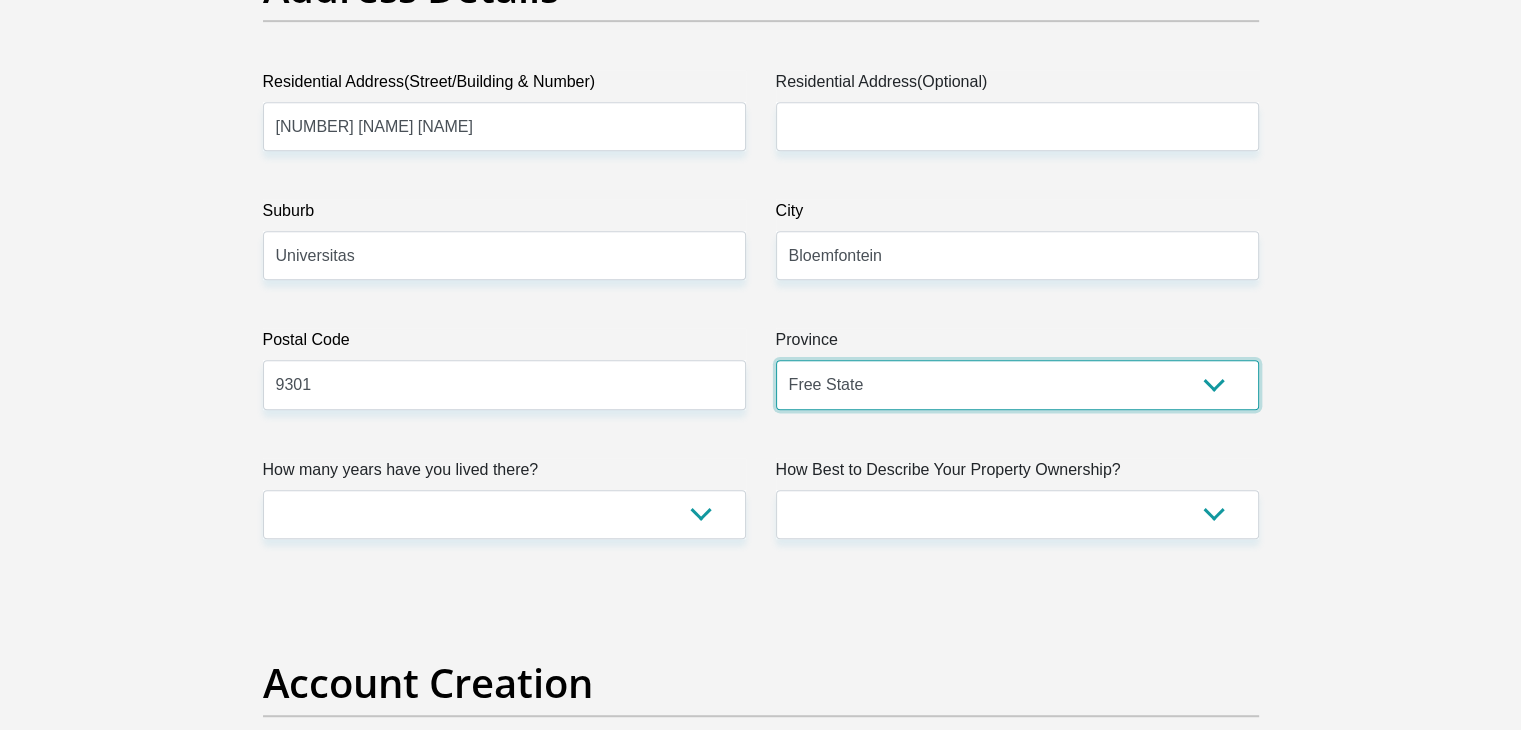 click on "Eastern Cape
Free State
Gauteng
KwaZulu-Natal
Limpopo
Mpumalanga
Northern Cape
North West
Western Cape" at bounding box center (1017, 384) 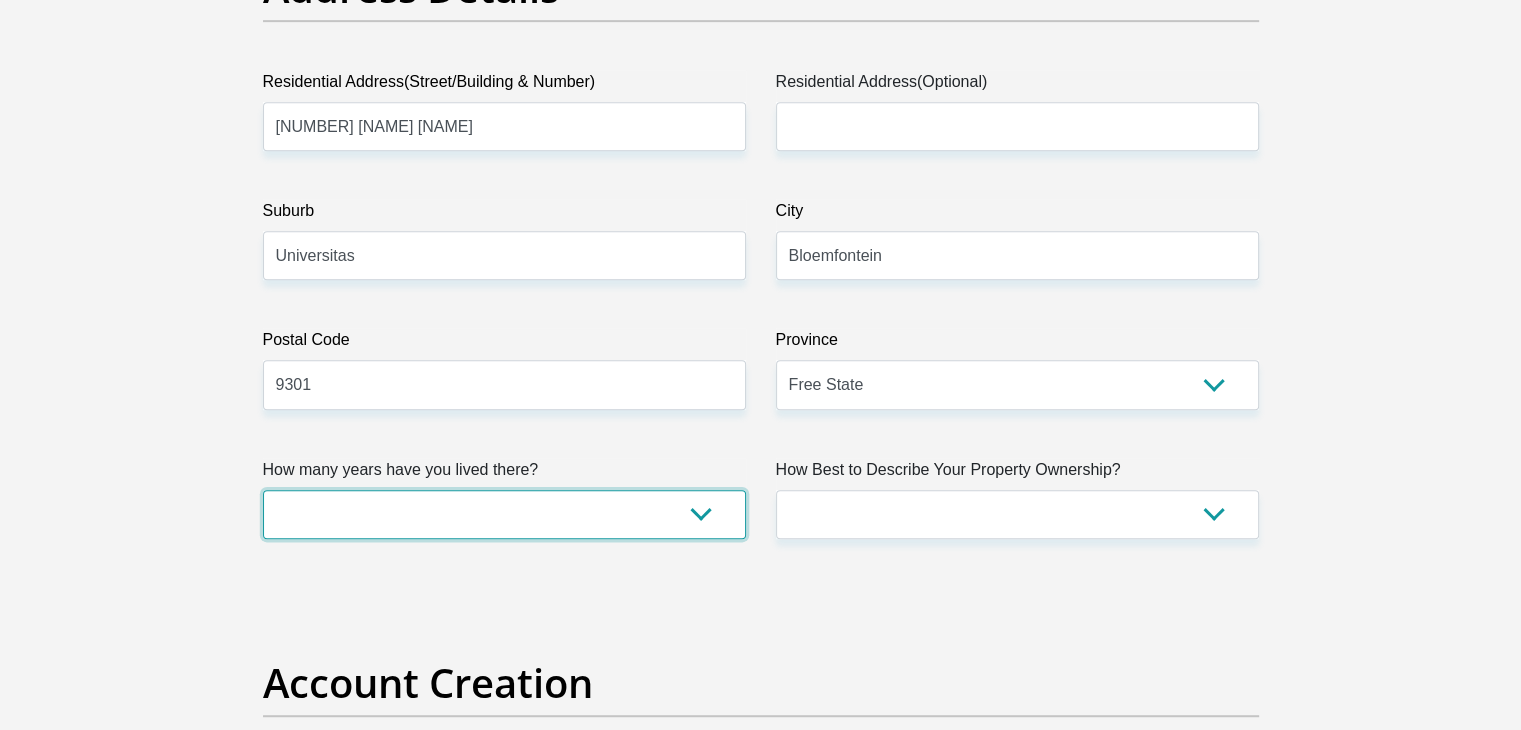 click on "less than 1 year
1-3 years
3-5 years
5+ years" at bounding box center (504, 514) 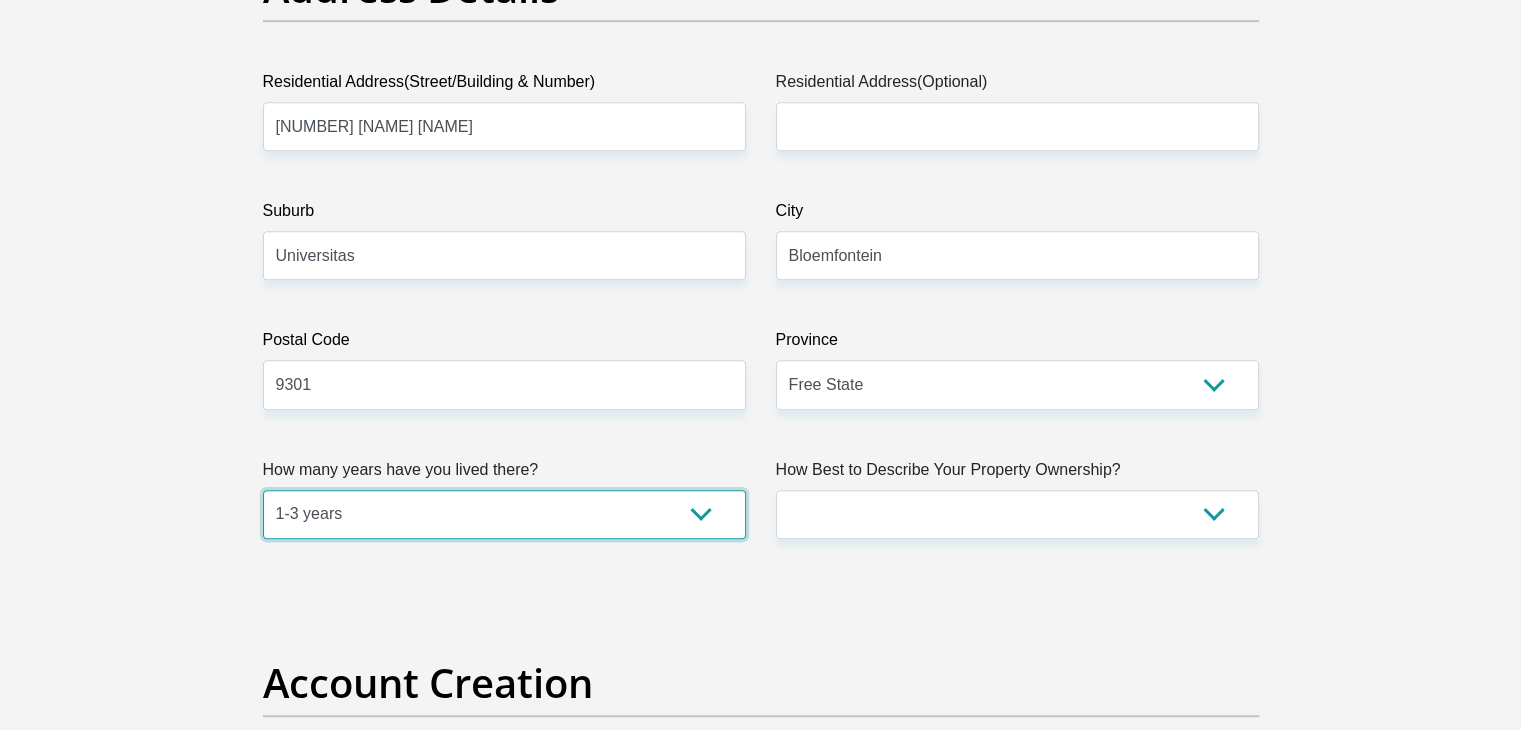 click on "less than 1 year
1-3 years
3-5 years
5+ years" at bounding box center (504, 514) 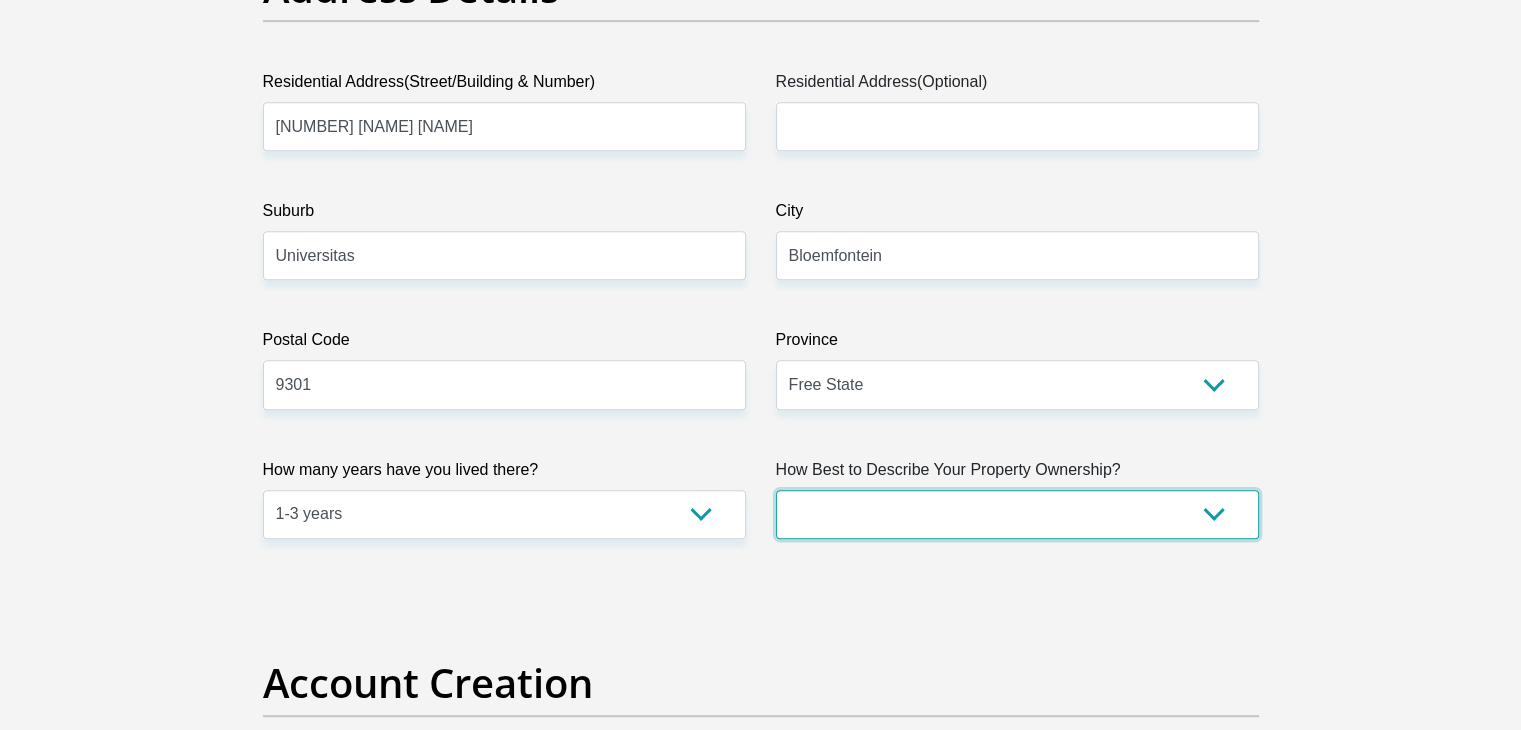 click on "Owned
Rented
Family Owned
Company Dwelling" at bounding box center (1017, 514) 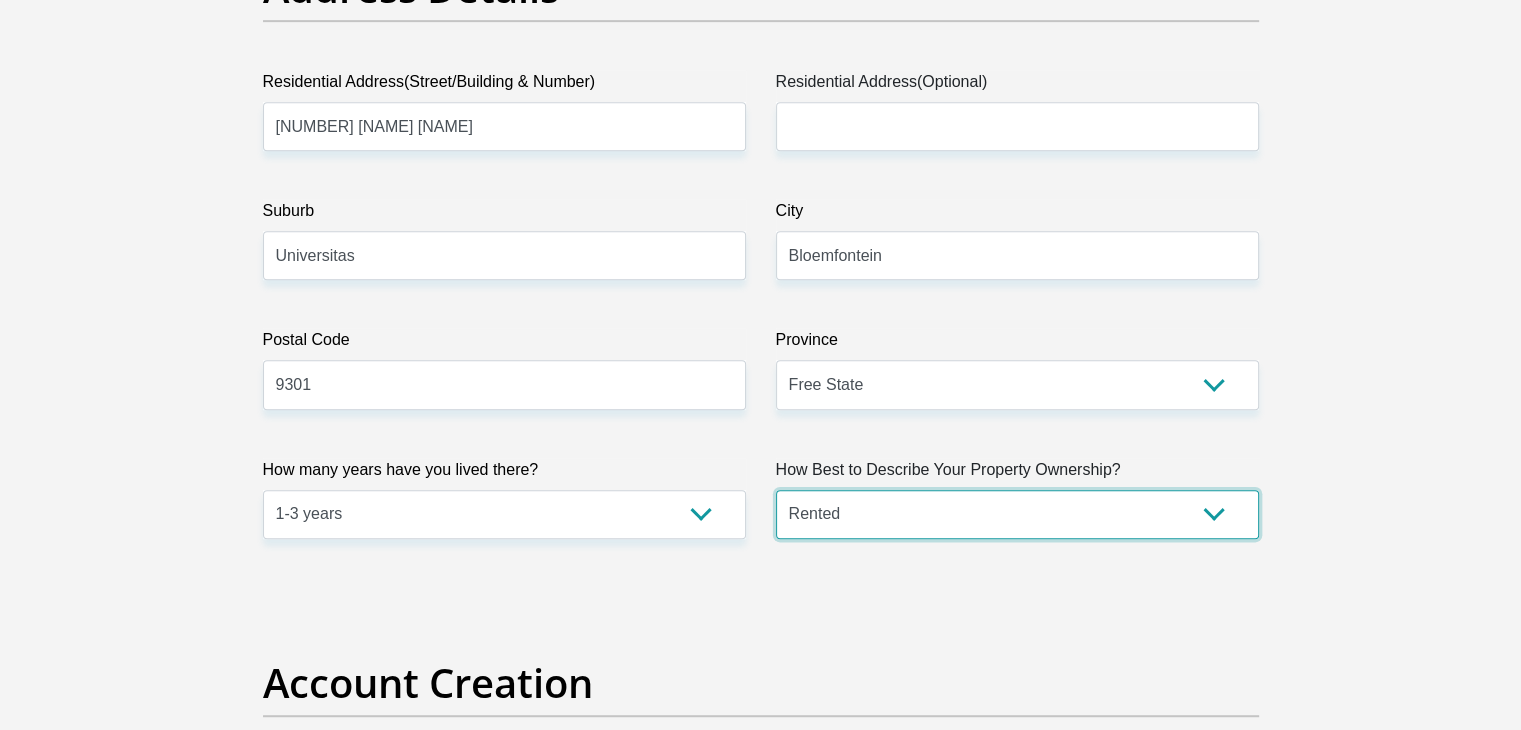 click on "Owned
Rented
Family Owned
Company Dwelling" at bounding box center (1017, 514) 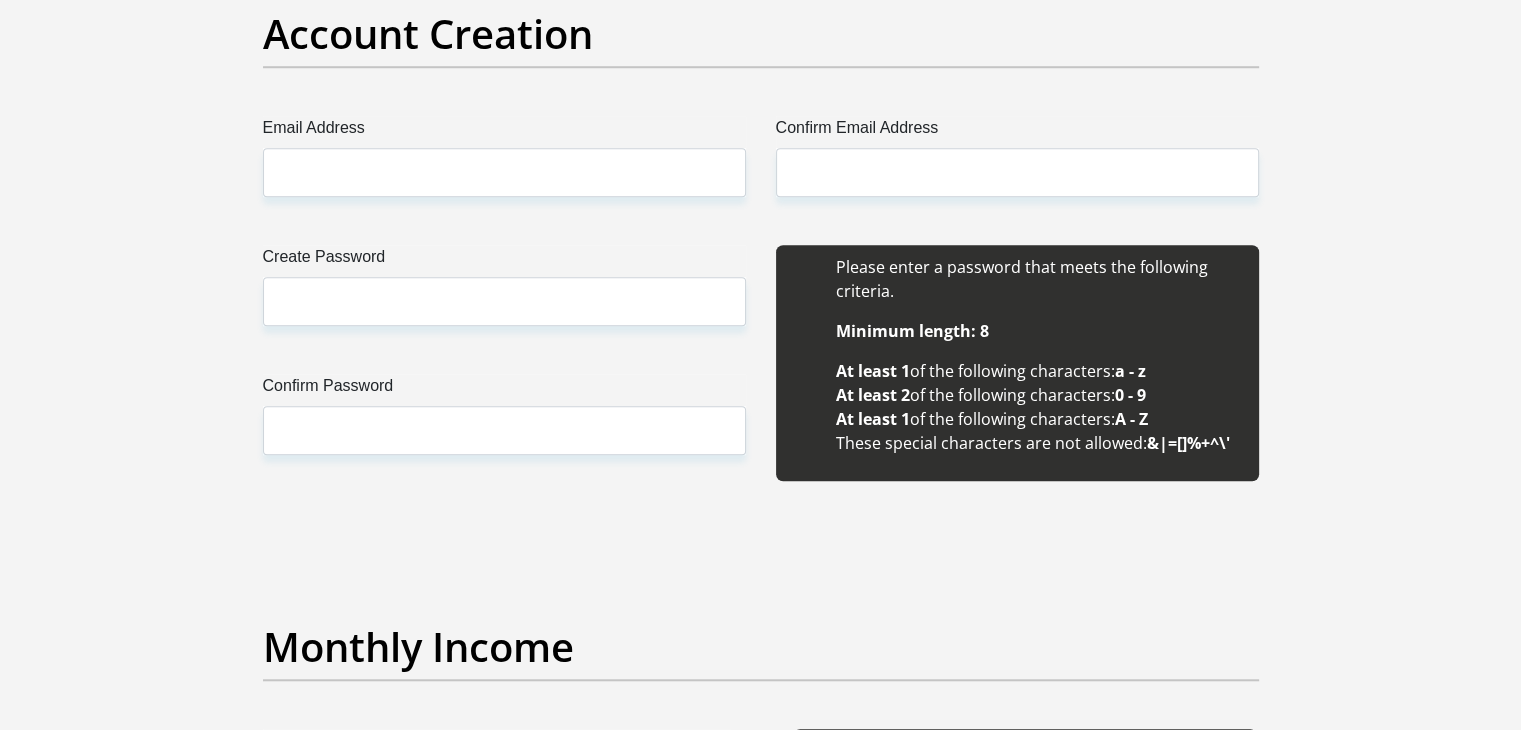 scroll, scrollTop: 1716, scrollLeft: 0, axis: vertical 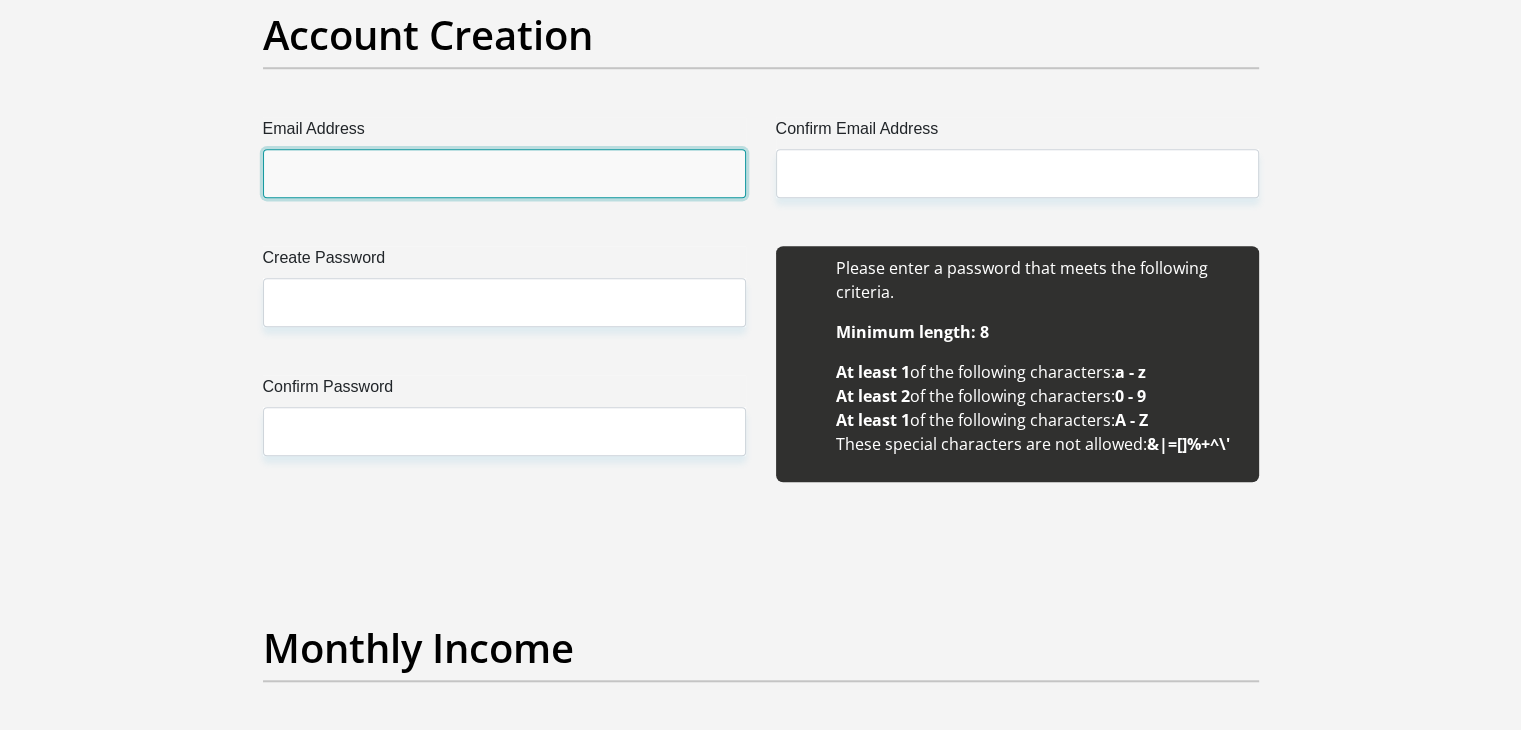 click on "Email Address" at bounding box center (504, 173) 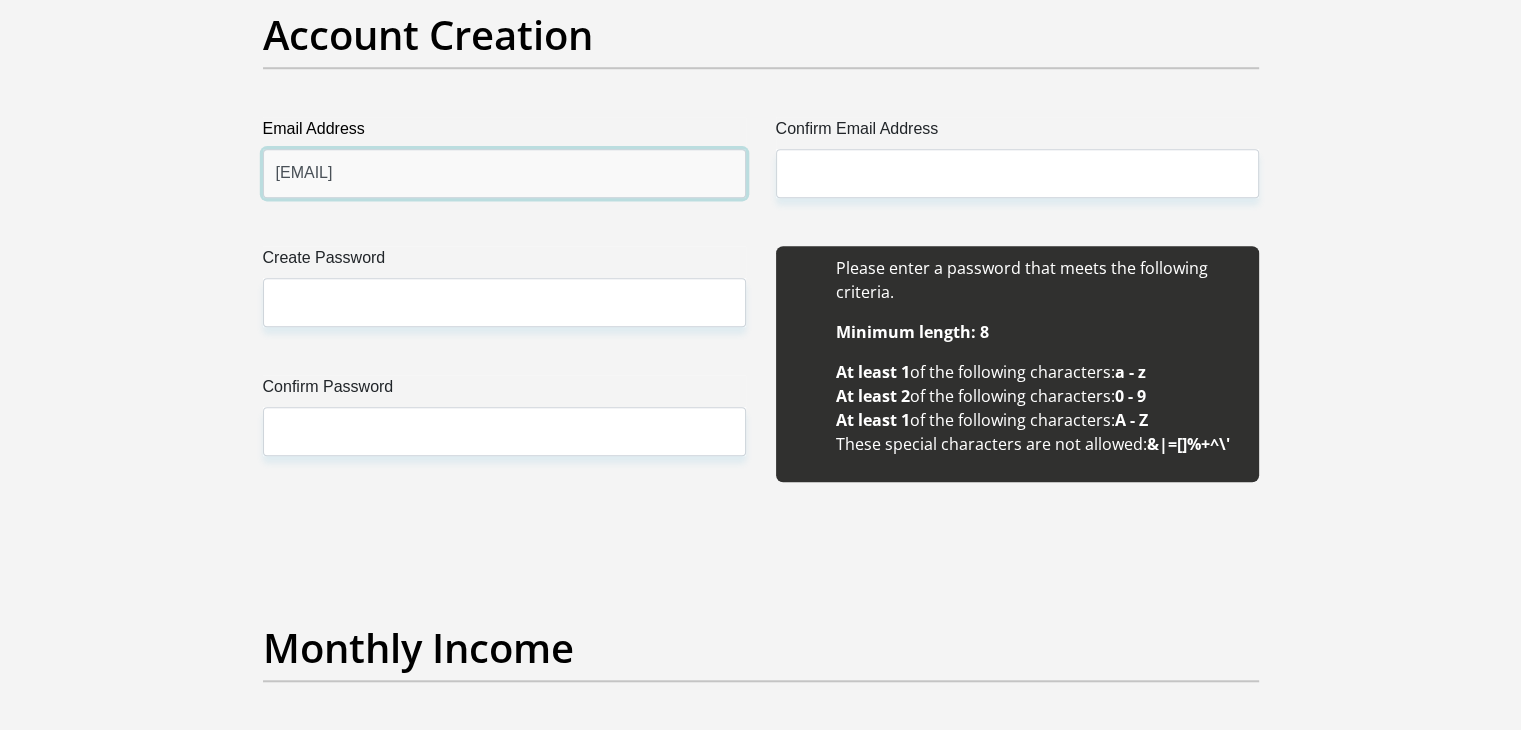 type on "[EMAIL]" 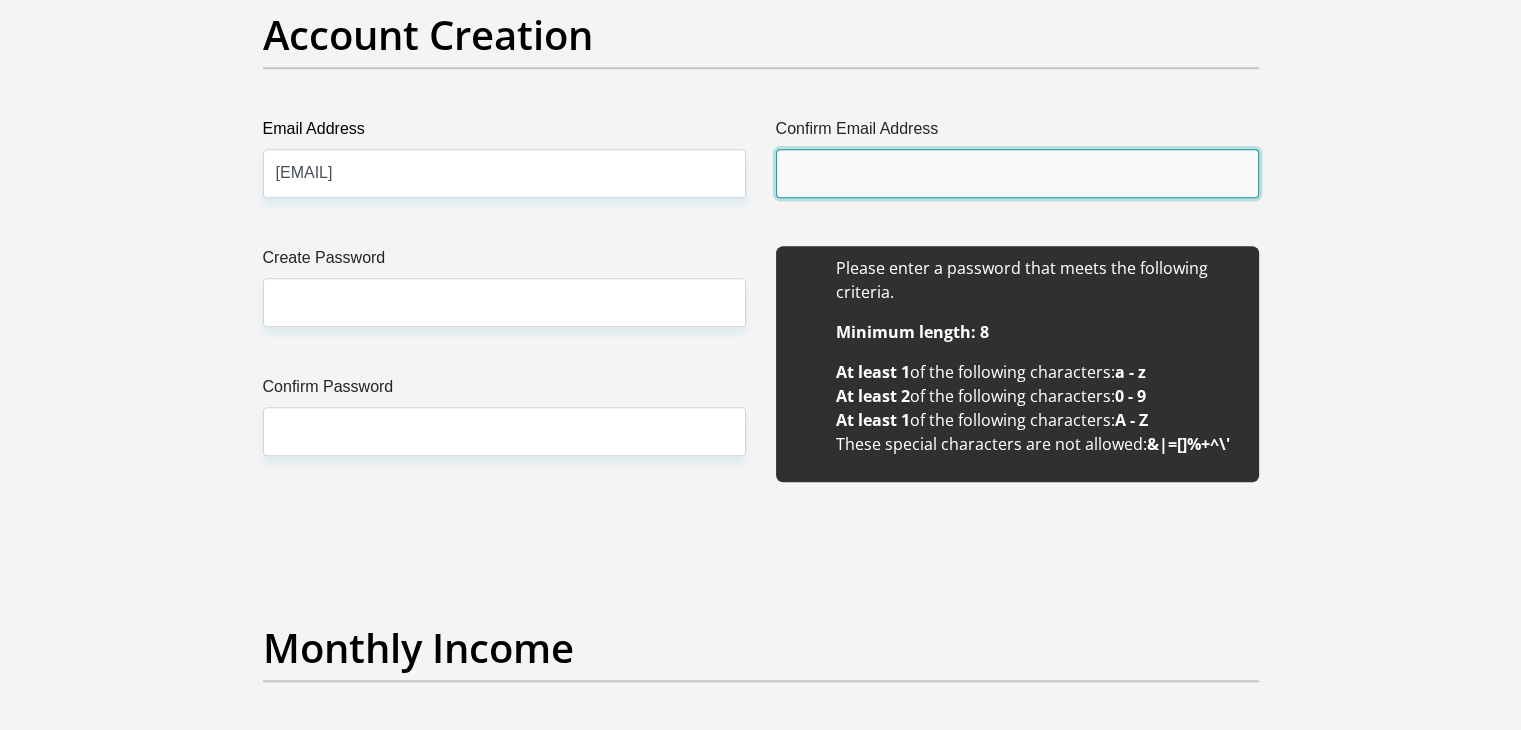 click on "Confirm Email Address" at bounding box center [1017, 173] 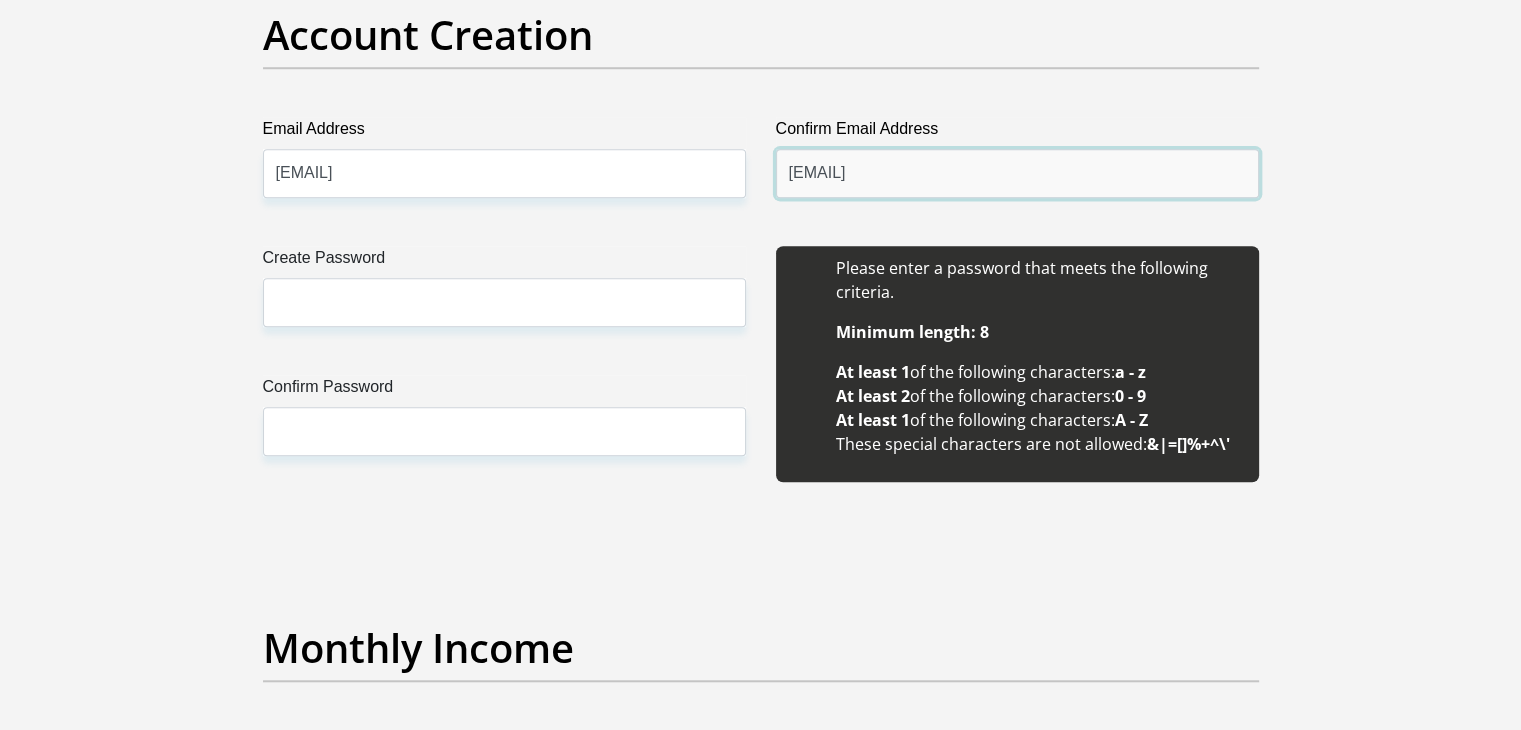 type on "[EMAIL]" 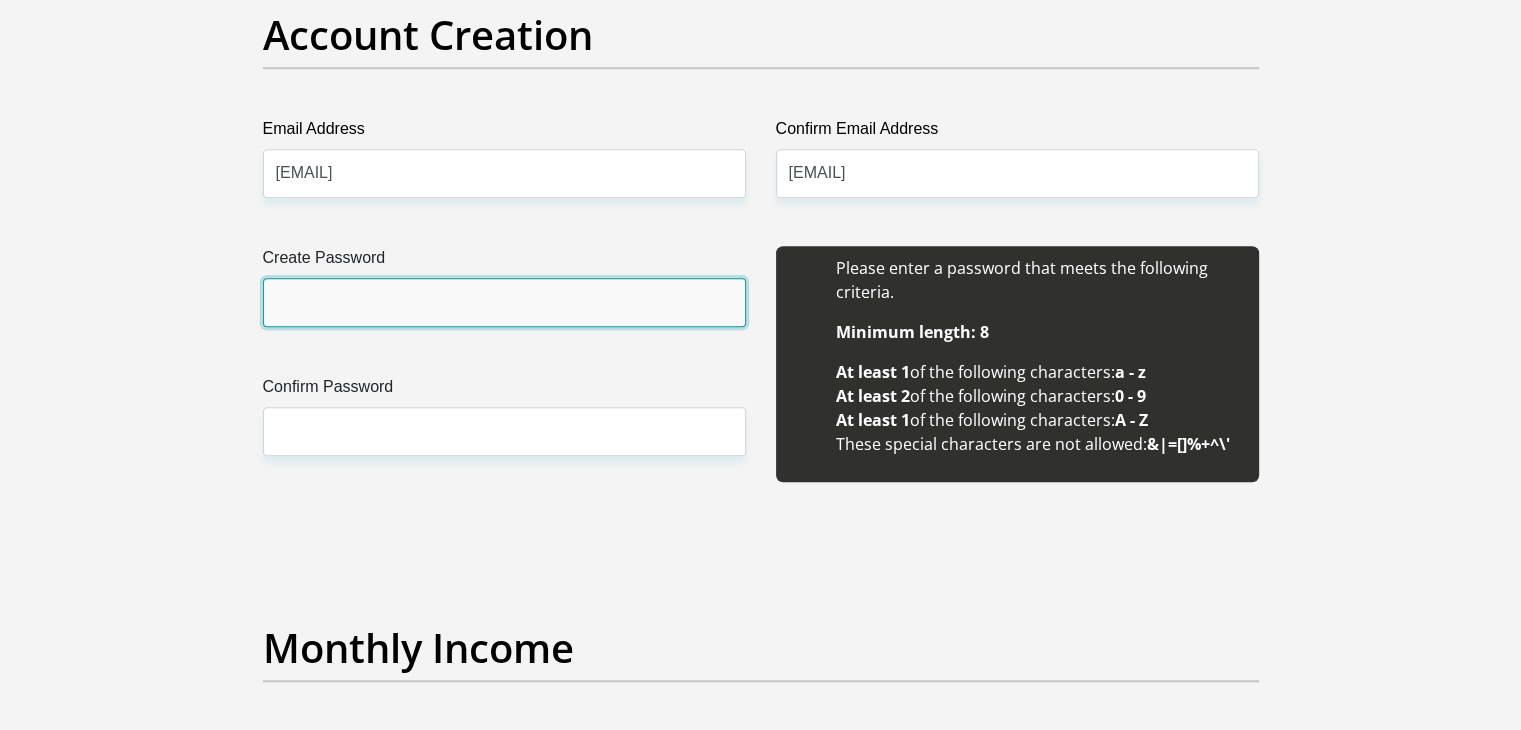 click on "Create Password" at bounding box center [504, 302] 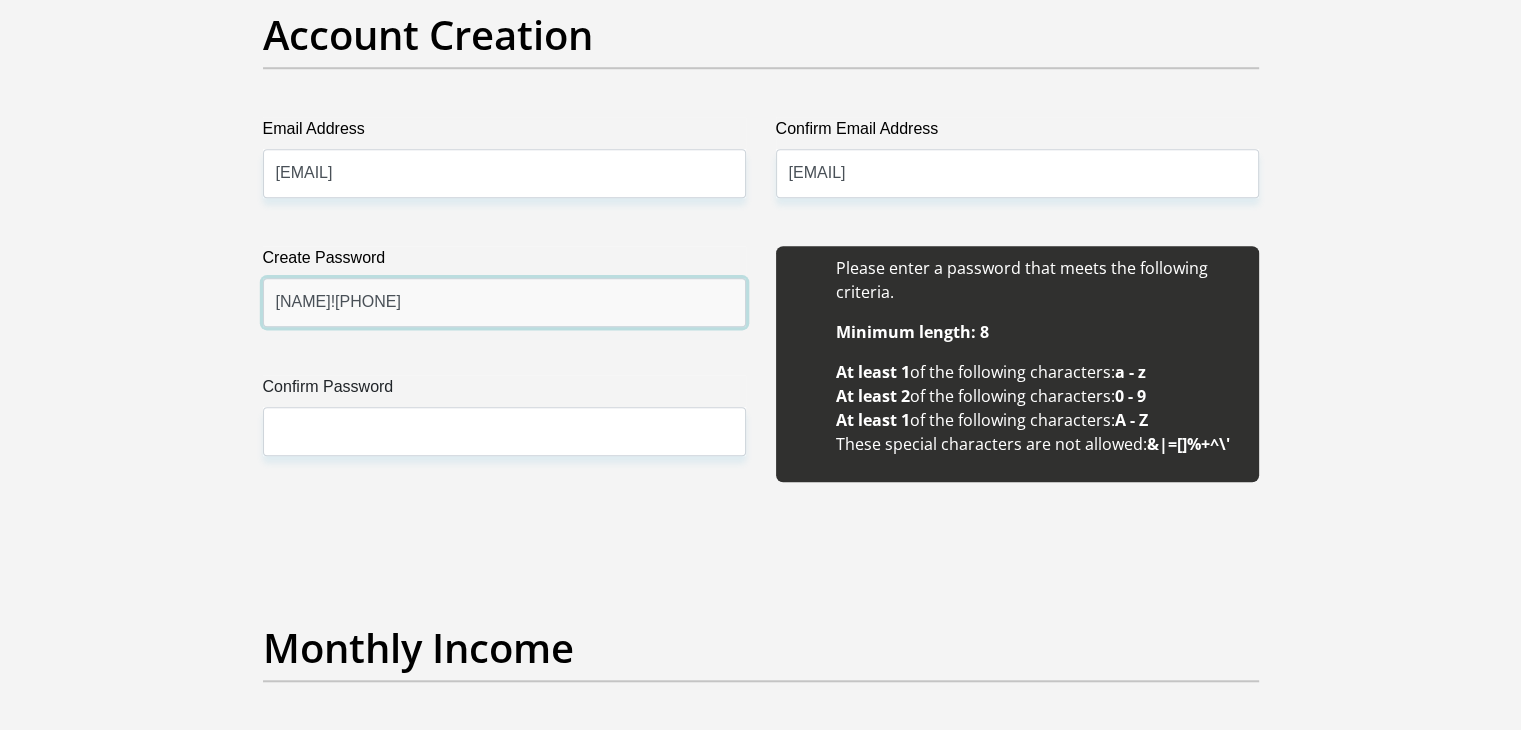 type on "[NAME]![PHONE]" 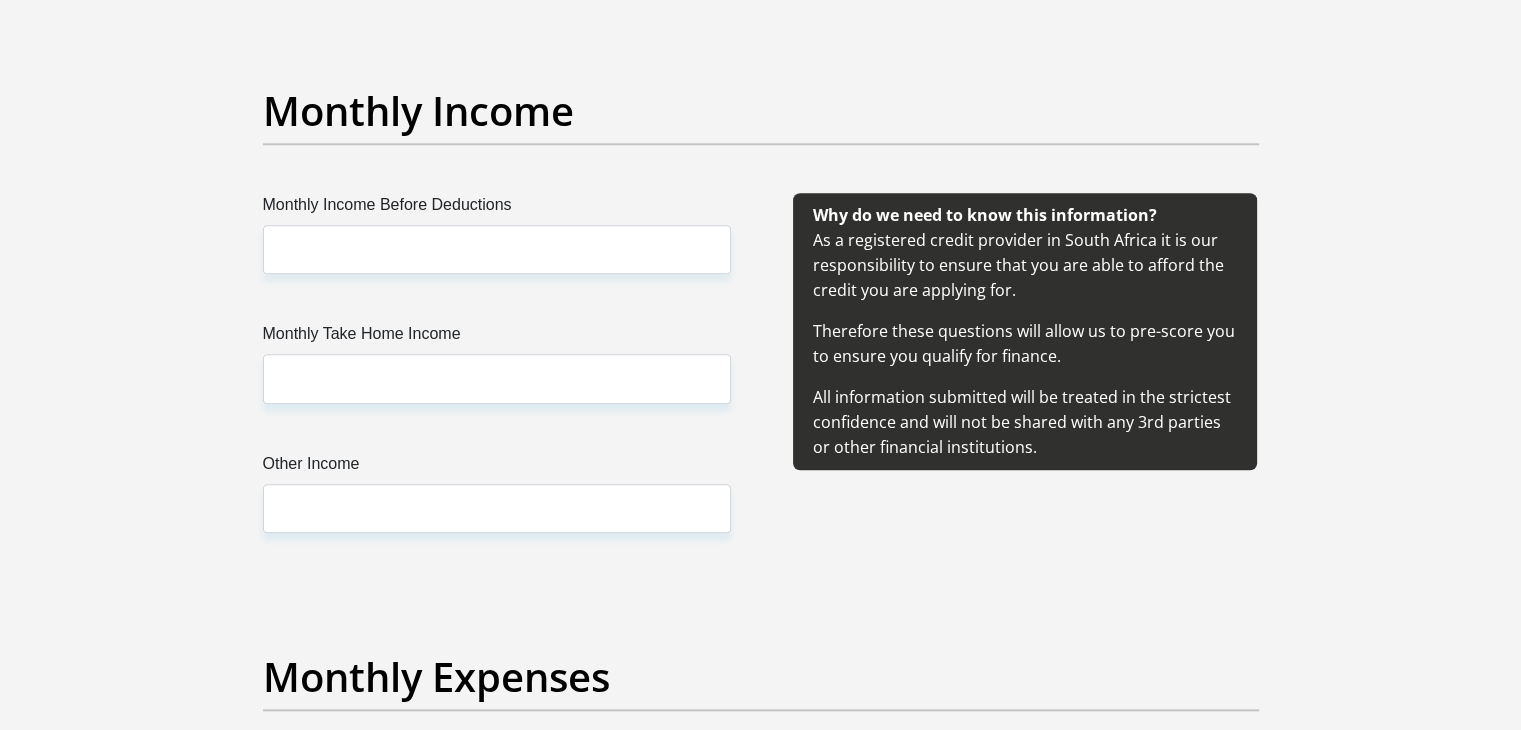 scroll, scrollTop: 2264, scrollLeft: 0, axis: vertical 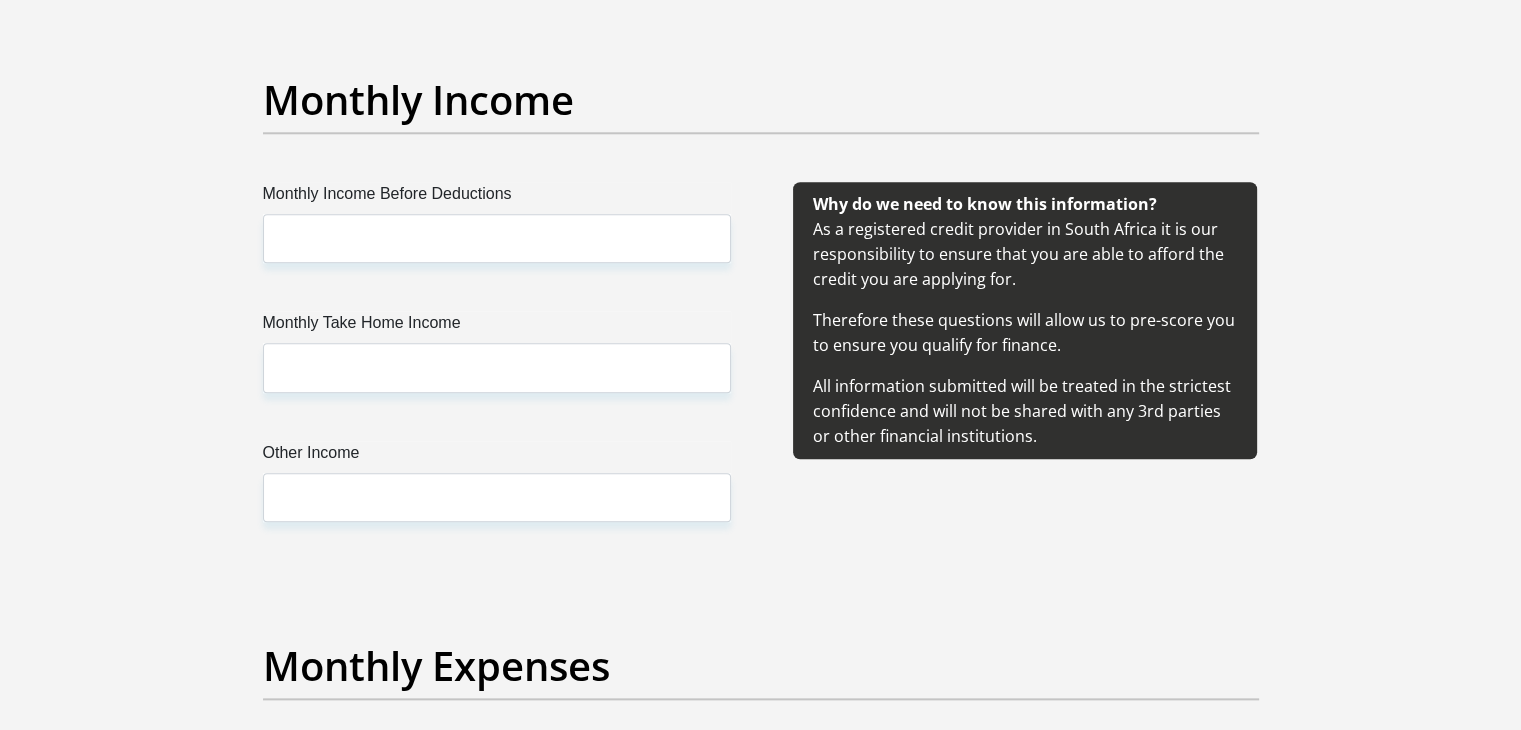 type on "[NAME]![PHONE]" 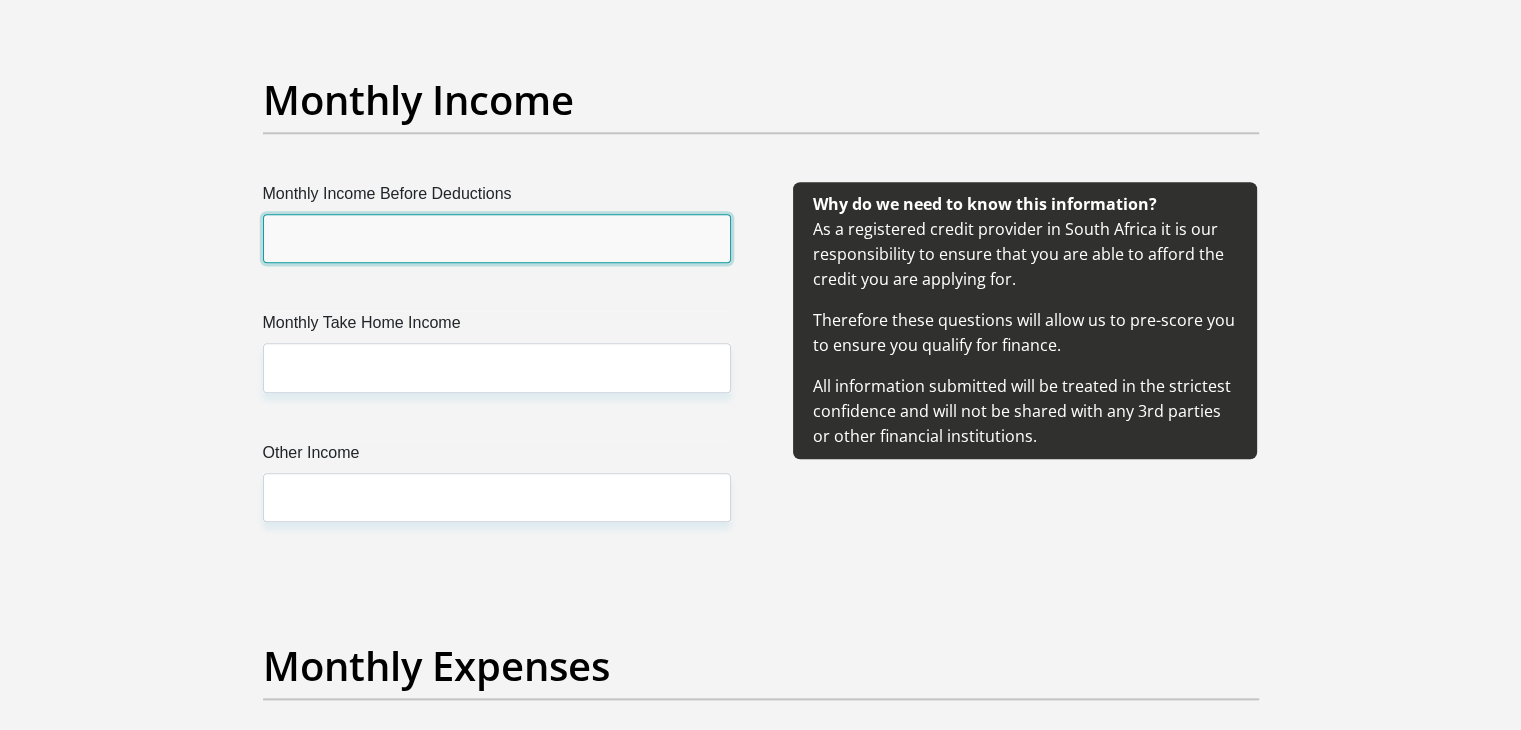 click on "Monthly Income Before Deductions" at bounding box center [497, 238] 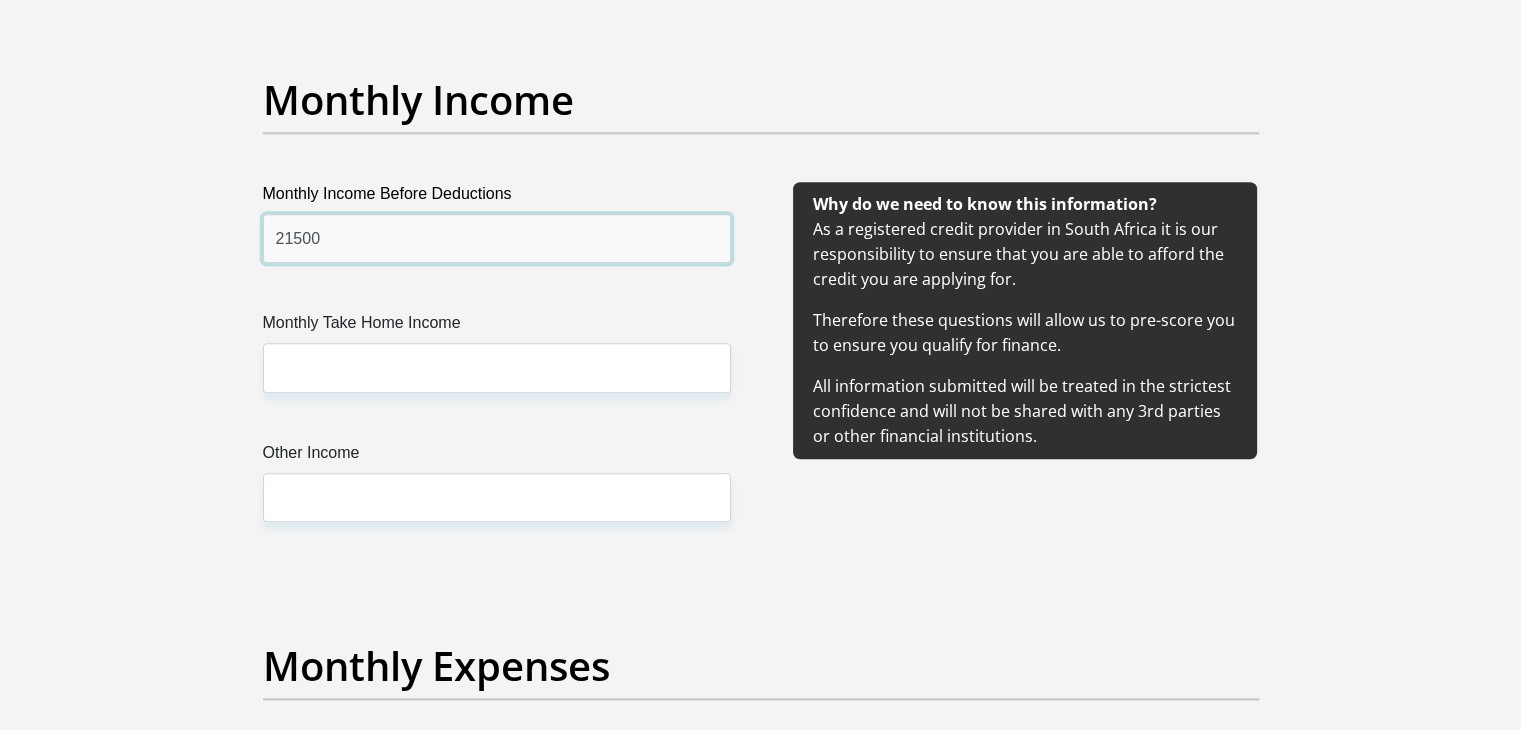 type on "21500" 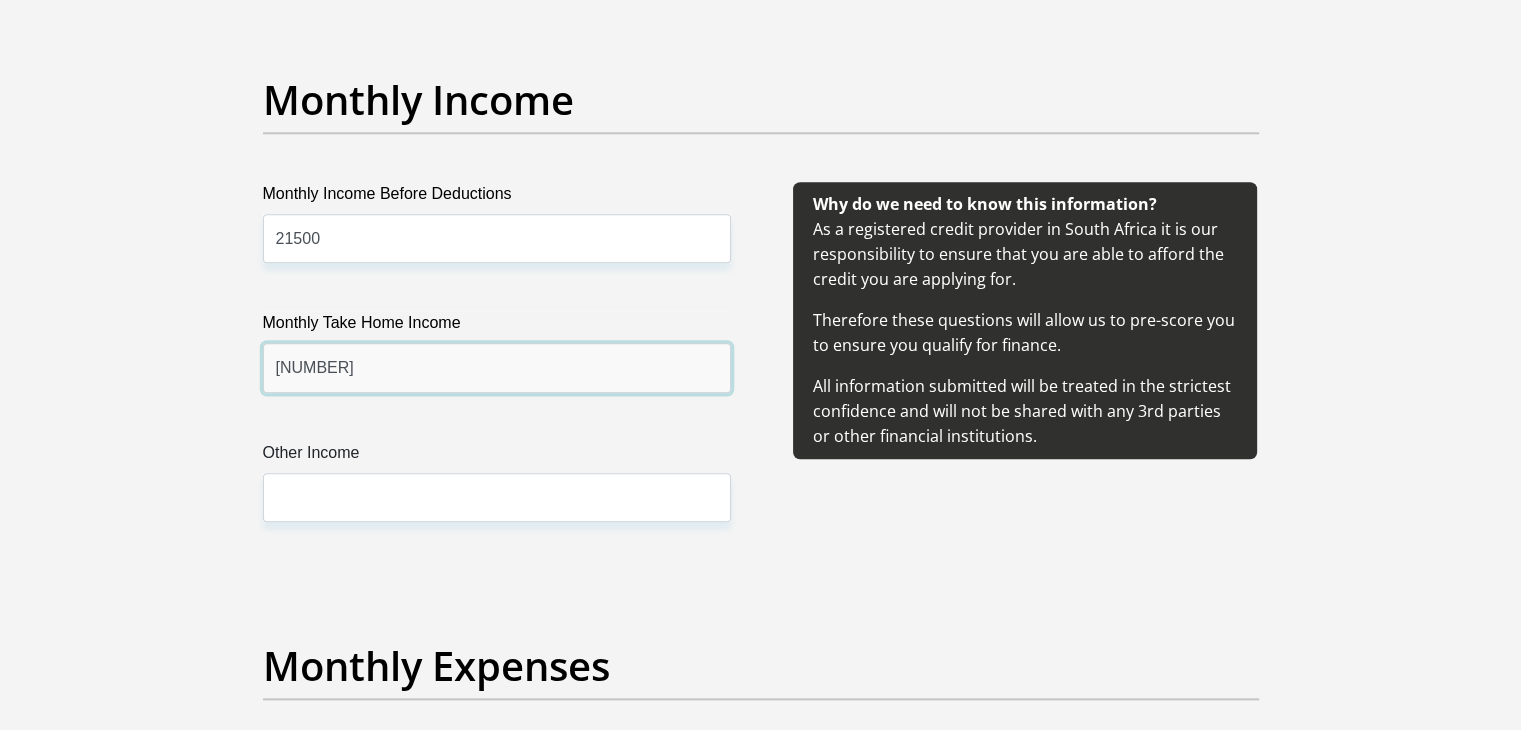 type on "[NUMBER]" 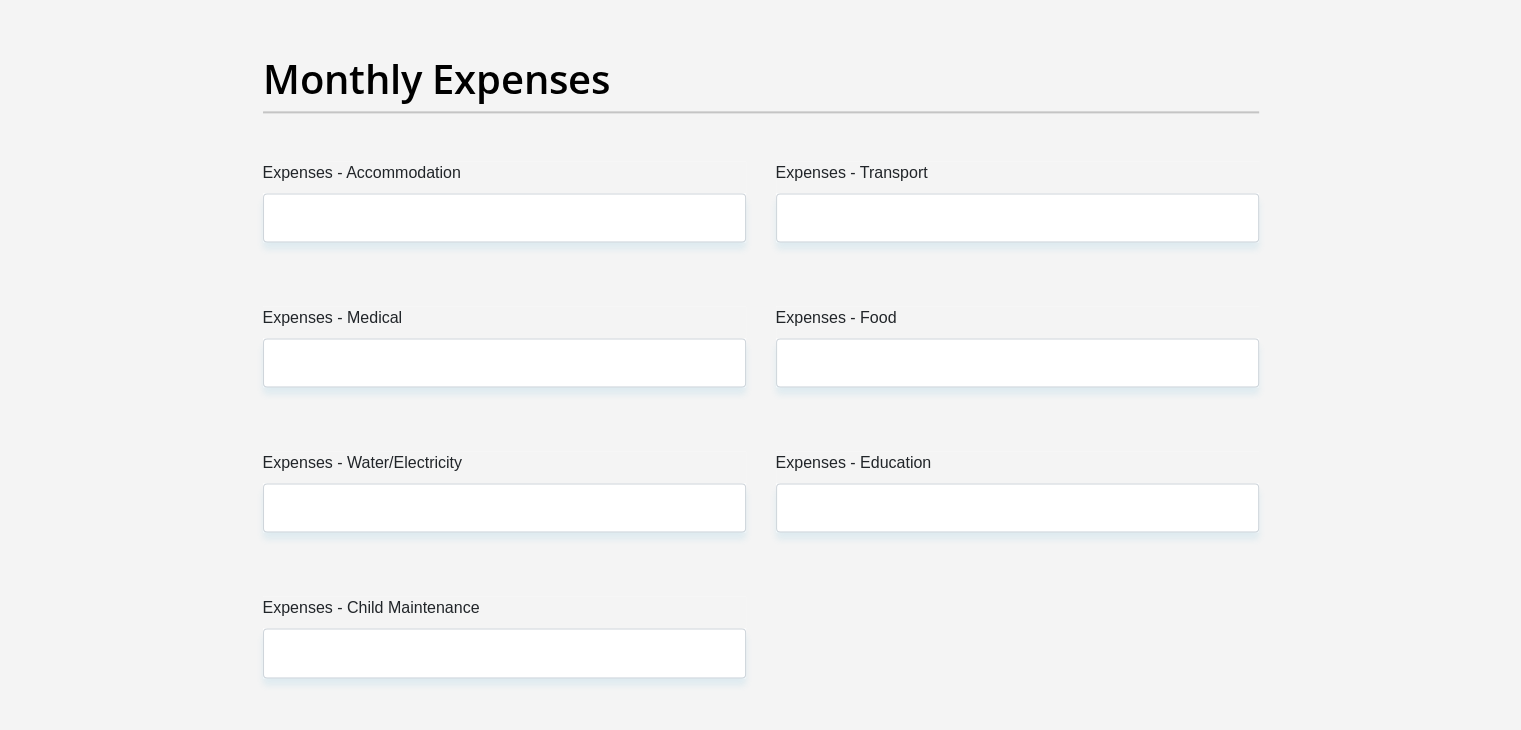 scroll, scrollTop: 2852, scrollLeft: 0, axis: vertical 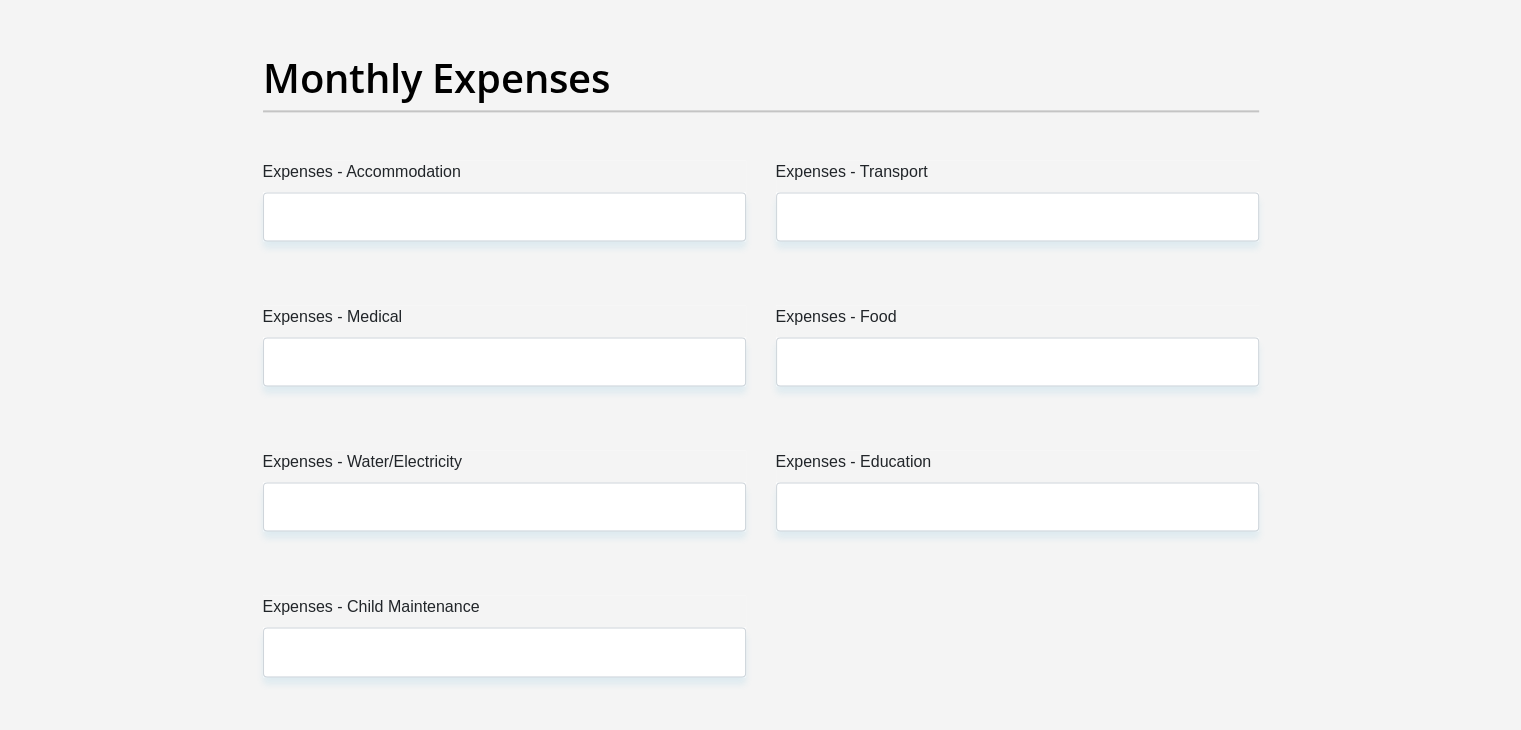 type on "0" 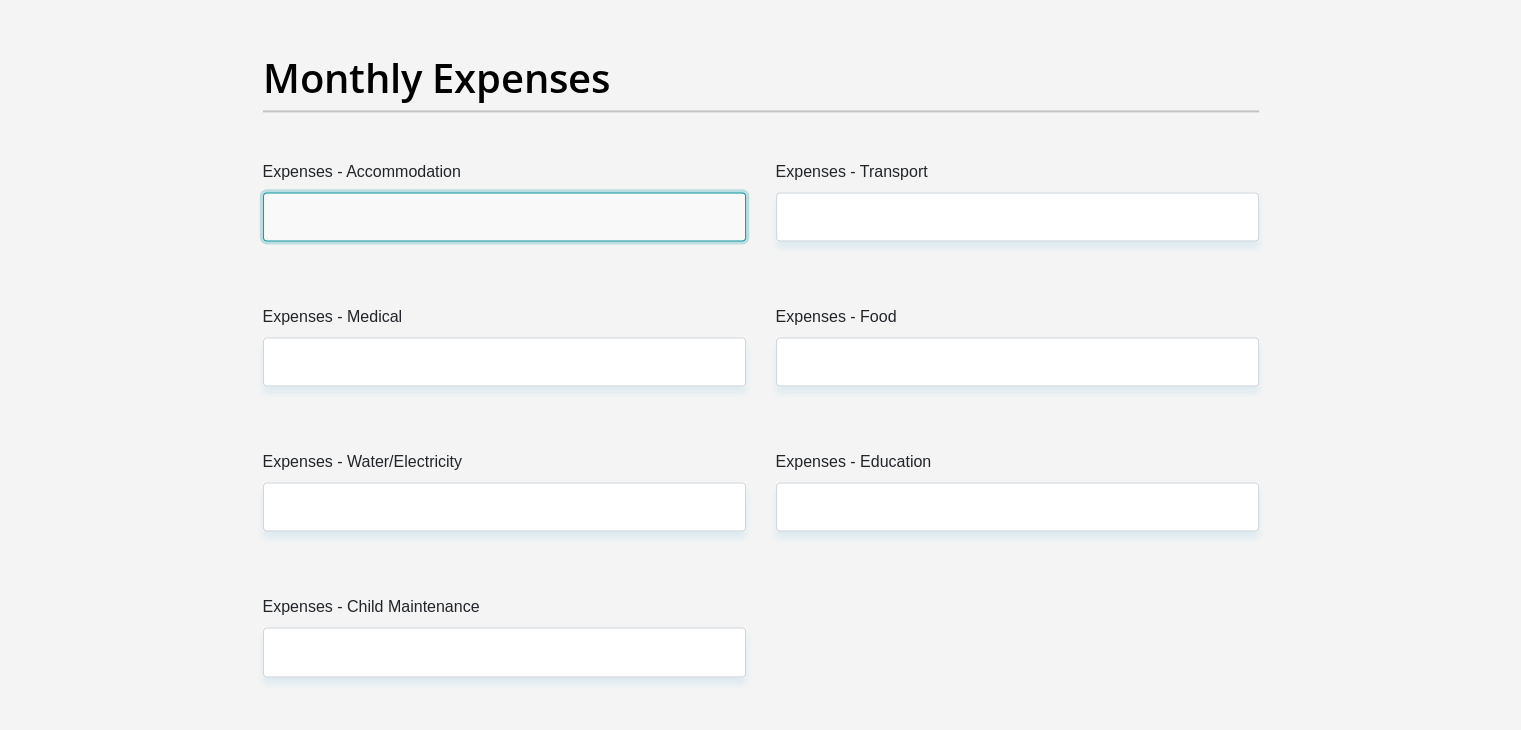 click on "Expenses - Accommodation" at bounding box center [504, 216] 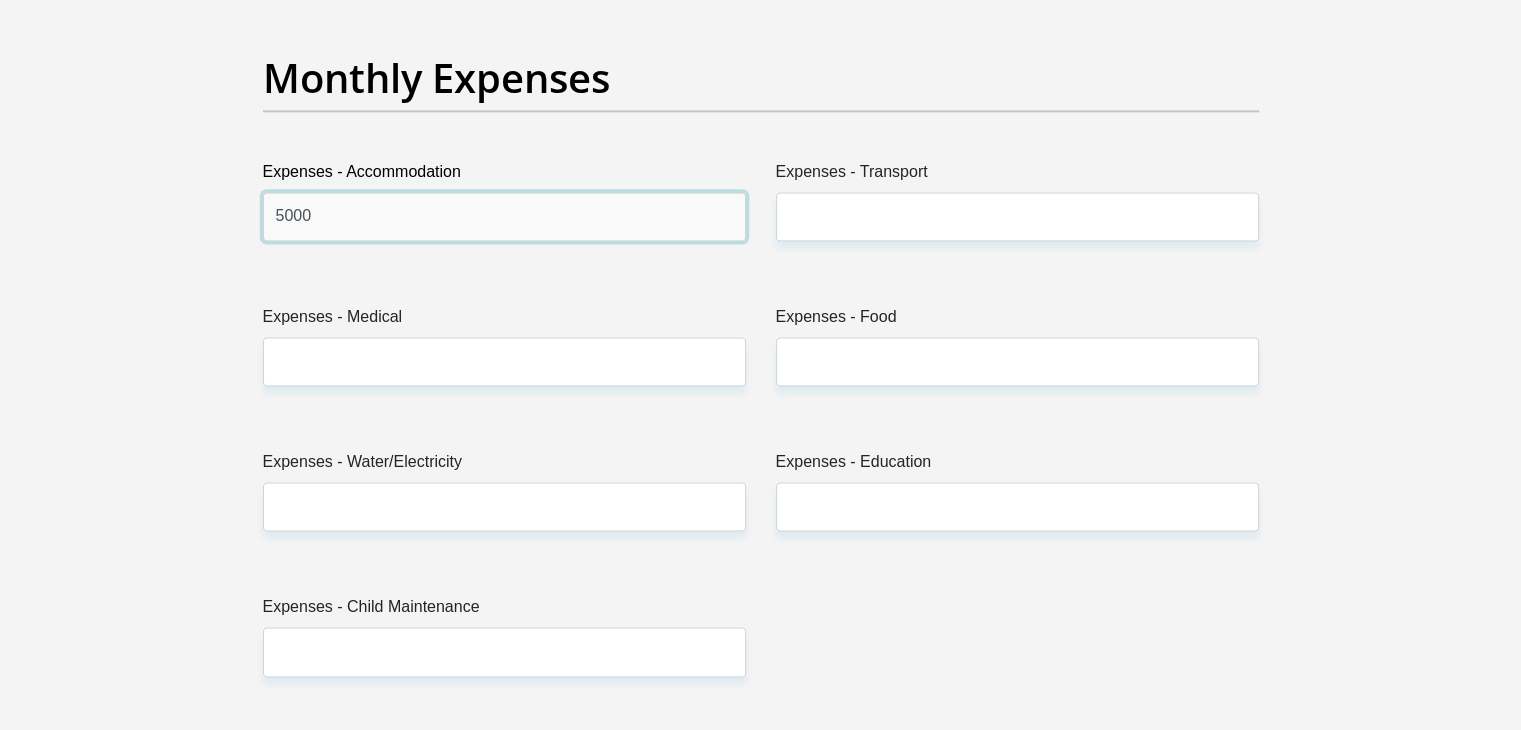 type on "5000" 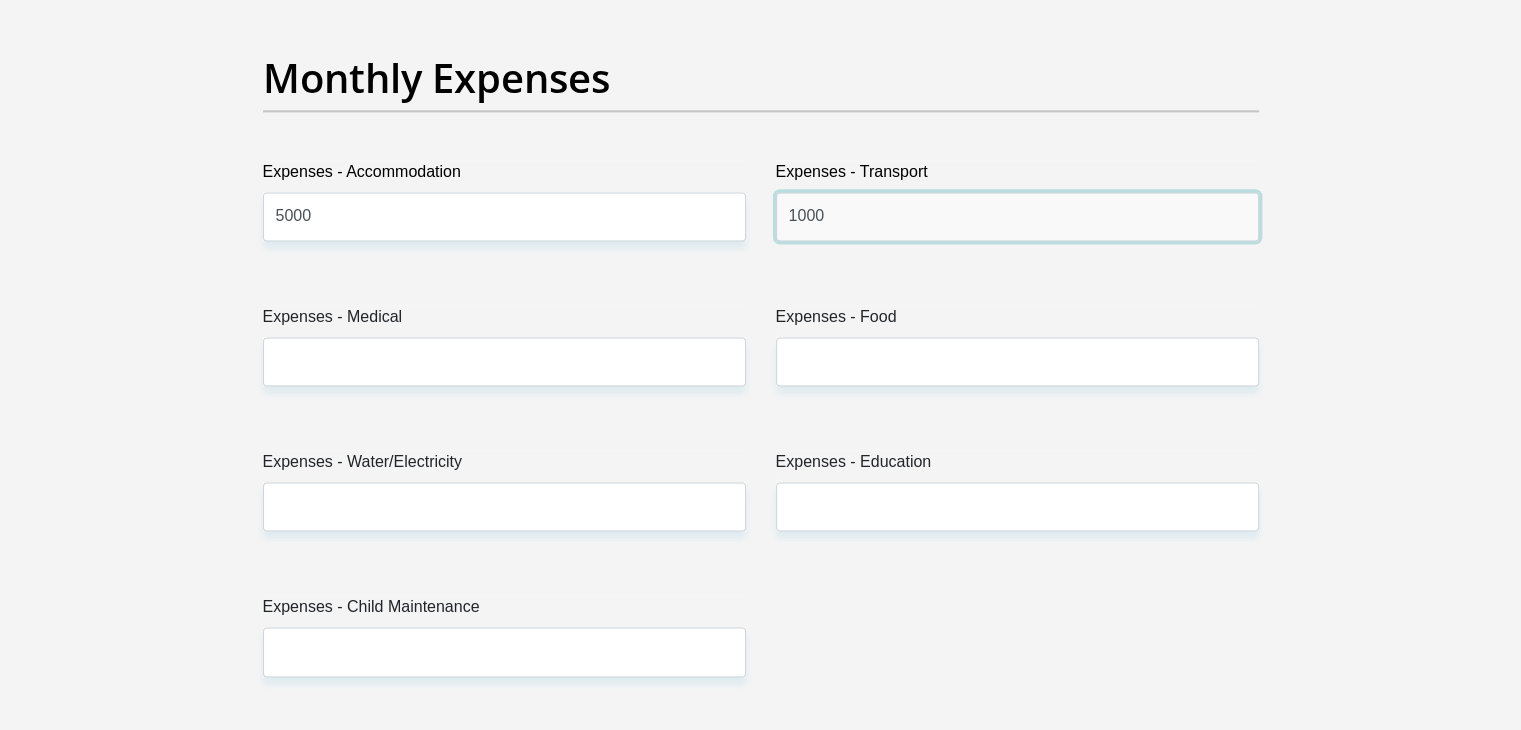 type on "1000" 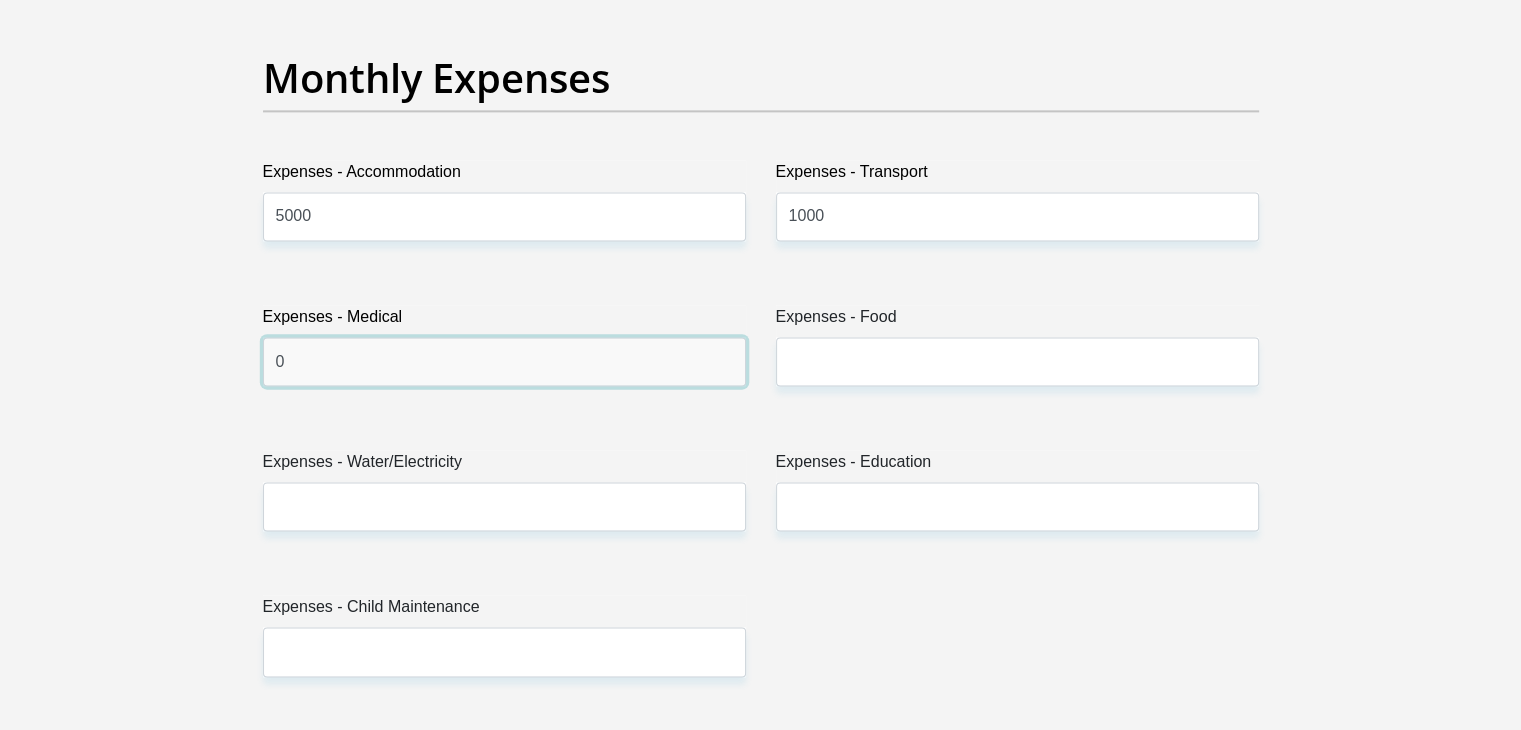 type on "0" 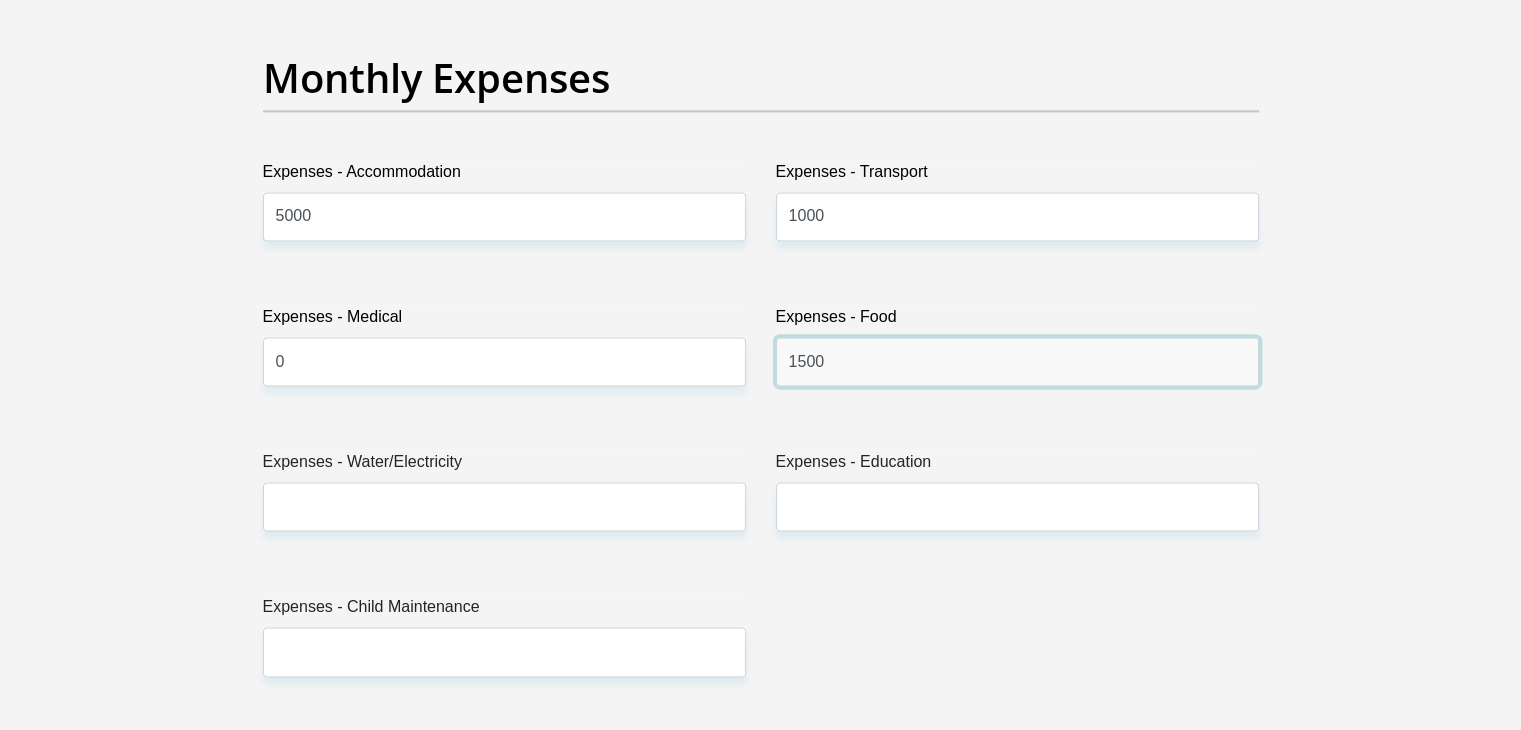 type on "1500" 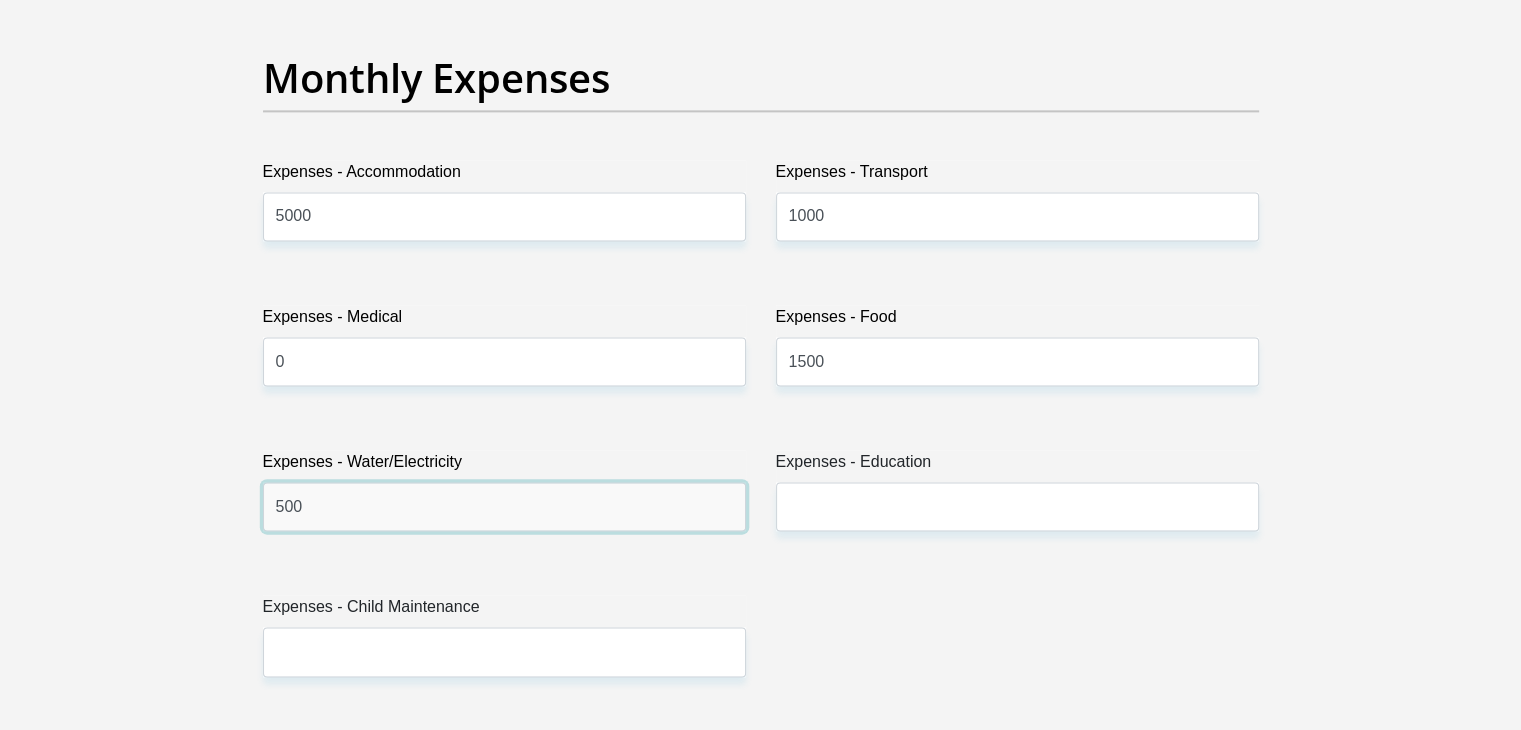 type on "500" 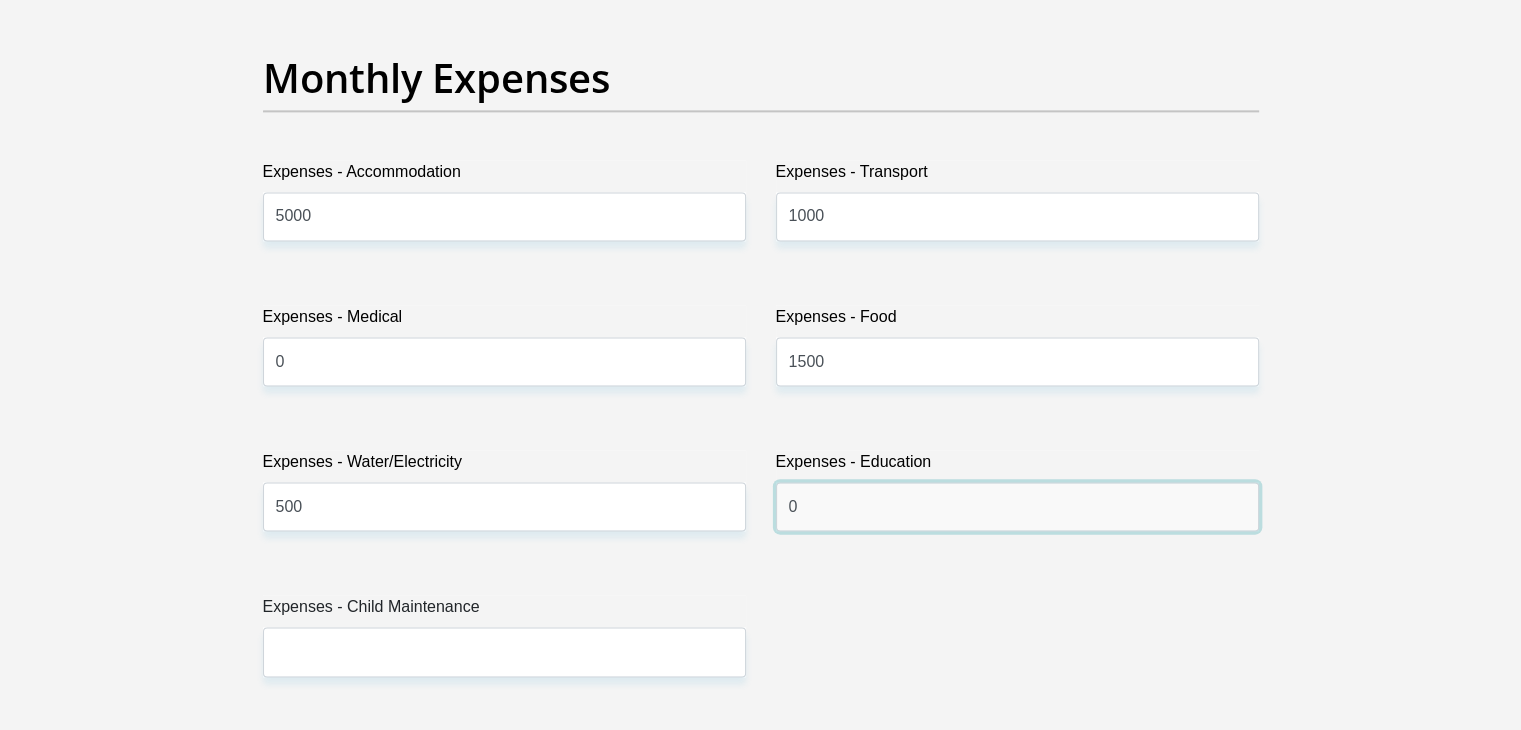 type on "0" 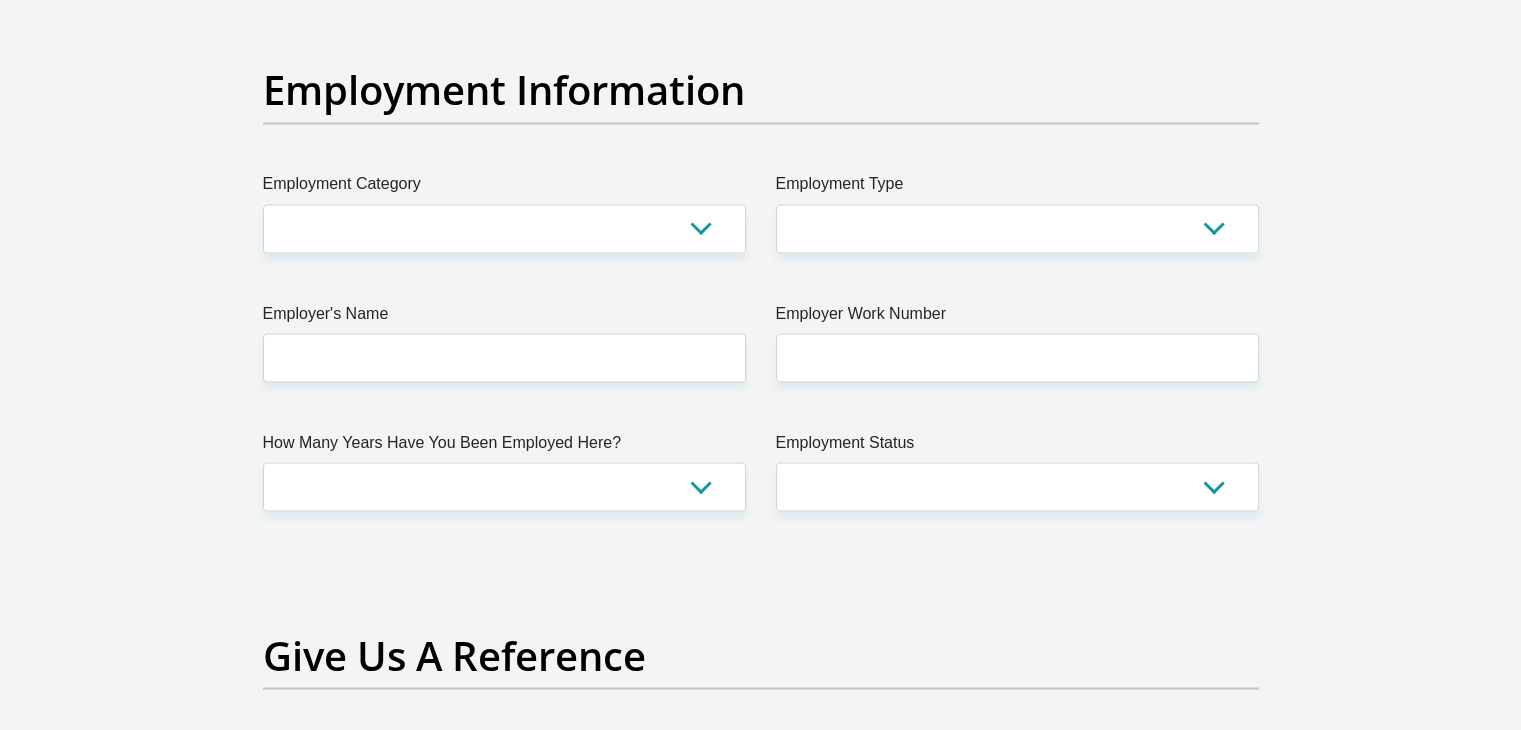 scroll, scrollTop: 3584, scrollLeft: 0, axis: vertical 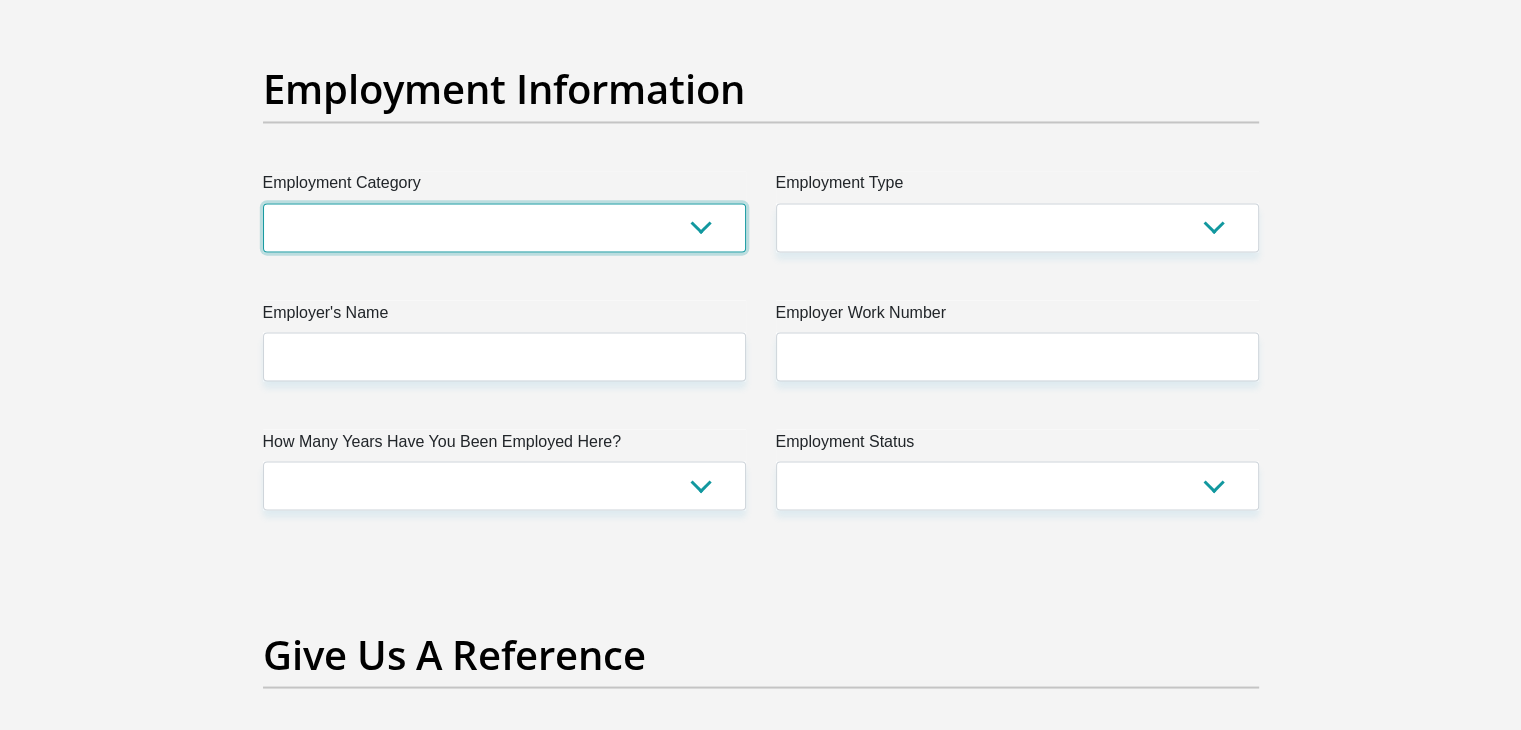click on "AGRICULTURE
ALCOHOL & TOBACCO
CONSTRUCTION MATERIALS
METALLURGY
EQUIPMENT FOR RENEWABLE ENERGY
SPECIALIZED CONTRACTORS
CAR
GAMING (INCL. INTERNET
OTHER WHOLESALE
UNLICENSED PHARMACEUTICALS
CURRENCY EXCHANGE HOUSES
OTHER FINANCIAL INSTITUTIONS & INSURANCE
REAL ESTATE AGENTS
OIL & GAS
OTHER MATERIALS (E.G. IRON ORE)
PRECIOUS STONES & PRECIOUS METALS
POLITICAL ORGANIZATIONS
RELIGIOUS ORGANIZATIONS(NOT SECTS)
ACTI. HAVING BUSINESS DEAL WITH PUBLIC ADMINISTRATION
LAUNDROMATS" at bounding box center (504, 227) 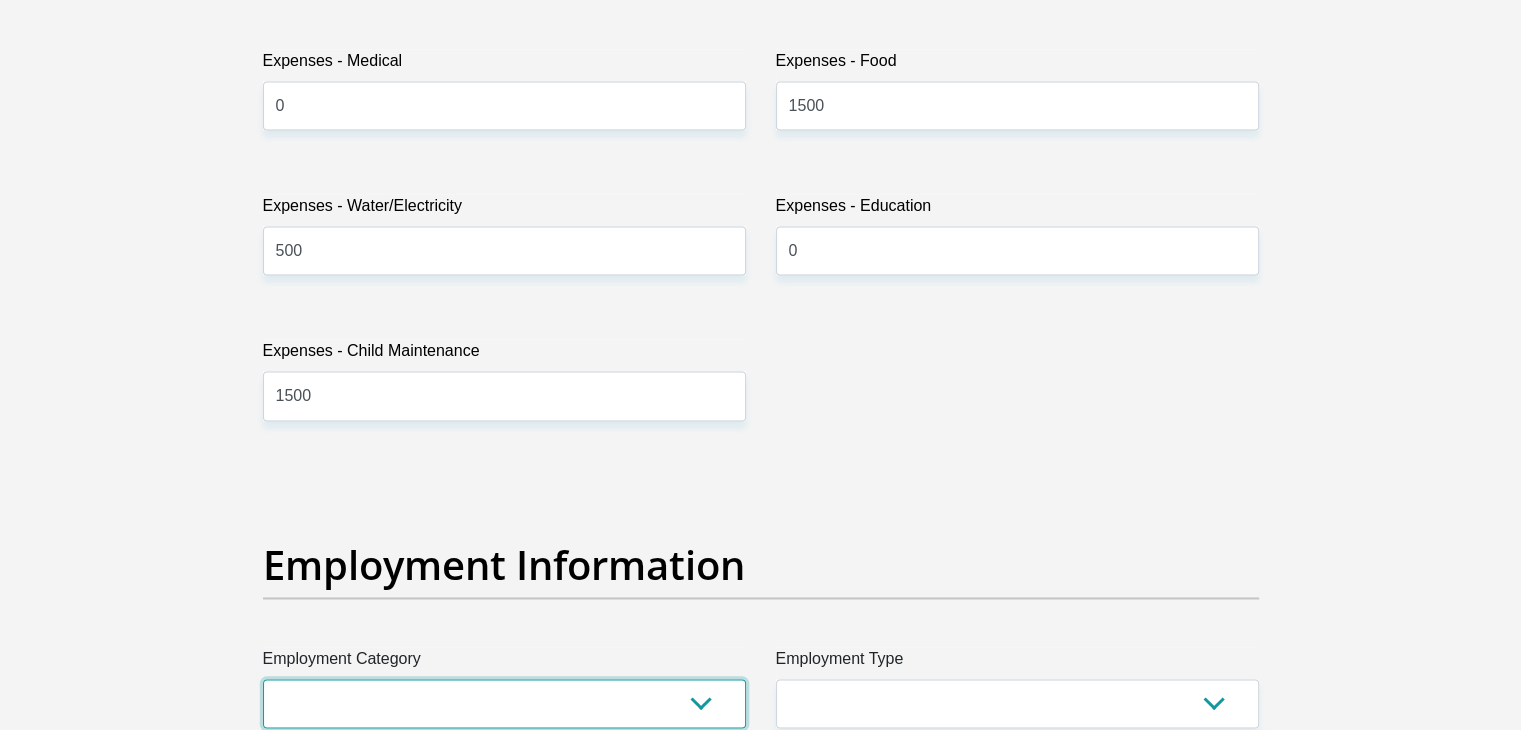 scroll, scrollTop: 3108, scrollLeft: 0, axis: vertical 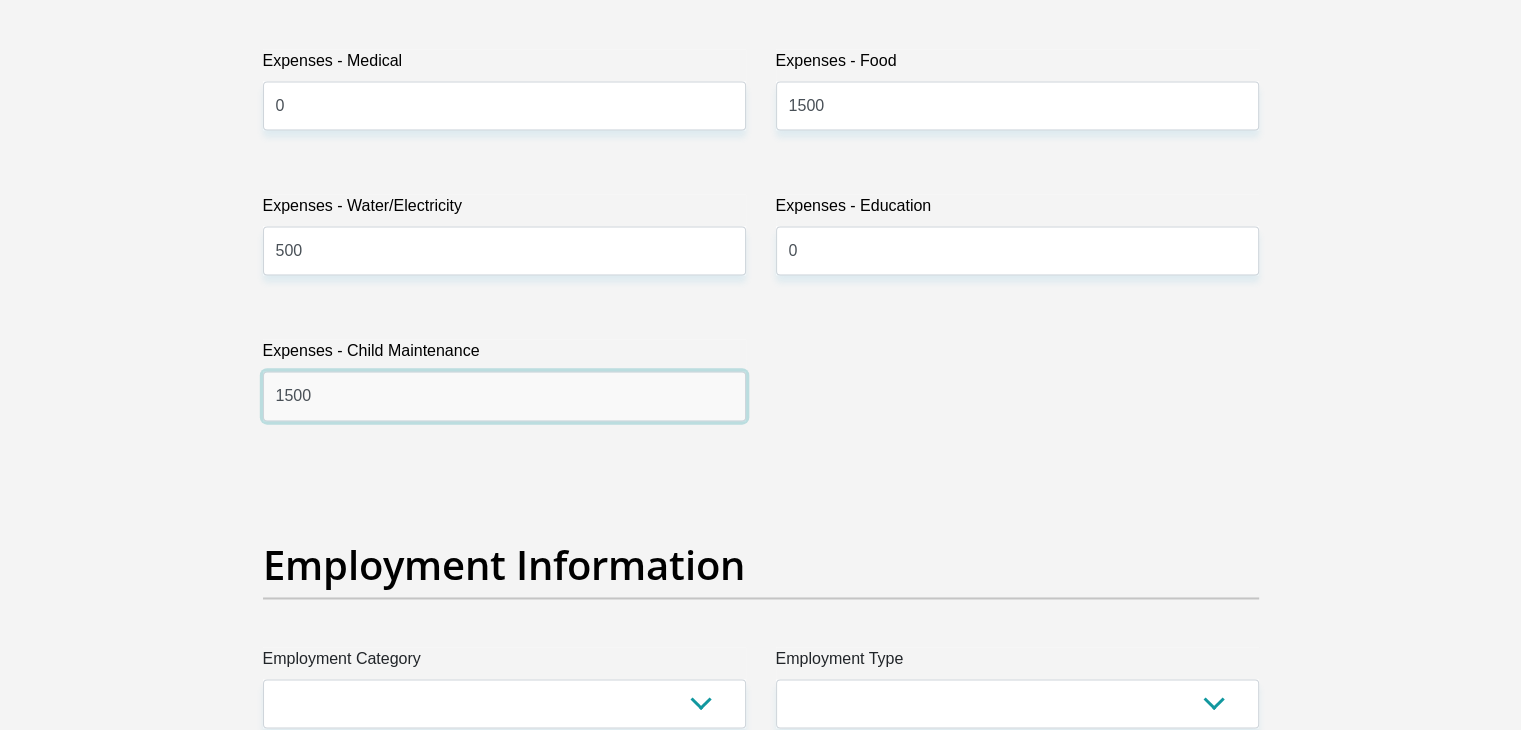 click on "1500" at bounding box center (504, 395) 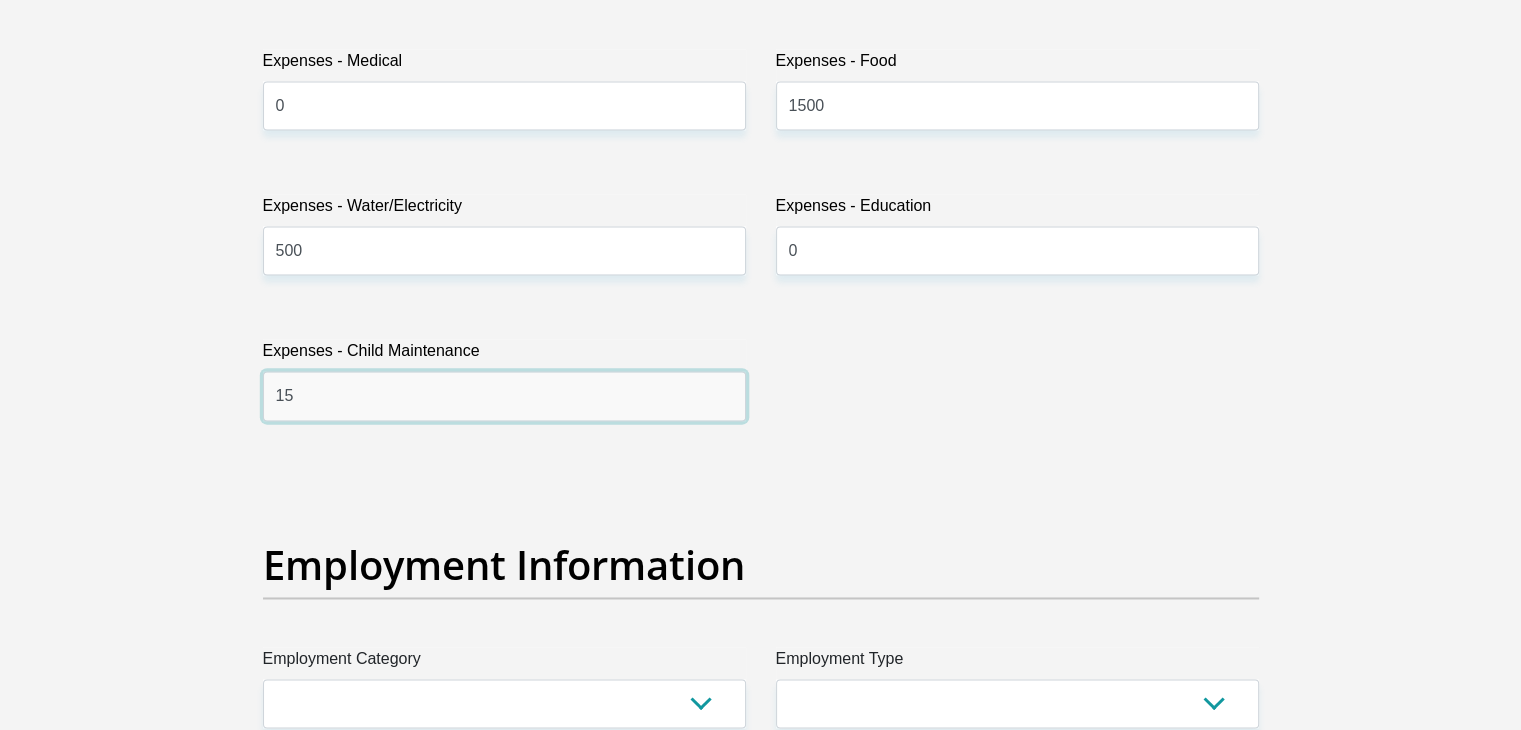 type on "1" 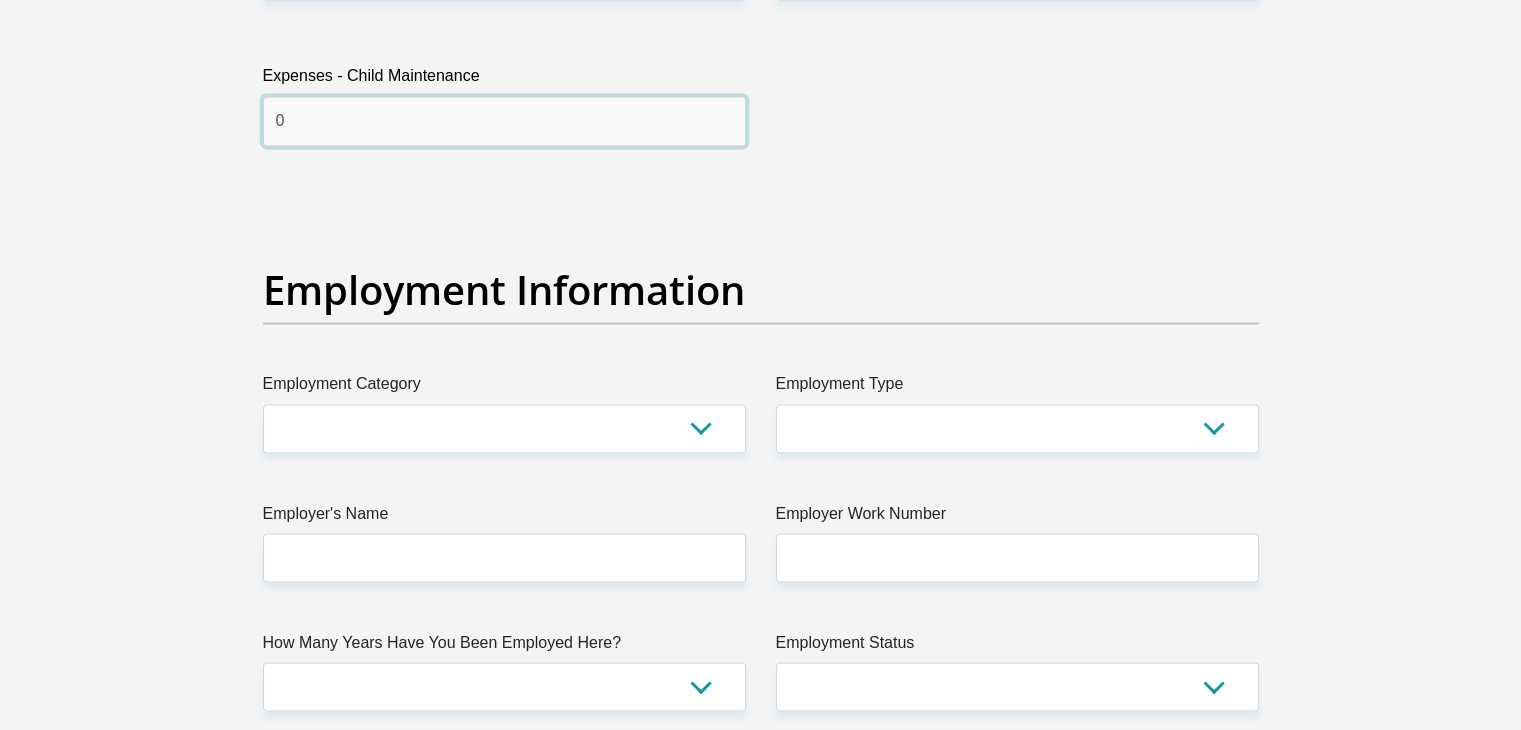 type on "0" 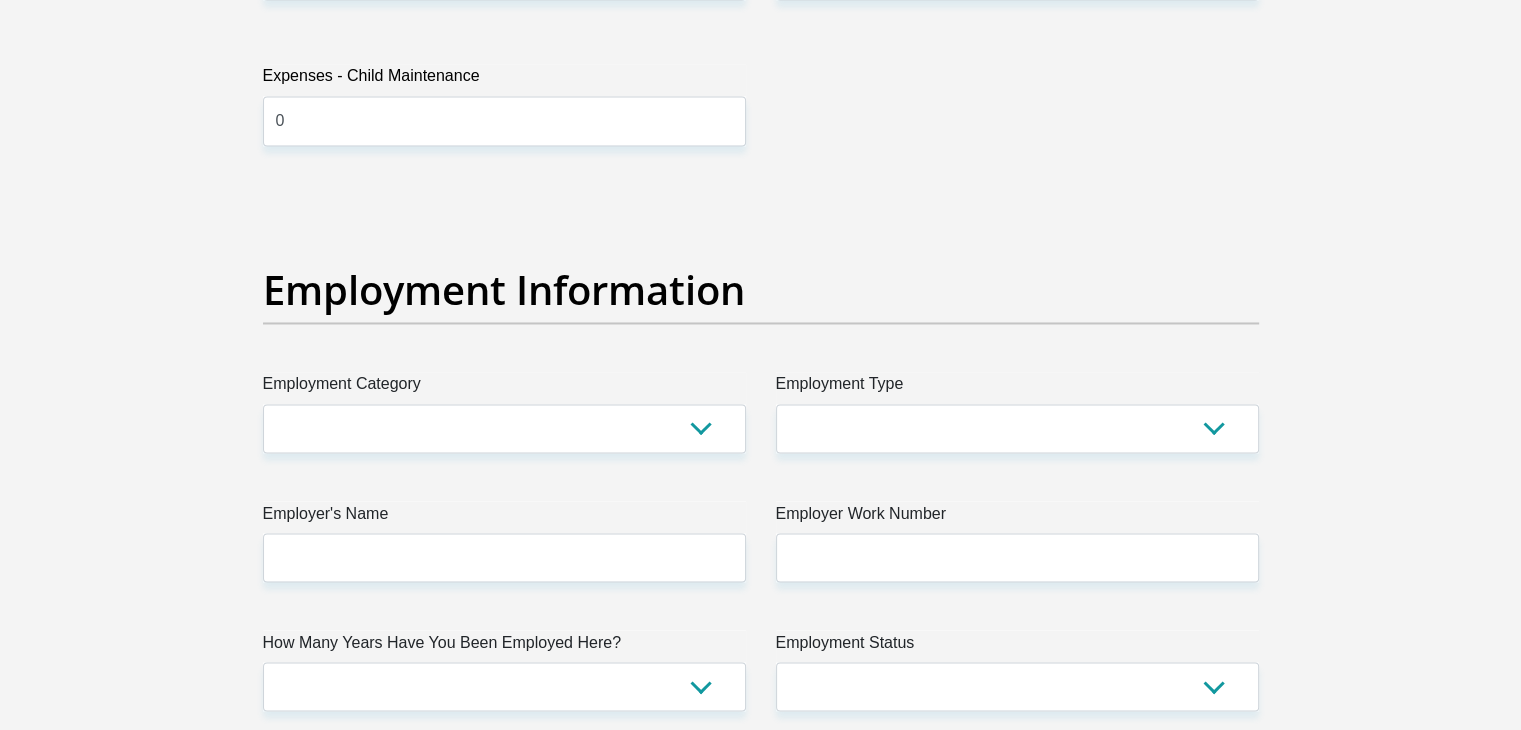 scroll, scrollTop: 3384, scrollLeft: 0, axis: vertical 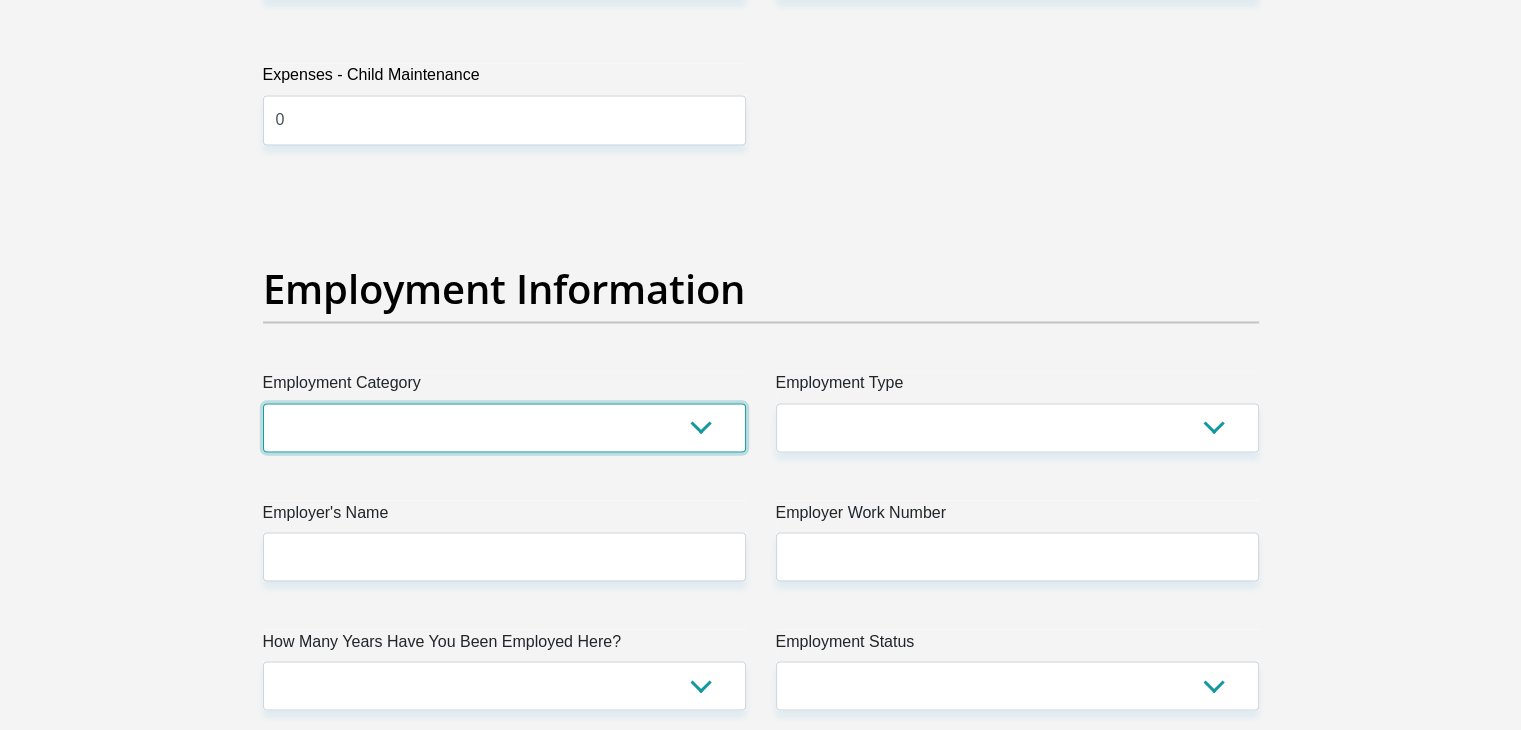click on "AGRICULTURE
ALCOHOL & TOBACCO
CONSTRUCTION MATERIALS
METALLURGY
EQUIPMENT FOR RENEWABLE ENERGY
SPECIALIZED CONTRACTORS
CAR
GAMING (INCL. INTERNET
OTHER WHOLESALE
UNLICENSED PHARMACEUTICALS
CURRENCY EXCHANGE HOUSES
OTHER FINANCIAL INSTITUTIONS & INSURANCE
REAL ESTATE AGENTS
OIL & GAS
OTHER MATERIALS (E.G. IRON ORE)
PRECIOUS STONES & PRECIOUS METALS
POLITICAL ORGANIZATIONS
RELIGIOUS ORGANIZATIONS(NOT SECTS)
ACTI. HAVING BUSINESS DEAL WITH PUBLIC ADMINISTRATION
LAUNDROMATS" at bounding box center (504, 427) 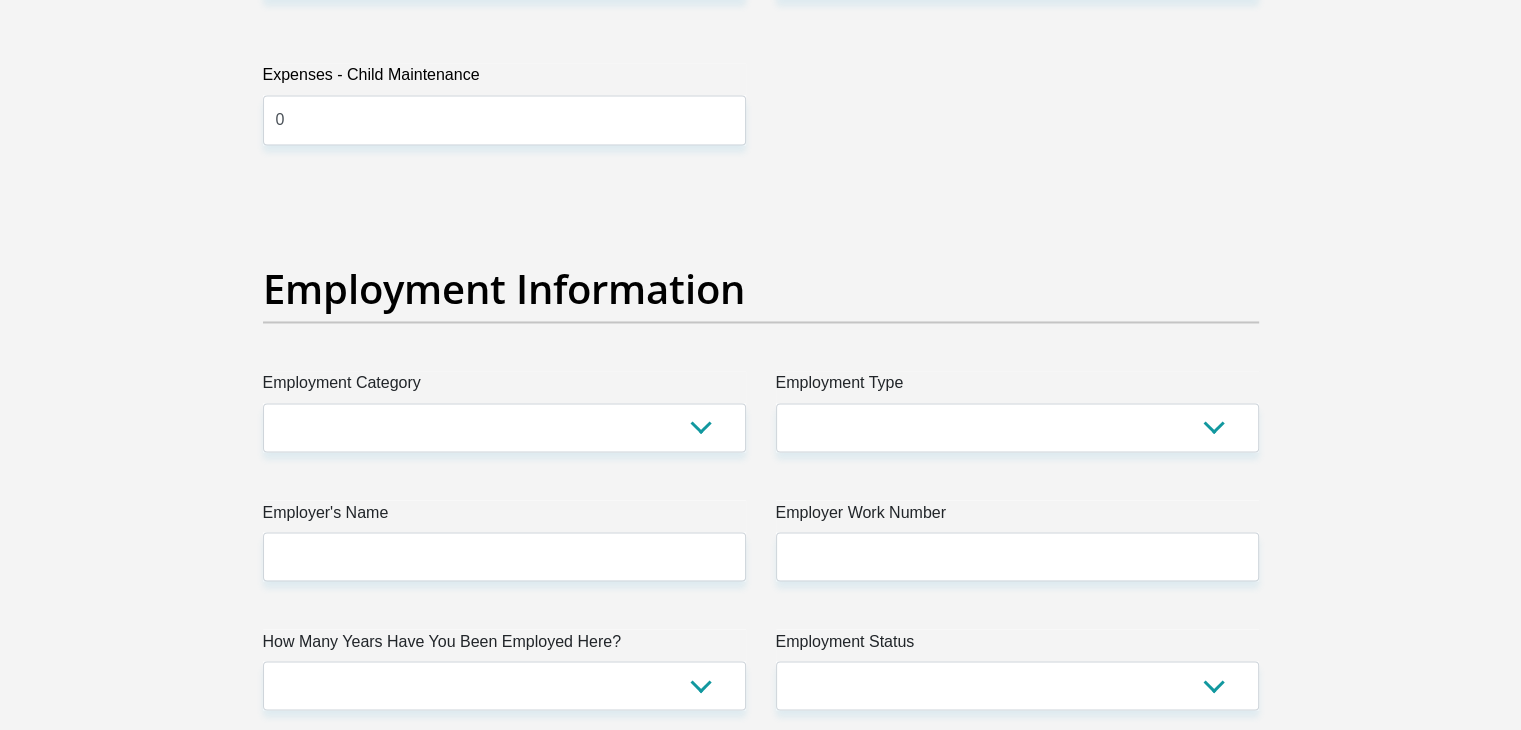 click on "Personal Details
Title
Mr
Ms
Mrs
Dr
Other
First Name
[NAME]
Surname
[NAME]
ID Number
[ID NUMBER]
Please input valid ID number
Race
Black
Coloured
Indian
White
Other
Contact Number
[PHONE]
Please input valid contact number" at bounding box center (760, 189) 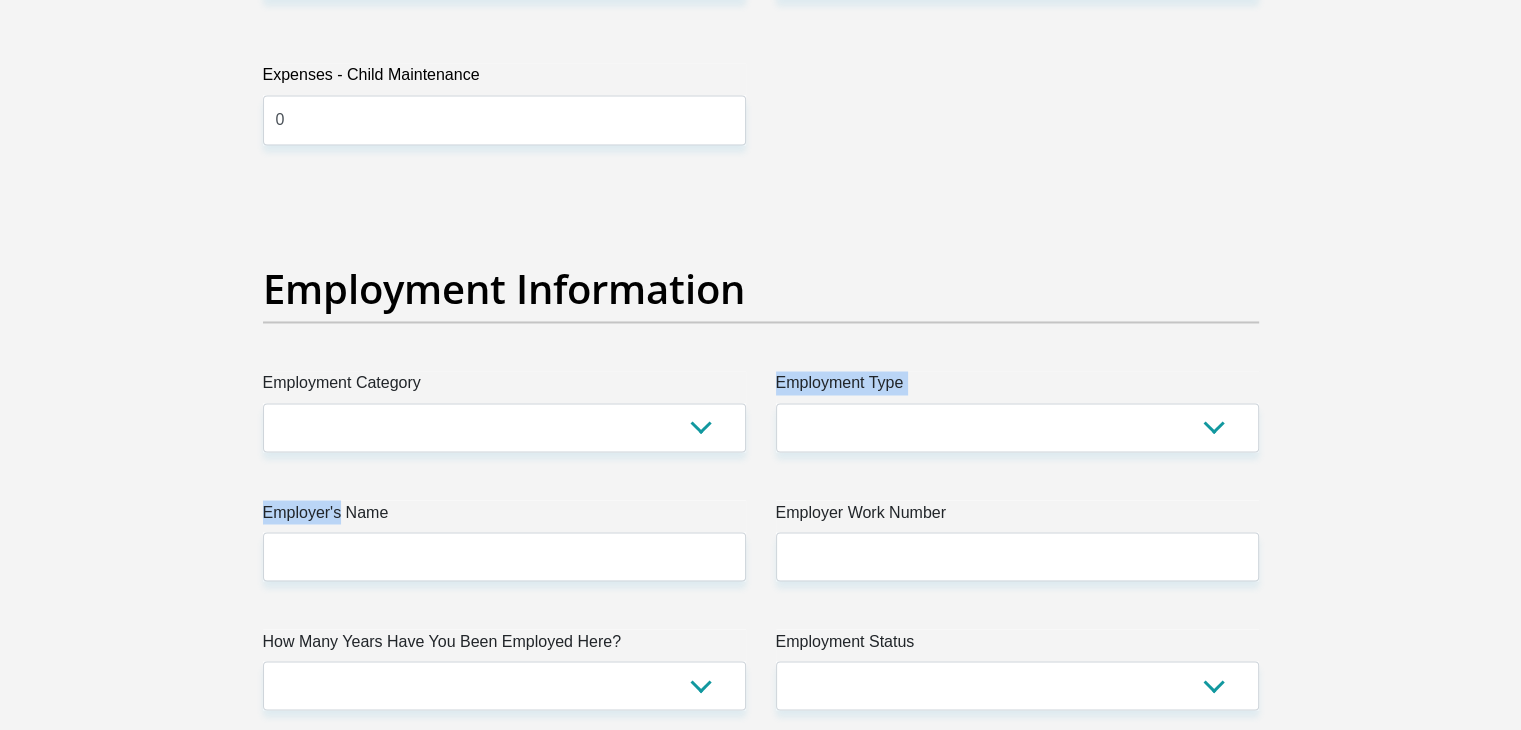 drag, startPoint x: 134, startPoint y: 475, endPoint x: 441, endPoint y: 416, distance: 312.61798 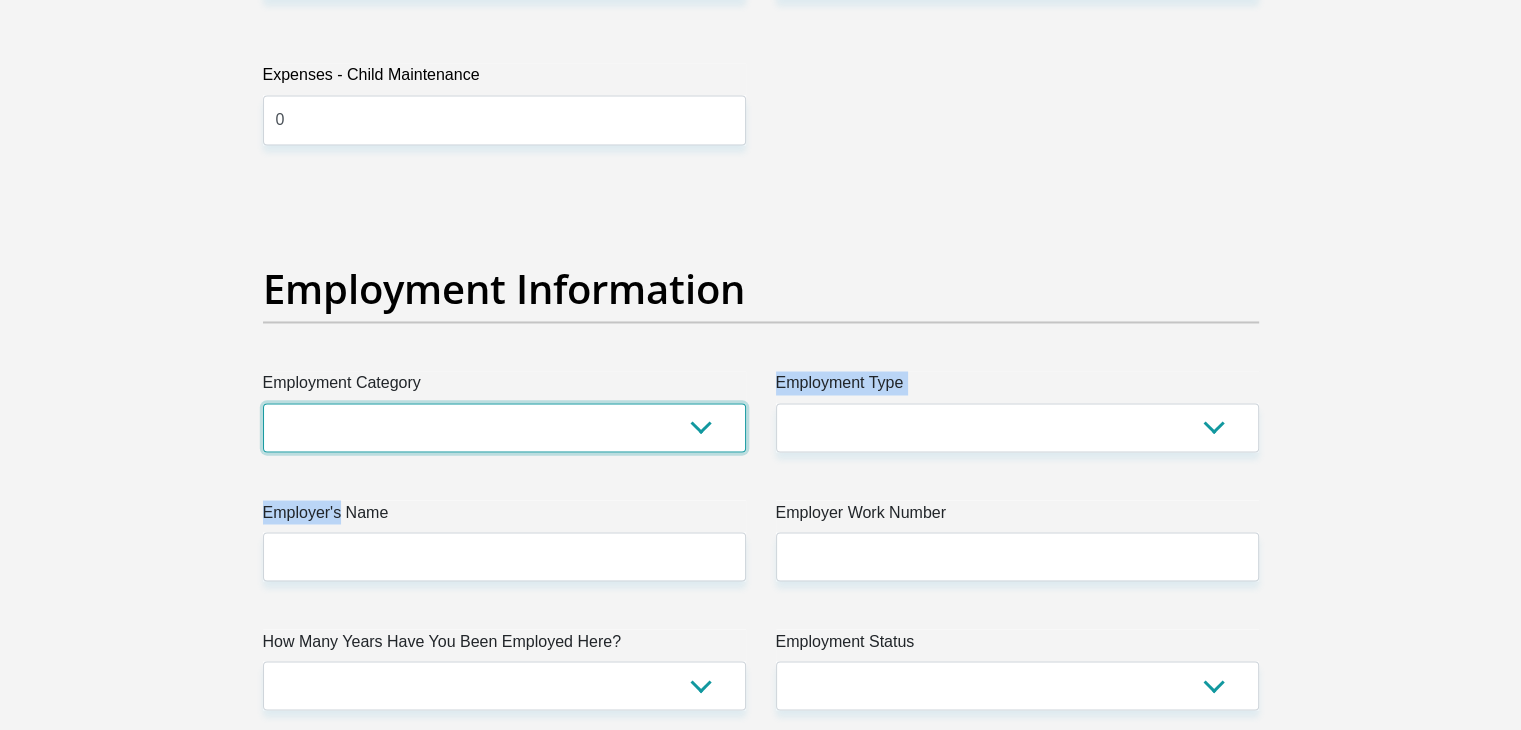 click on "AGRICULTURE
ALCOHOL & TOBACCO
CONSTRUCTION MATERIALS
METALLURGY
EQUIPMENT FOR RENEWABLE ENERGY
SPECIALIZED CONTRACTORS
CAR
GAMING (INCL. INTERNET
OTHER WHOLESALE
UNLICENSED PHARMACEUTICALS
CURRENCY EXCHANGE HOUSES
OTHER FINANCIAL INSTITUTIONS & INSURANCE
REAL ESTATE AGENTS
OIL & GAS
OTHER MATERIALS (E.G. IRON ORE)
PRECIOUS STONES & PRECIOUS METALS
POLITICAL ORGANIZATIONS
RELIGIOUS ORGANIZATIONS(NOT SECTS)
ACTI. HAVING BUSINESS DEAL WITH PUBLIC ADMINISTRATION
LAUNDROMATS" at bounding box center [504, 427] 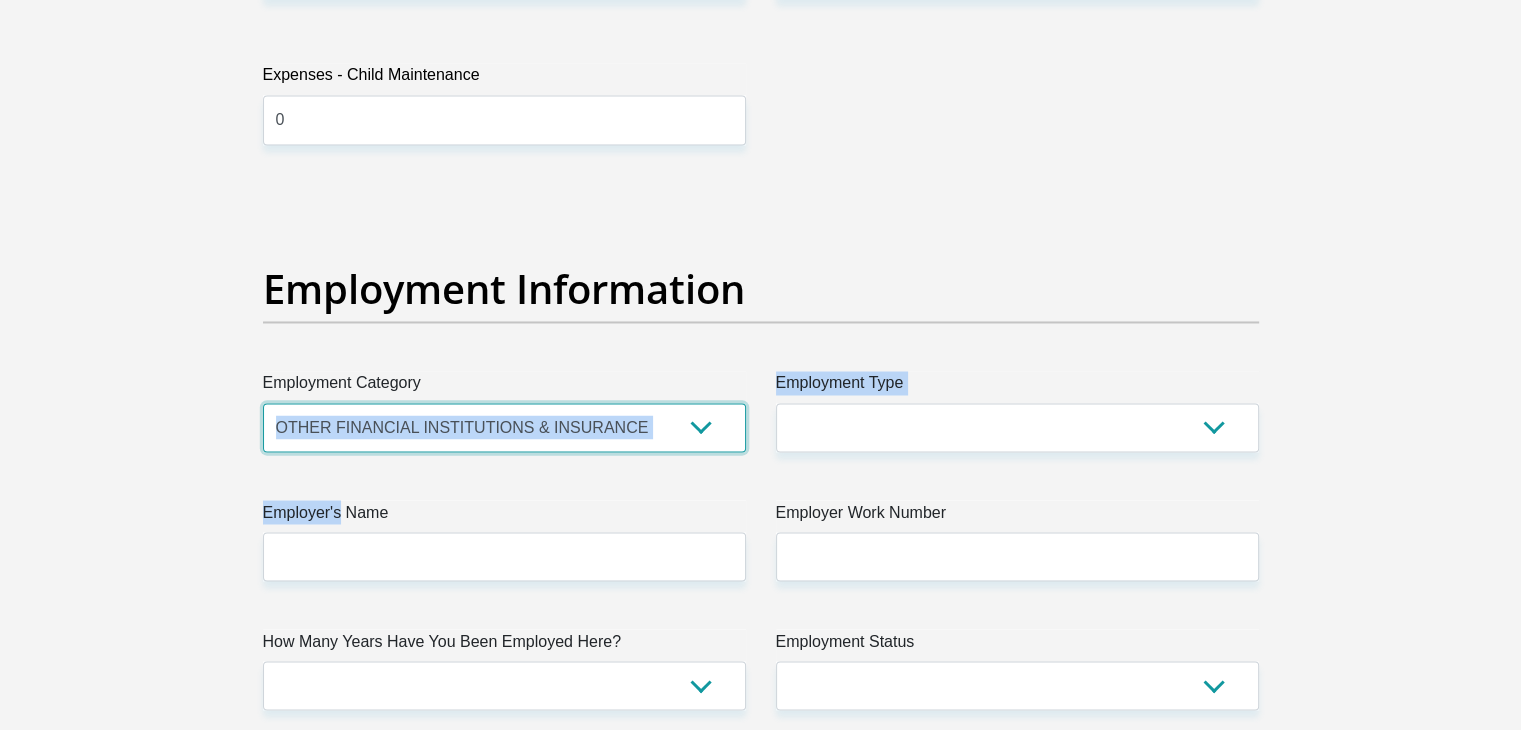click on "AGRICULTURE
ALCOHOL & TOBACCO
CONSTRUCTION MATERIALS
METALLURGY
EQUIPMENT FOR RENEWABLE ENERGY
SPECIALIZED CONTRACTORS
CAR
GAMING (INCL. INTERNET
OTHER WHOLESALE
UNLICENSED PHARMACEUTICALS
CURRENCY EXCHANGE HOUSES
OTHER FINANCIAL INSTITUTIONS & INSURANCE
REAL ESTATE AGENTS
OIL & GAS
OTHER MATERIALS (E.G. IRON ORE)
PRECIOUS STONES & PRECIOUS METALS
POLITICAL ORGANIZATIONS
RELIGIOUS ORGANIZATIONS(NOT SECTS)
ACTI. HAVING BUSINESS DEAL WITH PUBLIC ADMINISTRATION
LAUNDROMATS" at bounding box center (504, 427) 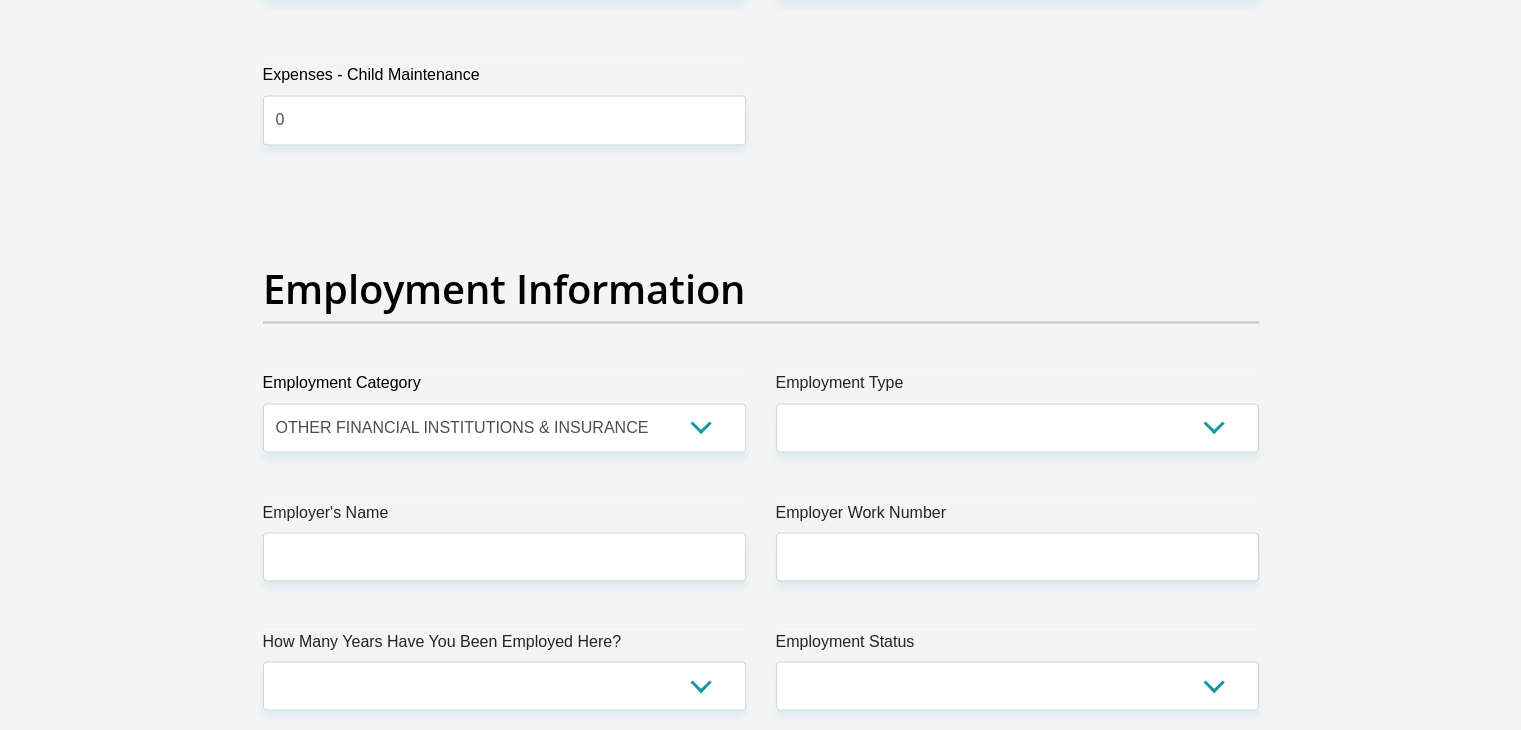 click on "Personal Details
Title
Mr
Ms
Mrs
Dr
Other
First Name
[NAME]
Surname
[NAME]
ID Number
[ID NUMBER]
Please input valid ID number
Race
Black
Coloured
Indian
White
Other
Contact Number
[PHONE]
Please input valid contact number" at bounding box center [760, 189] 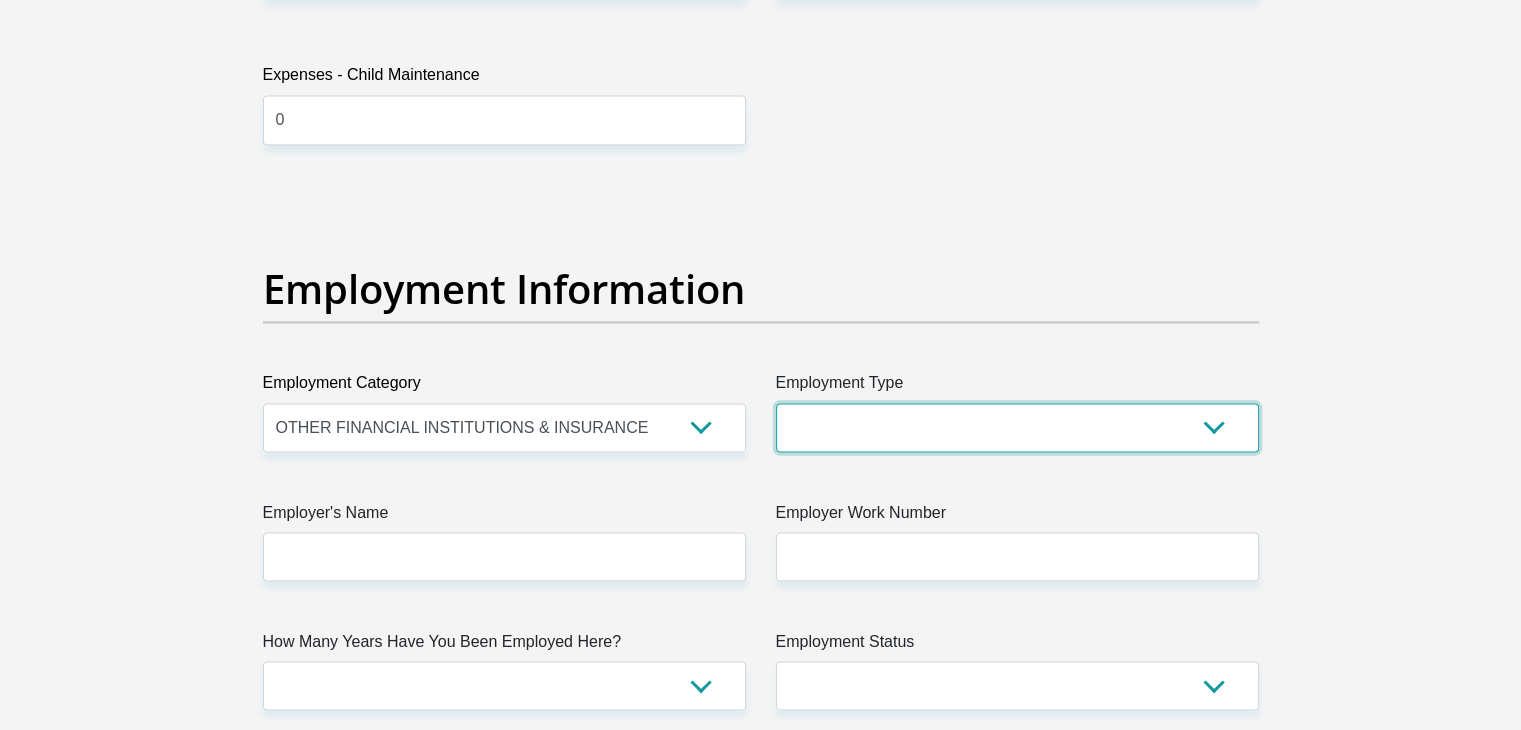 click on "College/Lecturer
Craft Seller
Creative
Driver
Executive
Farmer
Forces - Non Commissioned
Forces - Officer
Hawker
Housewife
Labourer
Licenced Professional
Manager
Miner
Non Licenced Professional
Office Staff/Clerk
Outside Worker
Pensioner
Permanent Teacher
Production/Manufacturing
Sales
Self-Employed
Semi-Professional Worker
Service Industry  Social Worker  Student" at bounding box center [1017, 427] 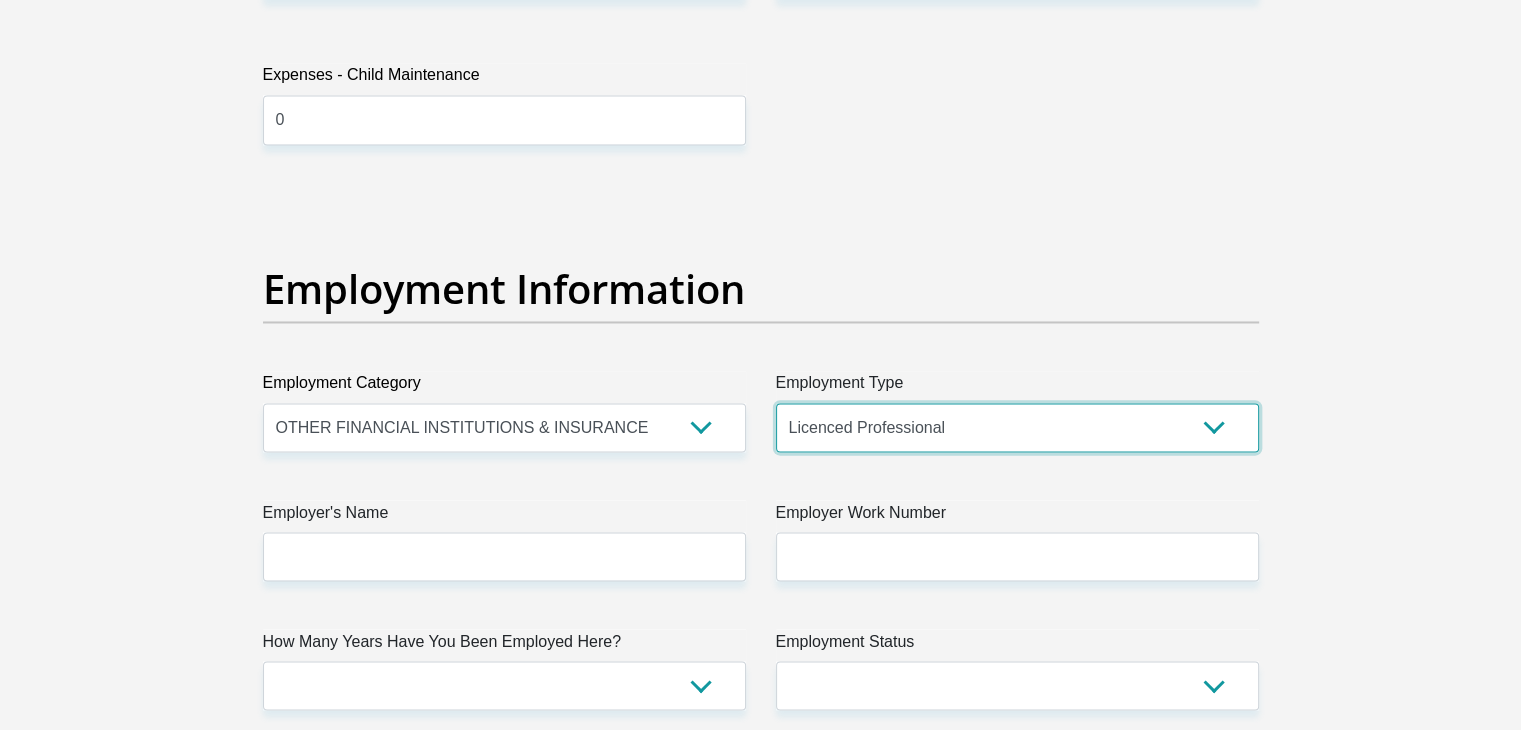 click on "College/Lecturer
Craft Seller
Creative
Driver
Executive
Farmer
Forces - Non Commissioned
Forces - Officer
Hawker
Housewife
Labourer
Licenced Professional
Manager
Miner
Non Licenced Professional
Office Staff/Clerk
Outside Worker
Pensioner
Permanent Teacher
Production/Manufacturing
Sales
Self-Employed
Semi-Professional Worker
Service Industry  Social Worker  Student" at bounding box center [1017, 427] 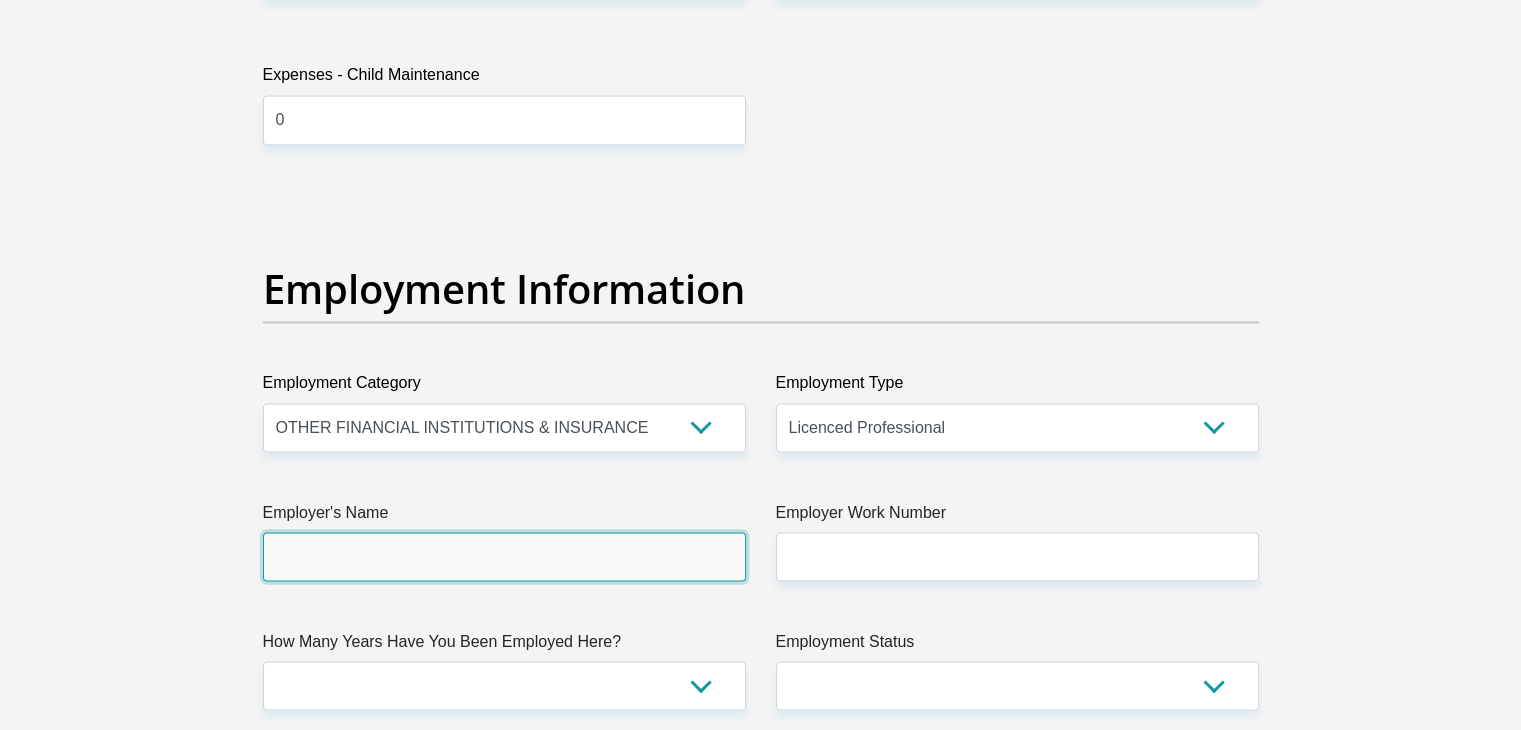 click on "Employer's Name" at bounding box center (504, 556) 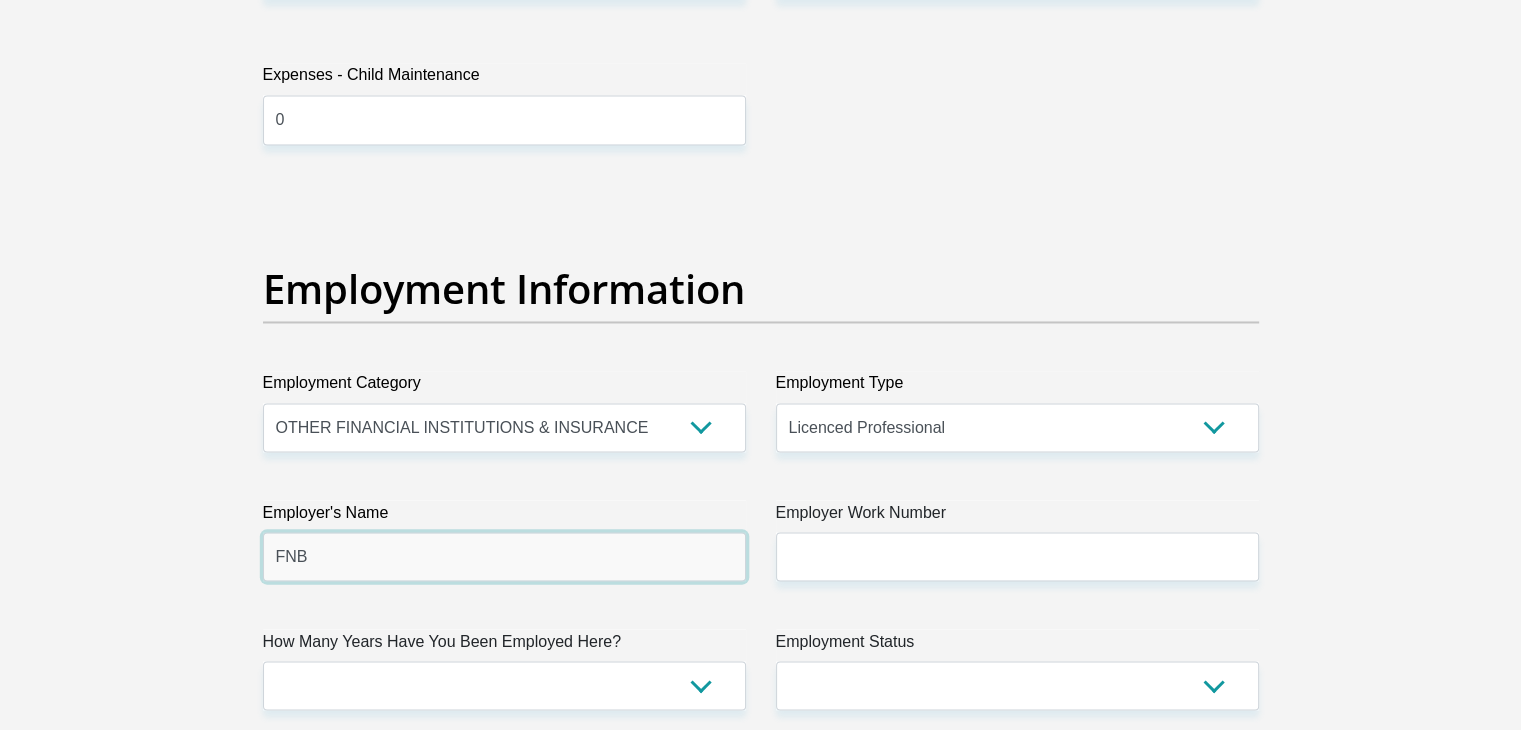 type on "FNB" 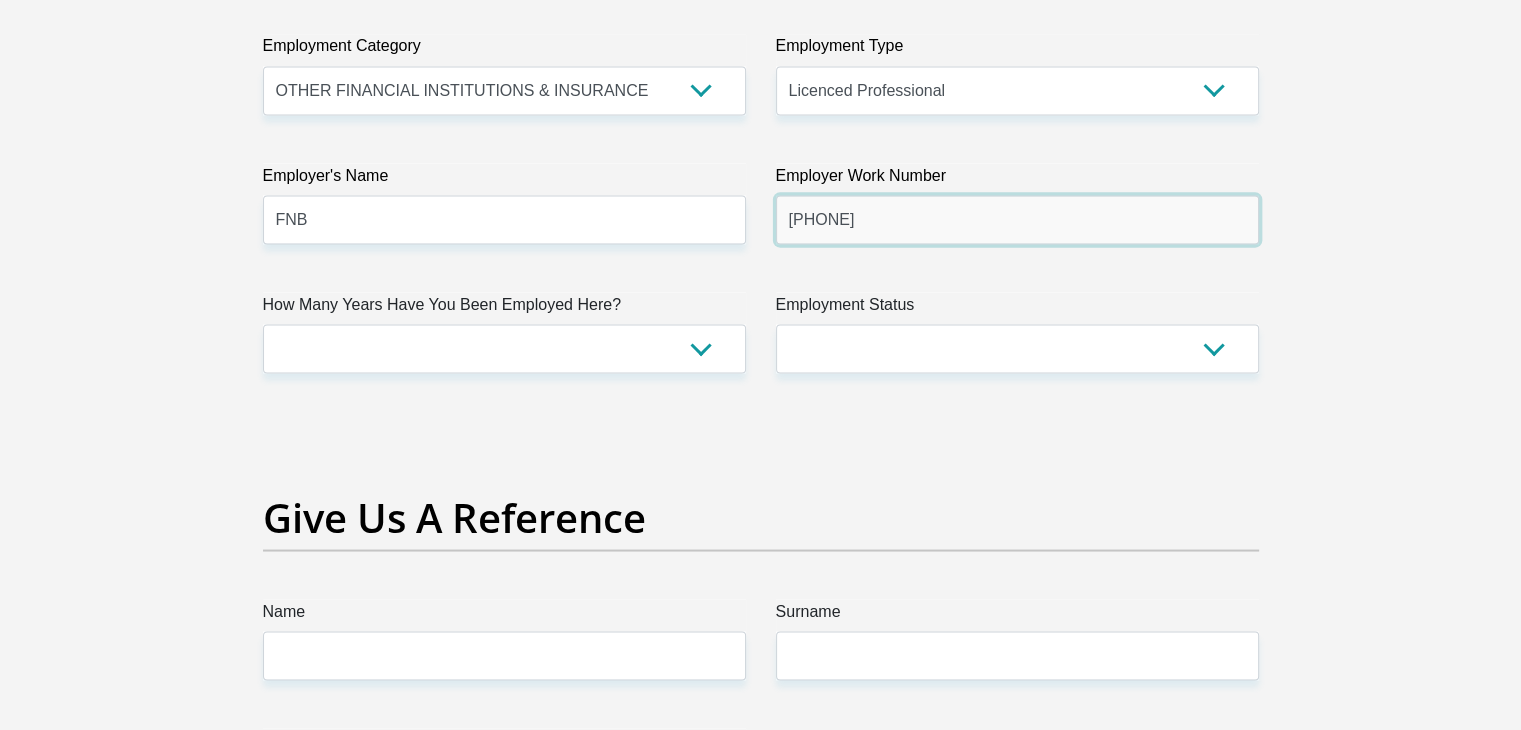 scroll, scrollTop: 3723, scrollLeft: 0, axis: vertical 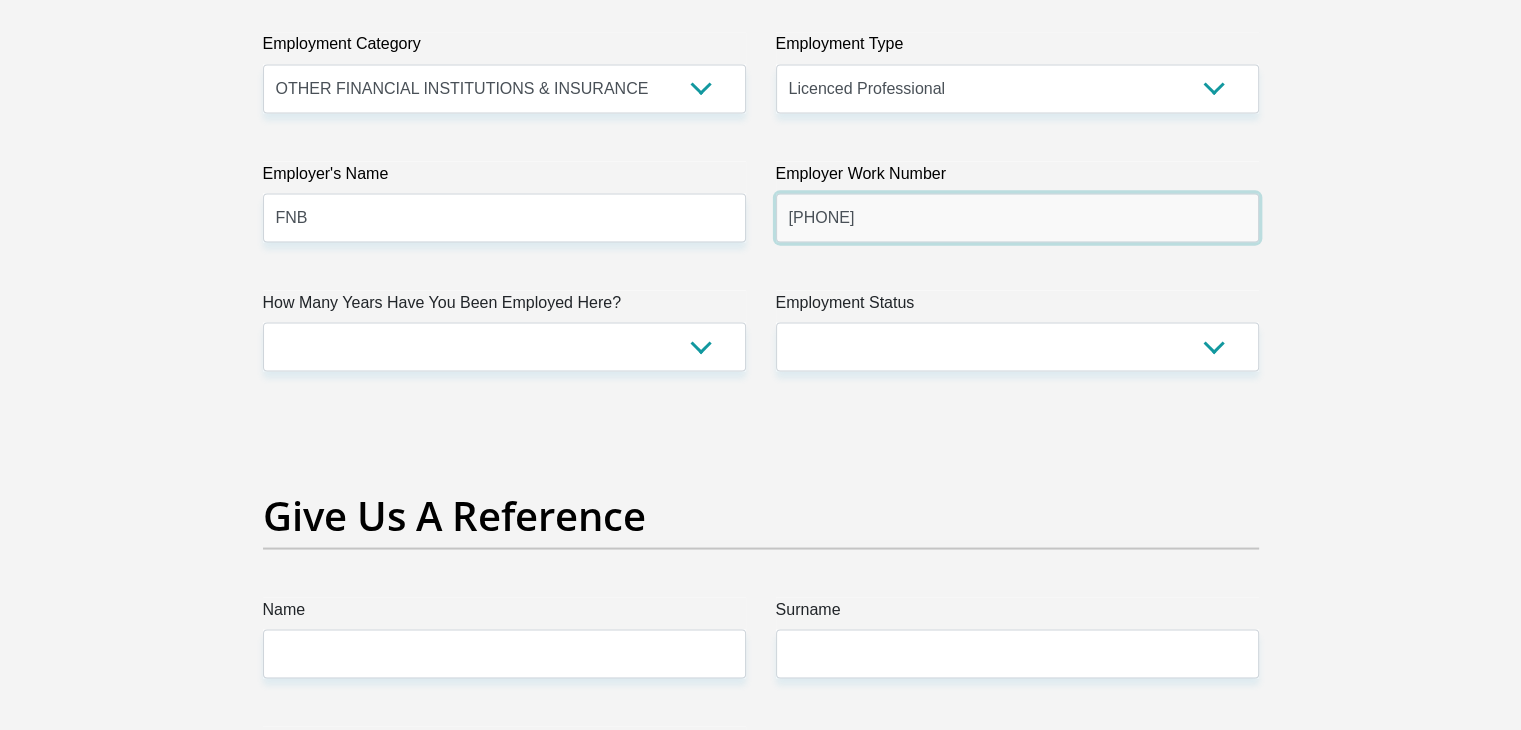 type on "[PHONE]" 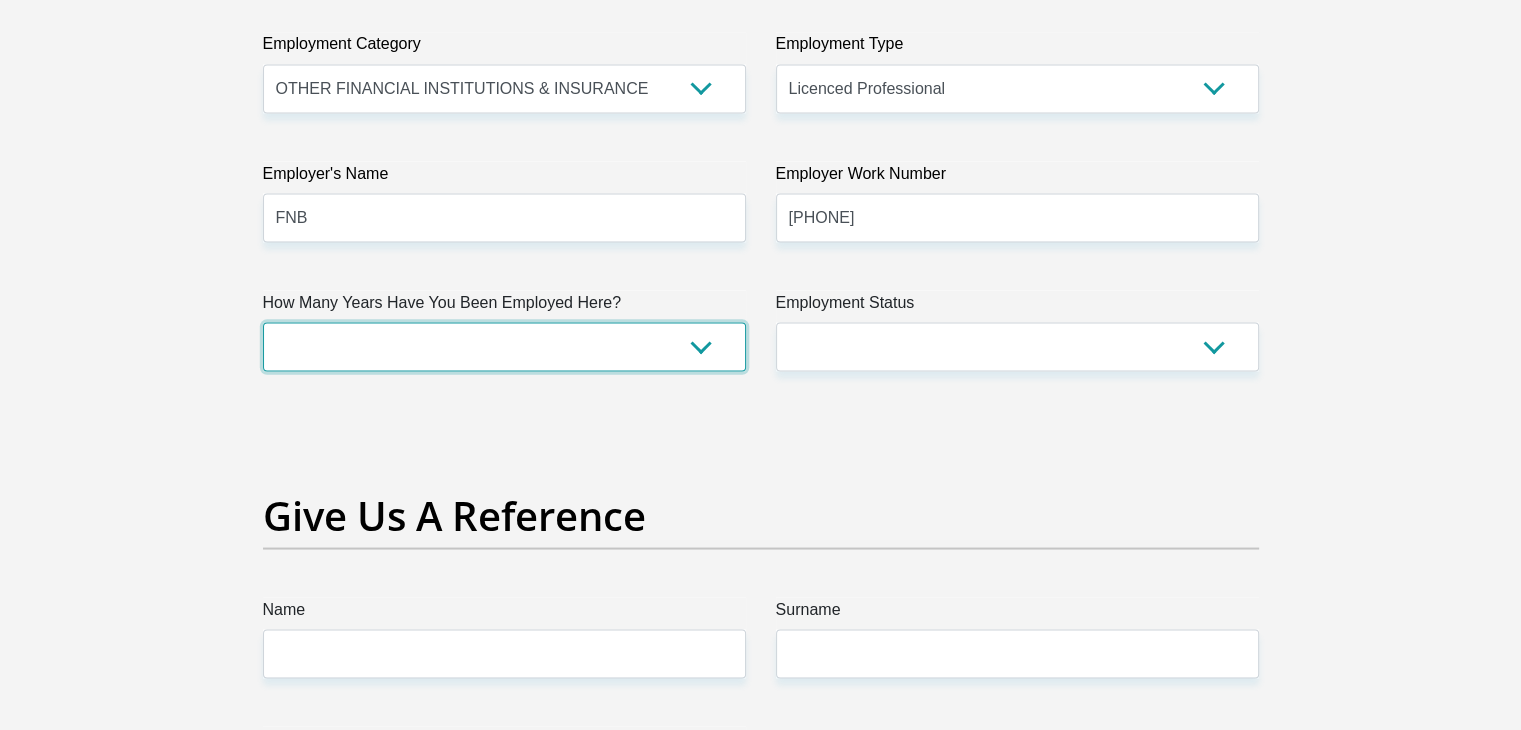 click on "less than 1 year
1-3 years
3-5 years
5+ years" at bounding box center [504, 346] 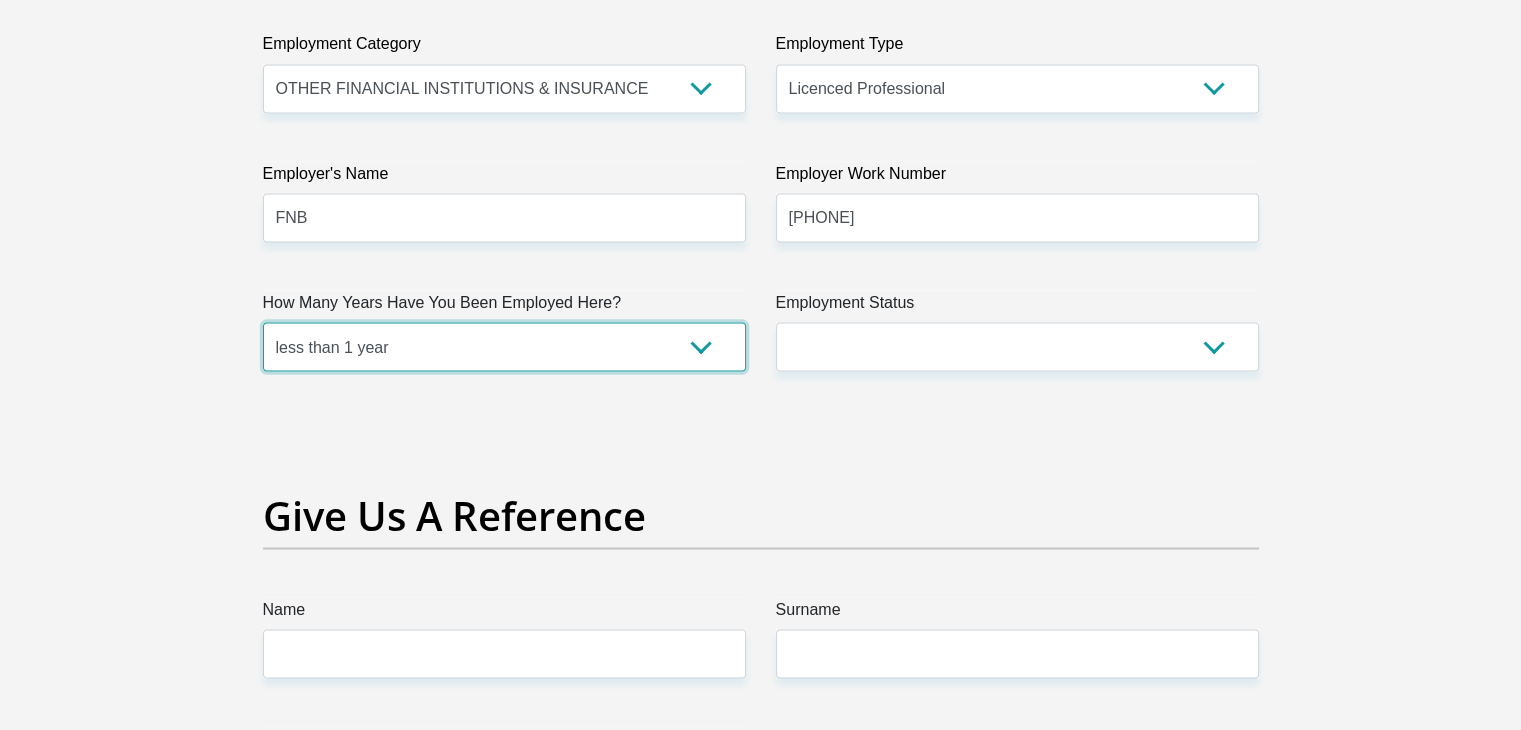 click on "less than 1 year
1-3 years
3-5 years
5+ years" at bounding box center [504, 346] 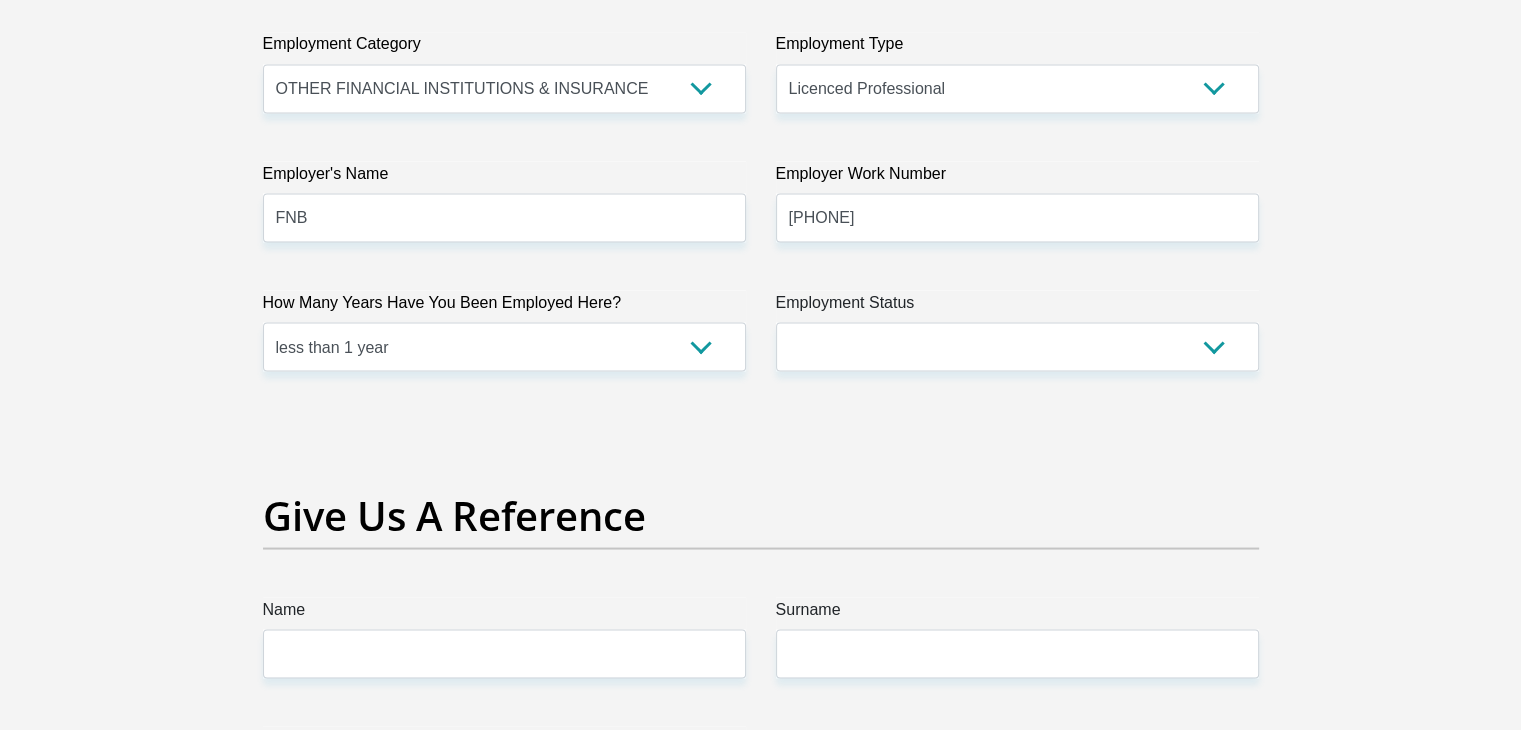 click on "Title
Mr
Ms
Mrs
Dr
Other
First Name
[NAME]
Surname
[NAME]
ID Number
[ID NUMBER]
Please input valid ID number
Race
Black
Coloured
Indian
White
Other
Contact Number
[PHONE]
Please input valid contact number
Nationality
South Africa
Afghanistan
Aland Islands  Albania  Algeria" at bounding box center (761, -156) 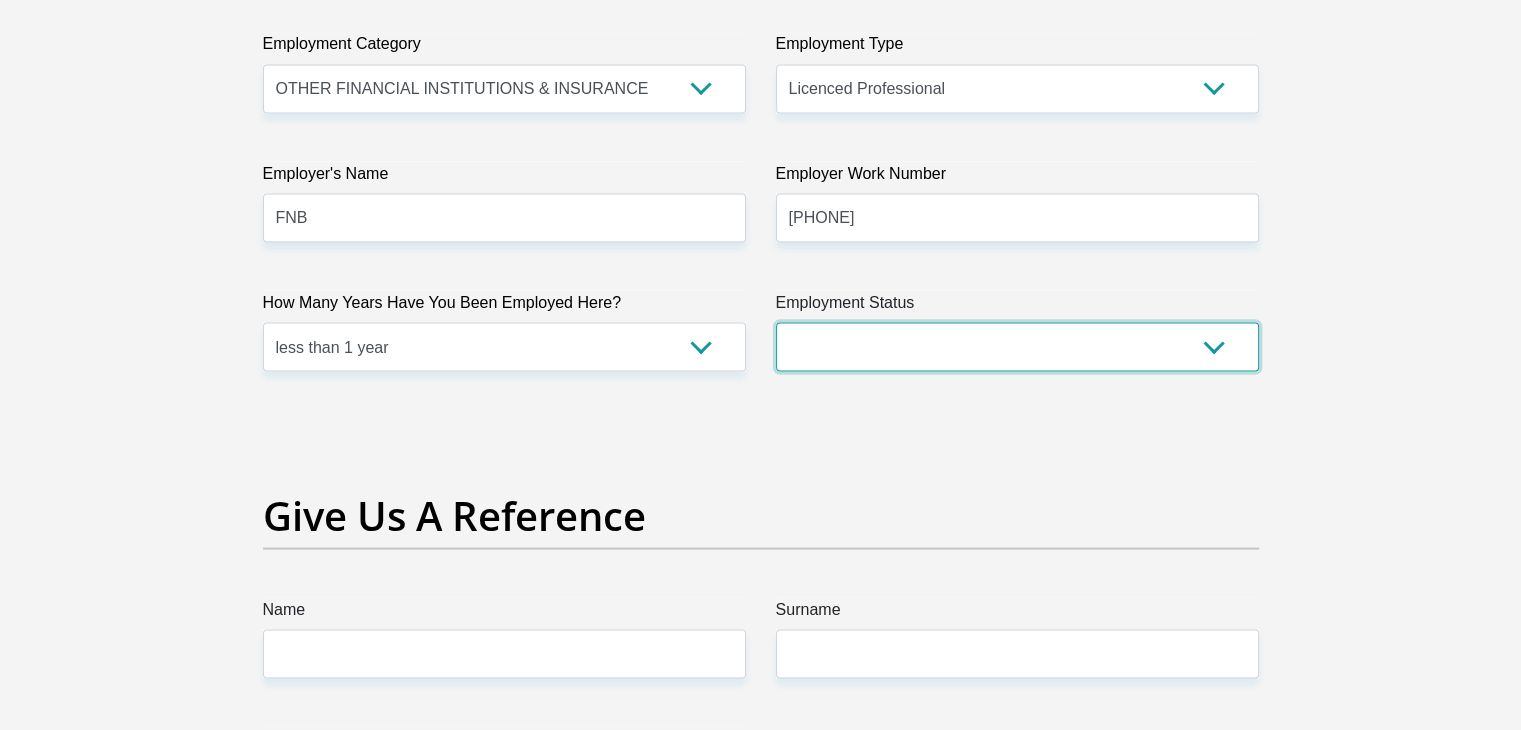 click on "Permanent/Full-time
Part-time/Casual
Contract Worker
Self-Employed
Housewife
Retired
Student
Medically Boarded
Disability
Unemployed" at bounding box center [1017, 346] 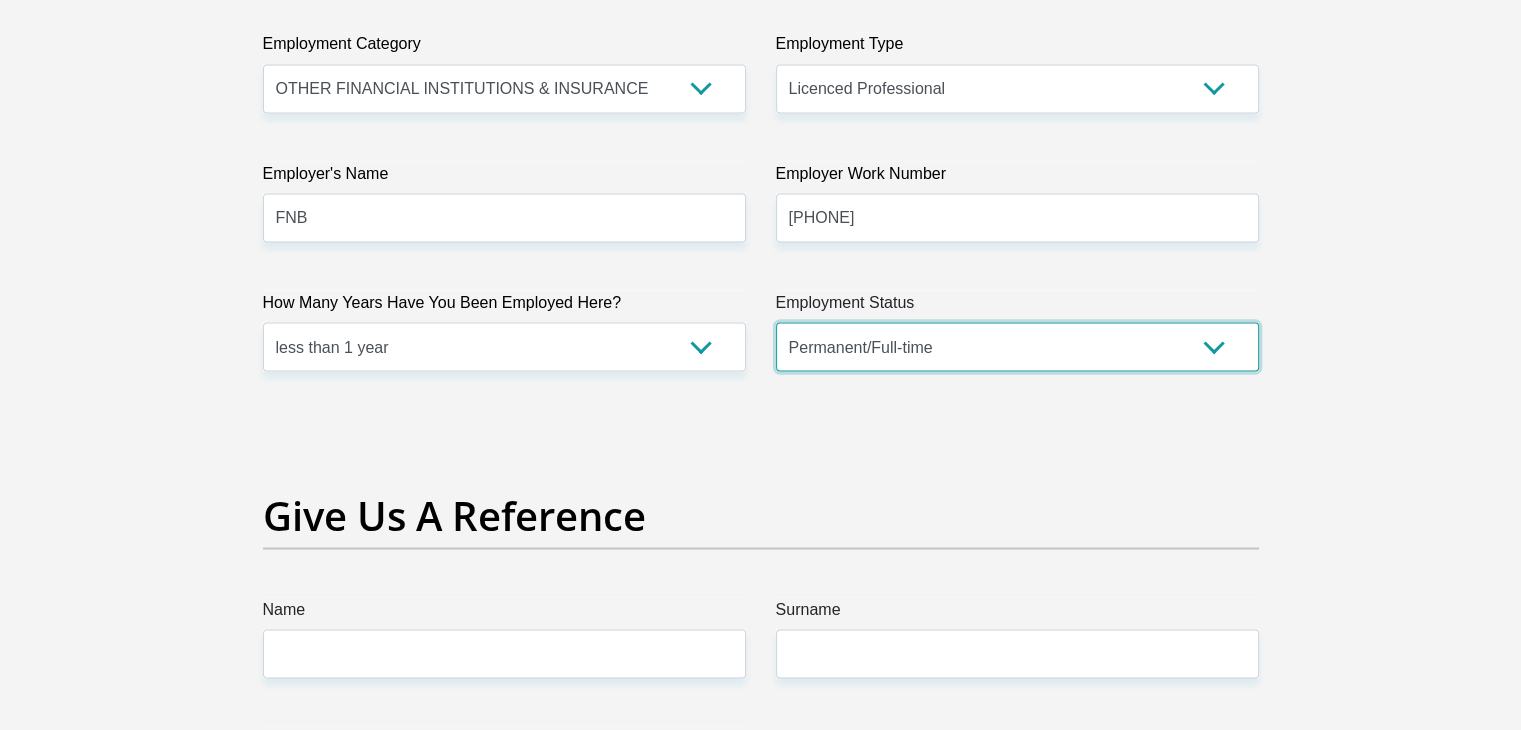 click on "Permanent/Full-time
Part-time/Casual
Contract Worker
Self-Employed
Housewife
Retired
Student
Medically Boarded
Disability
Unemployed" at bounding box center [1017, 346] 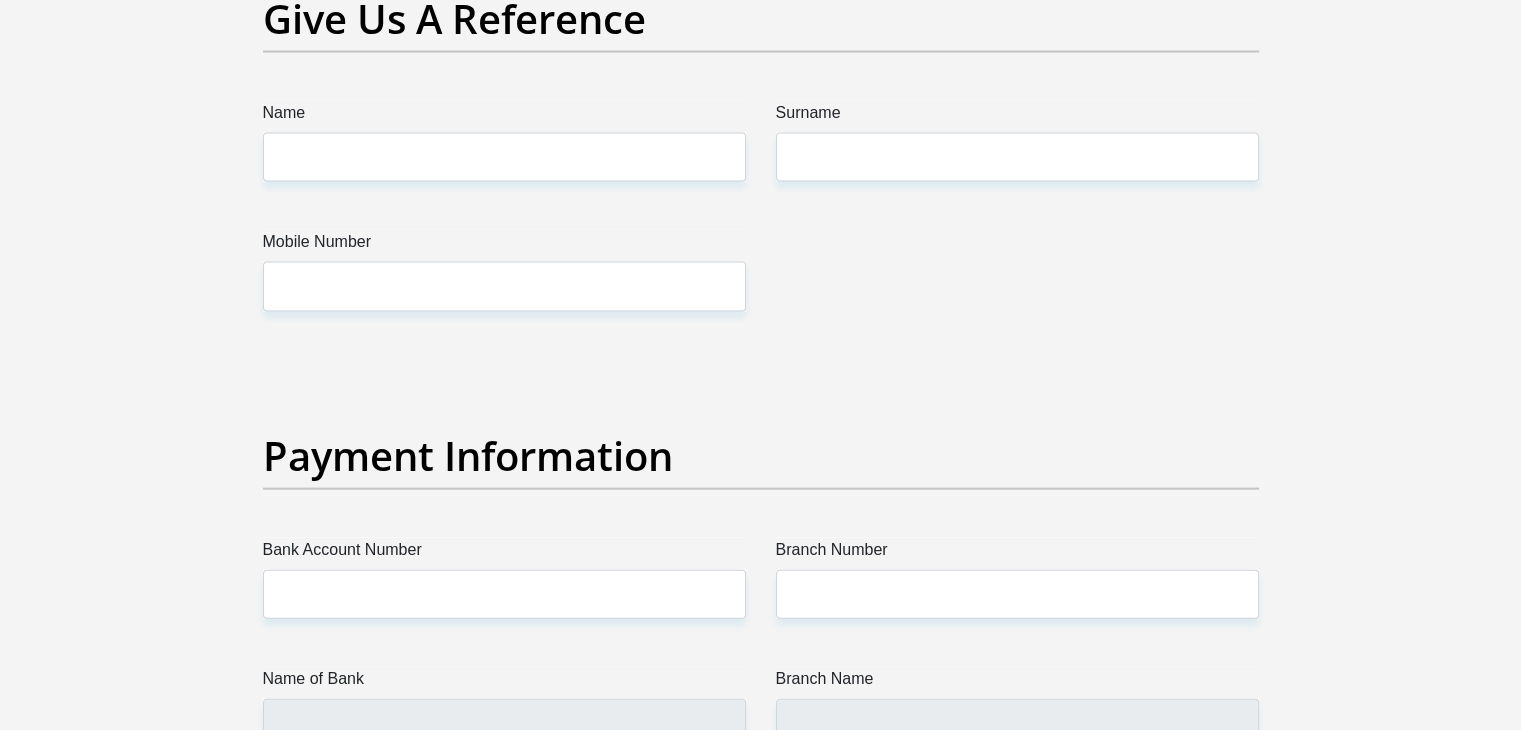scroll, scrollTop: 4216, scrollLeft: 0, axis: vertical 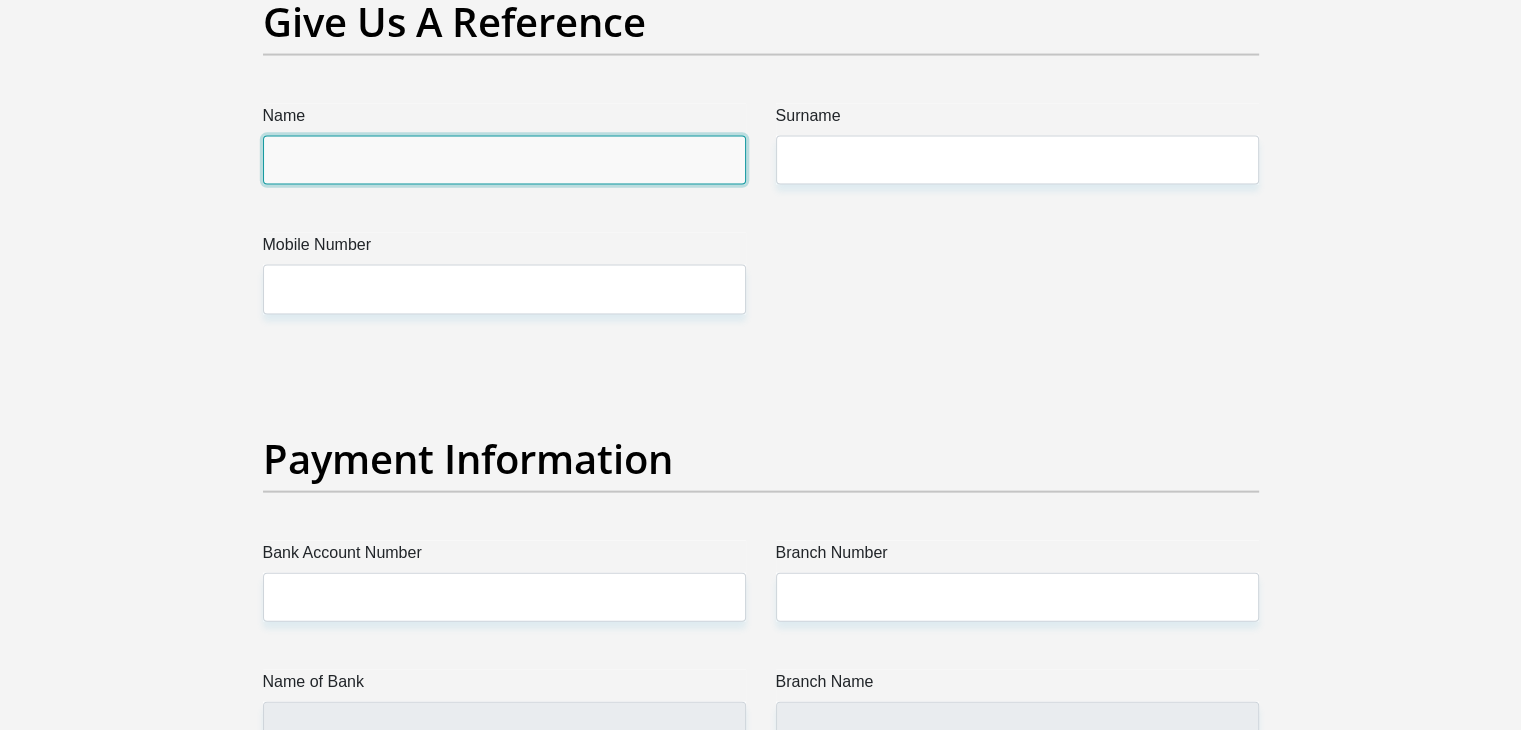 click on "Name" at bounding box center [504, 160] 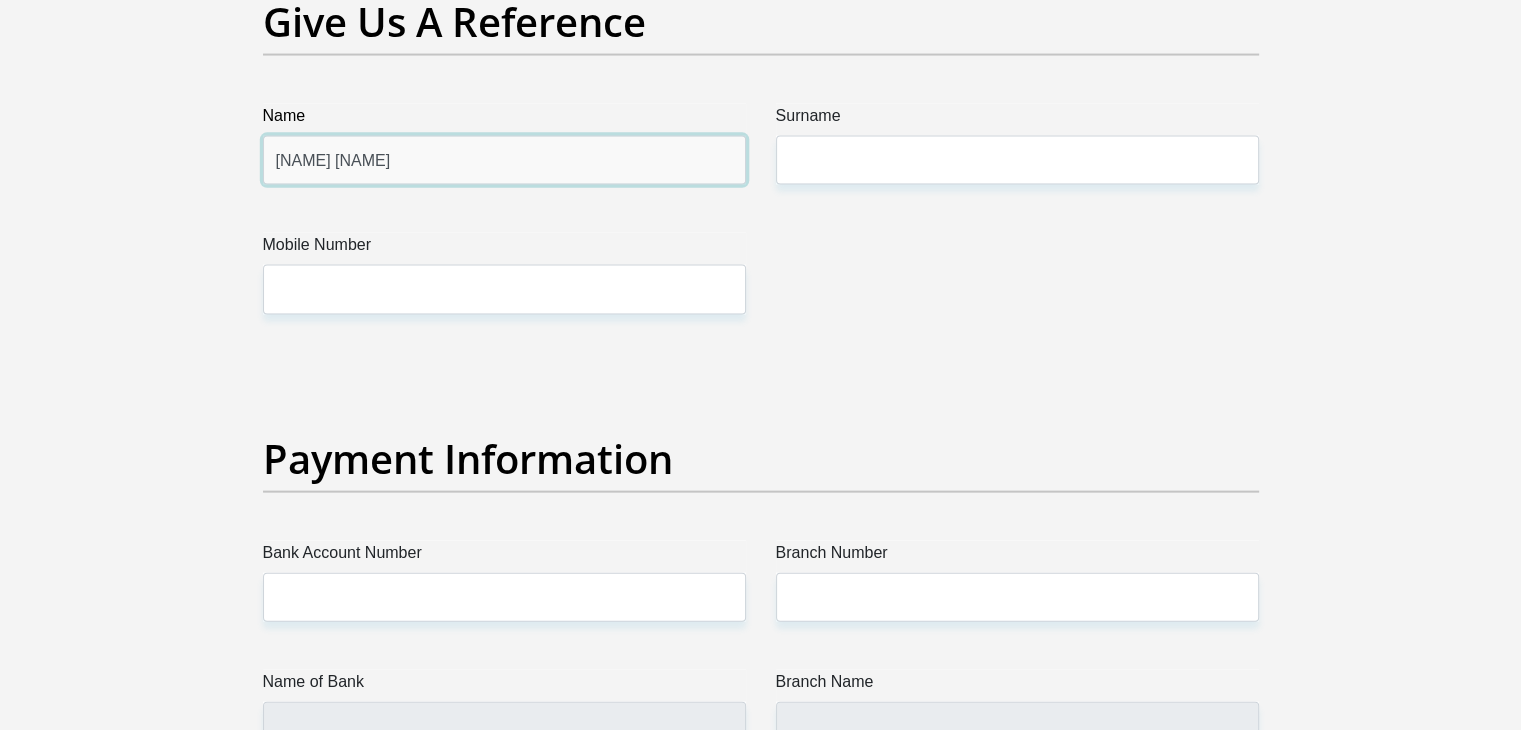 type on "[NAME] [NAME]" 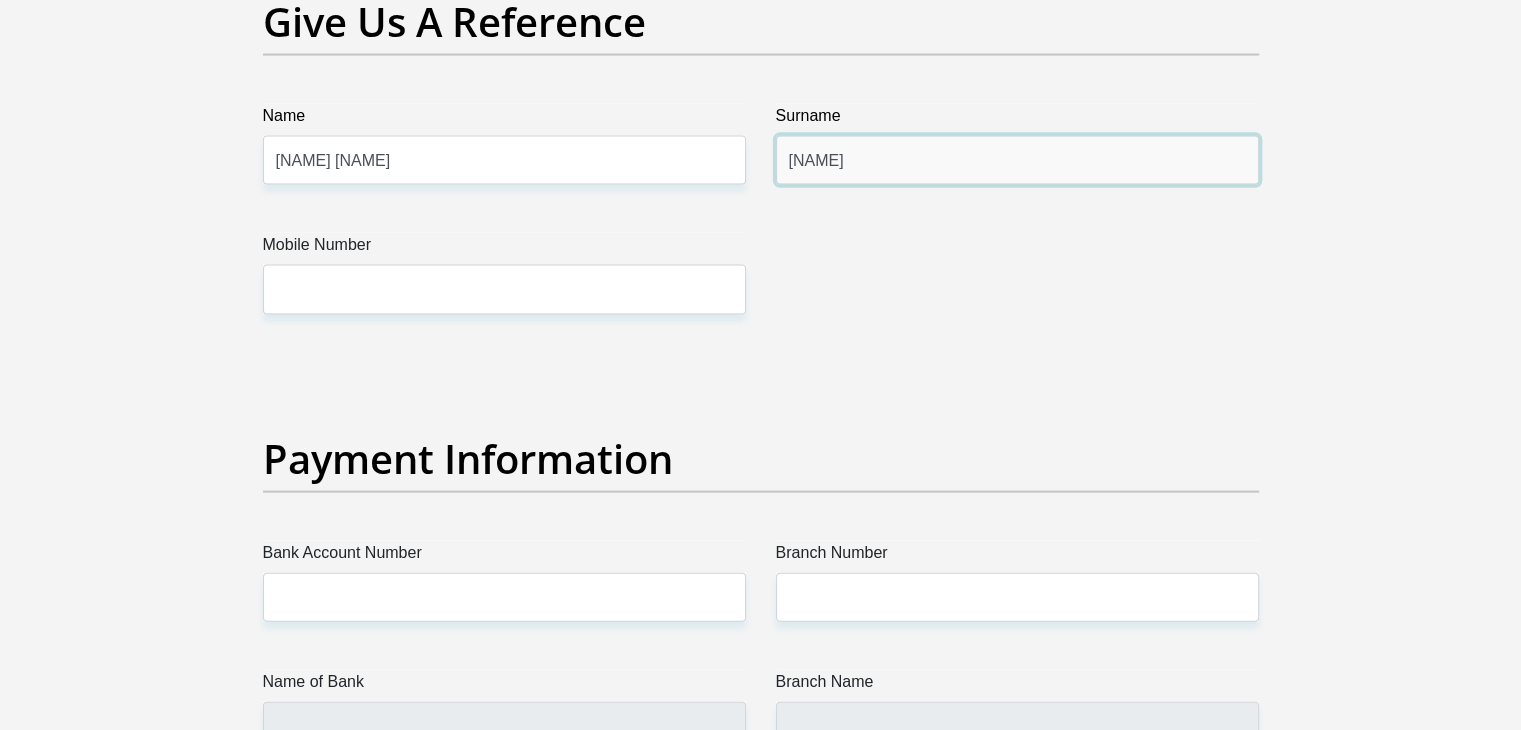 type on "[NAME]" 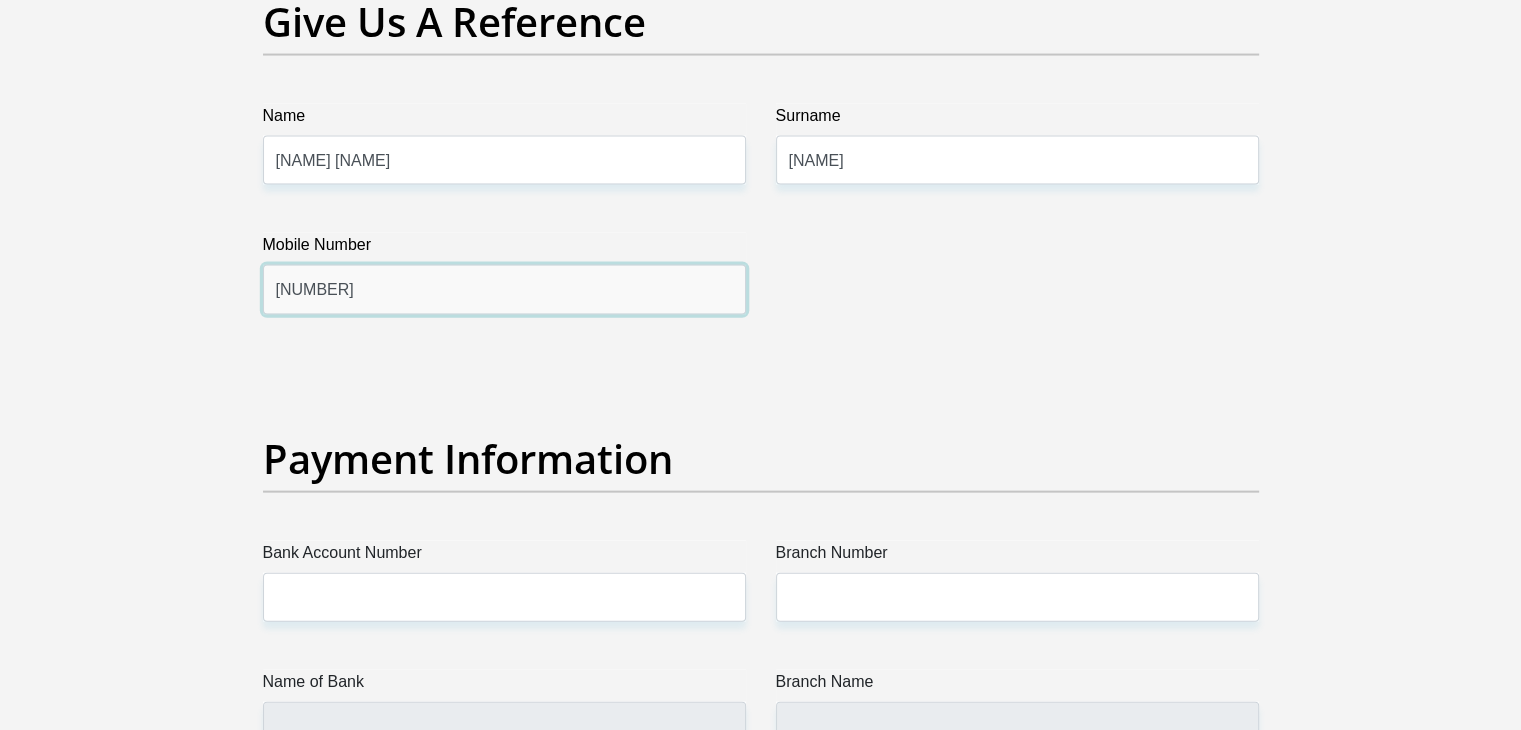 type on "[NUMBER]" 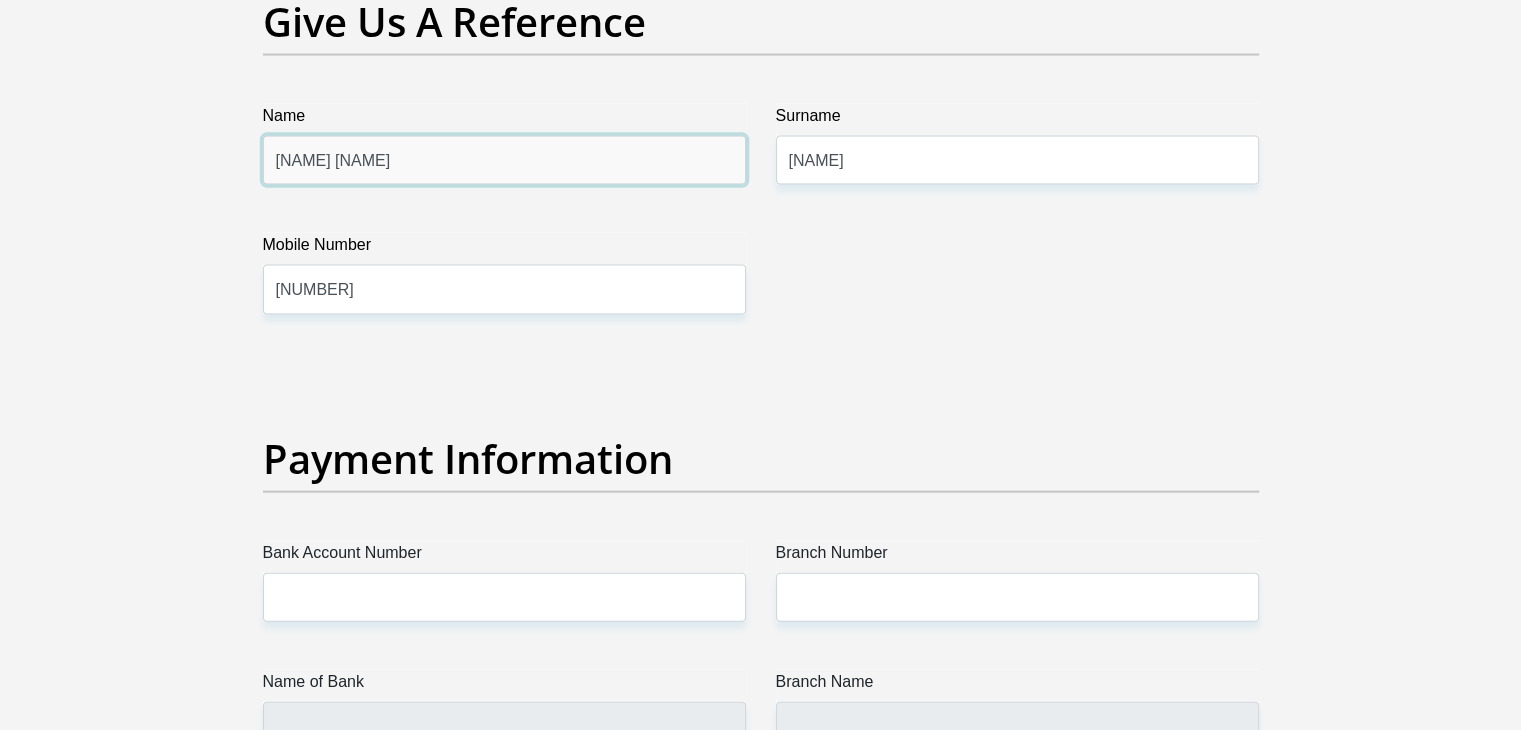 drag, startPoint x: 581, startPoint y: 169, endPoint x: 257, endPoint y: 177, distance: 324.09875 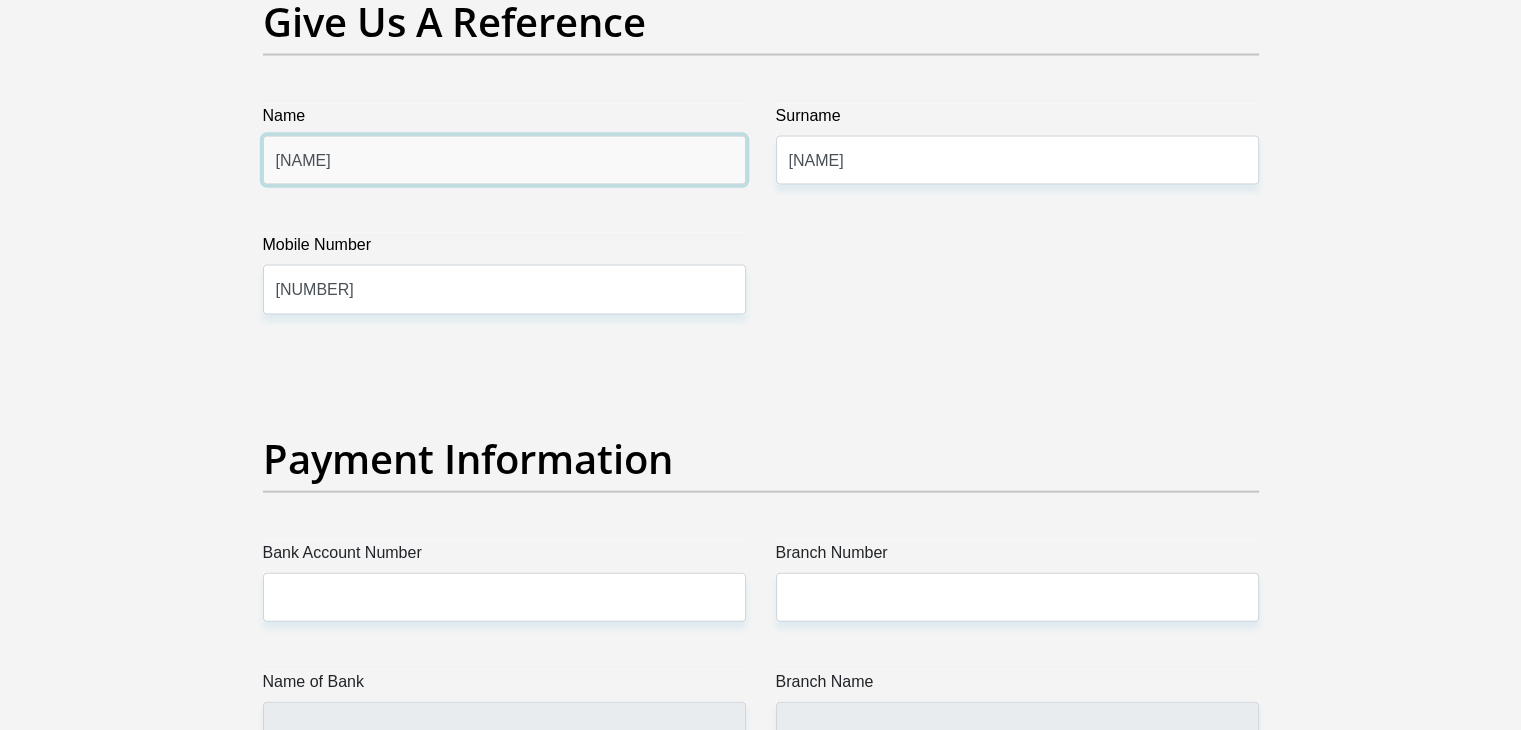 type on "[NAME]" 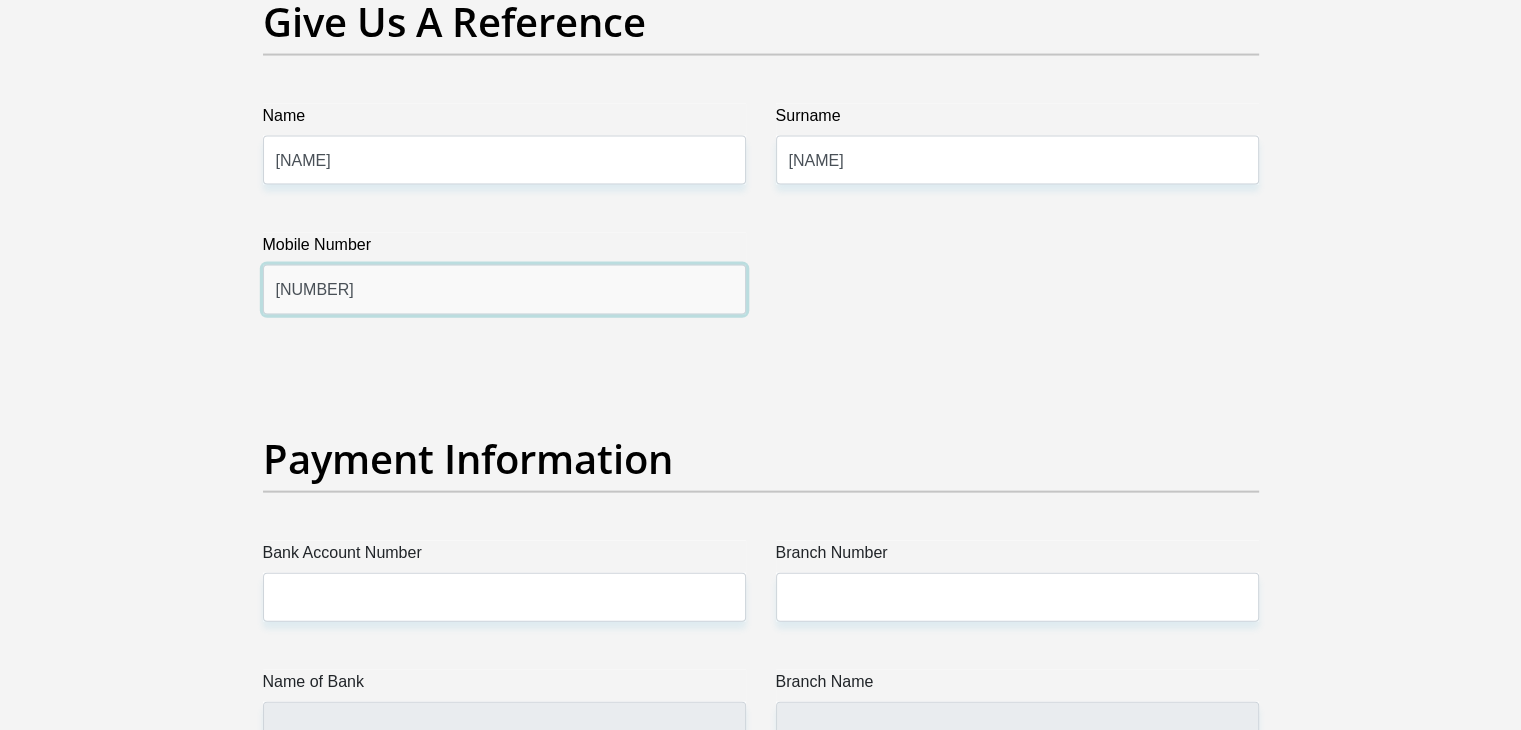 click on "[NUMBER]" at bounding box center (504, 289) 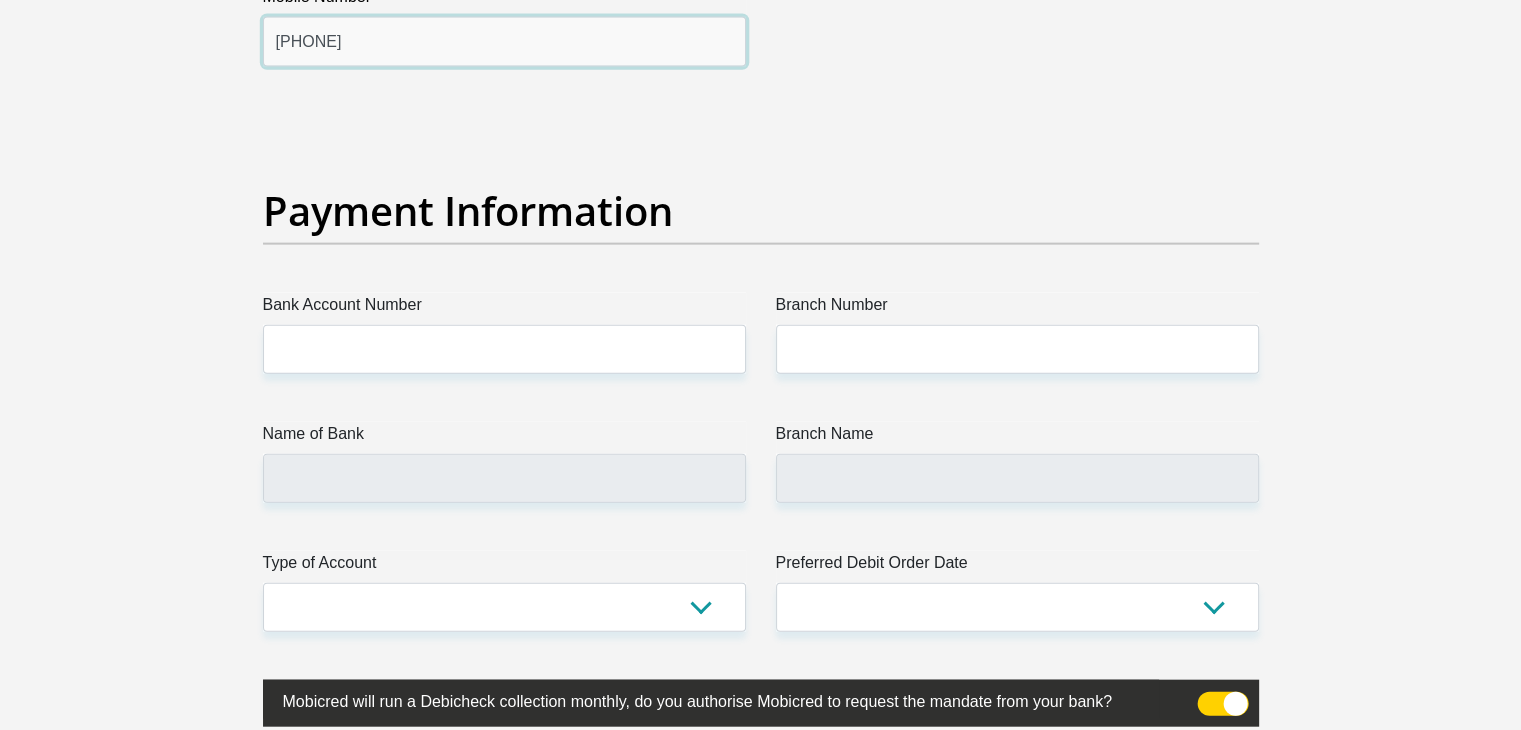 scroll, scrollTop: 4464, scrollLeft: 0, axis: vertical 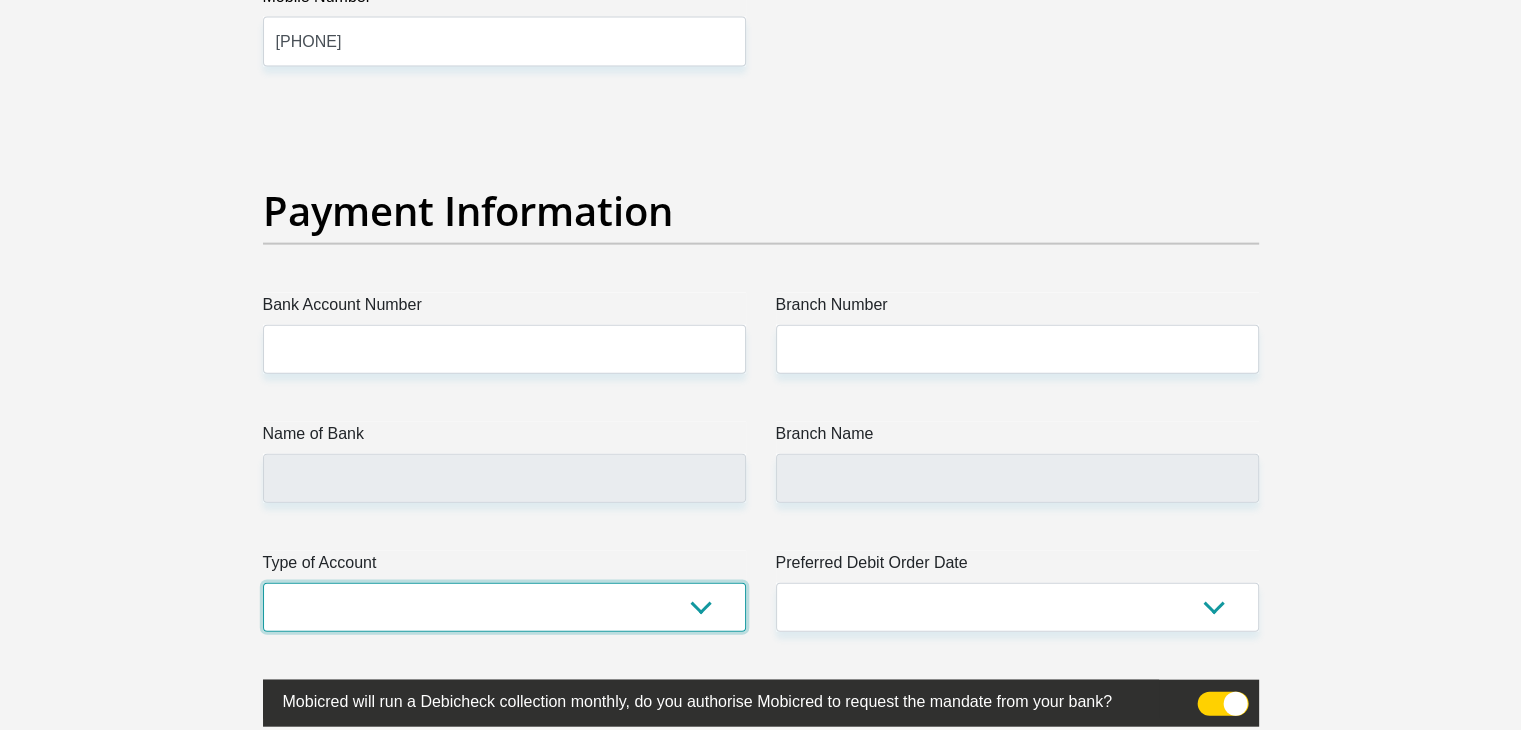 click on "Cheque
Savings" at bounding box center (504, 607) 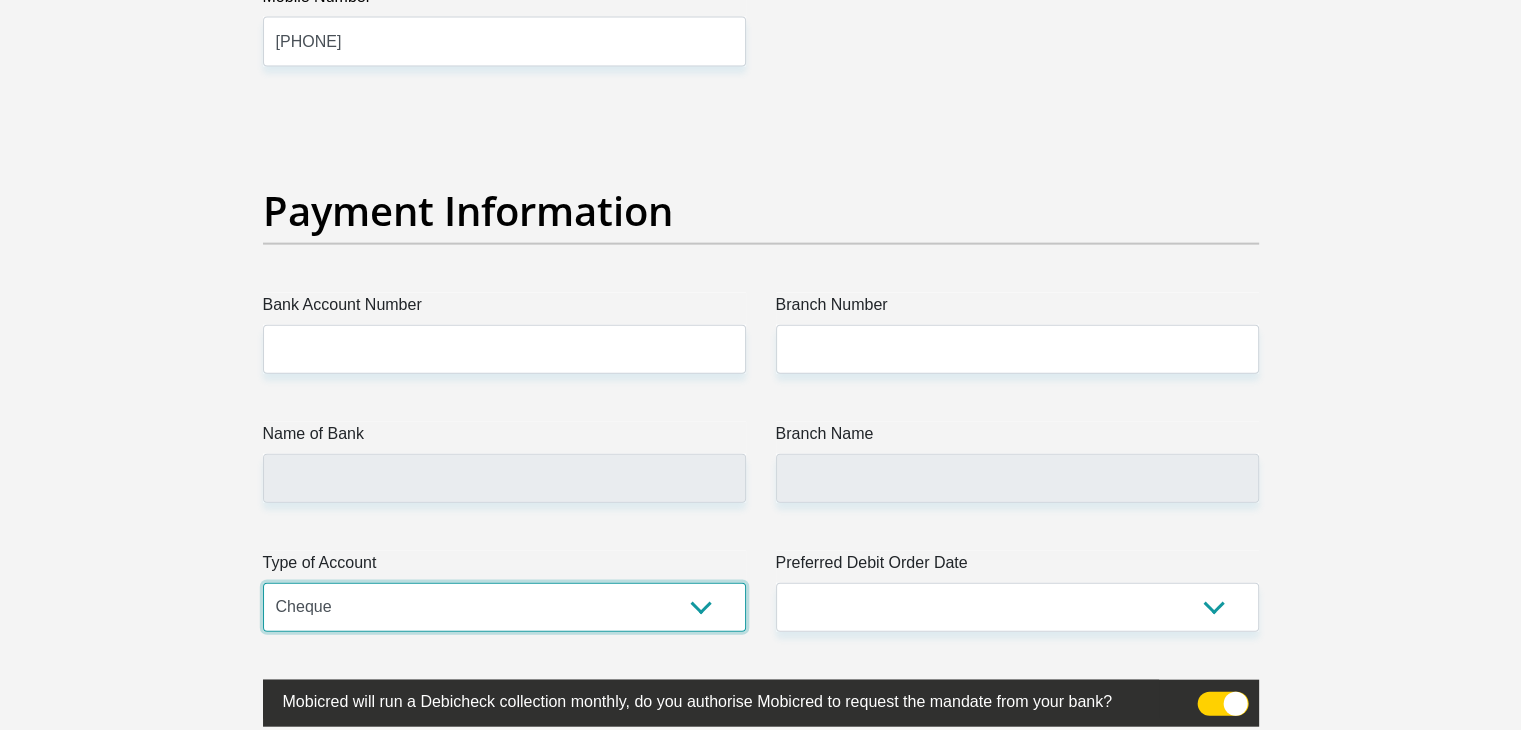 click on "Cheque
Savings" at bounding box center [504, 607] 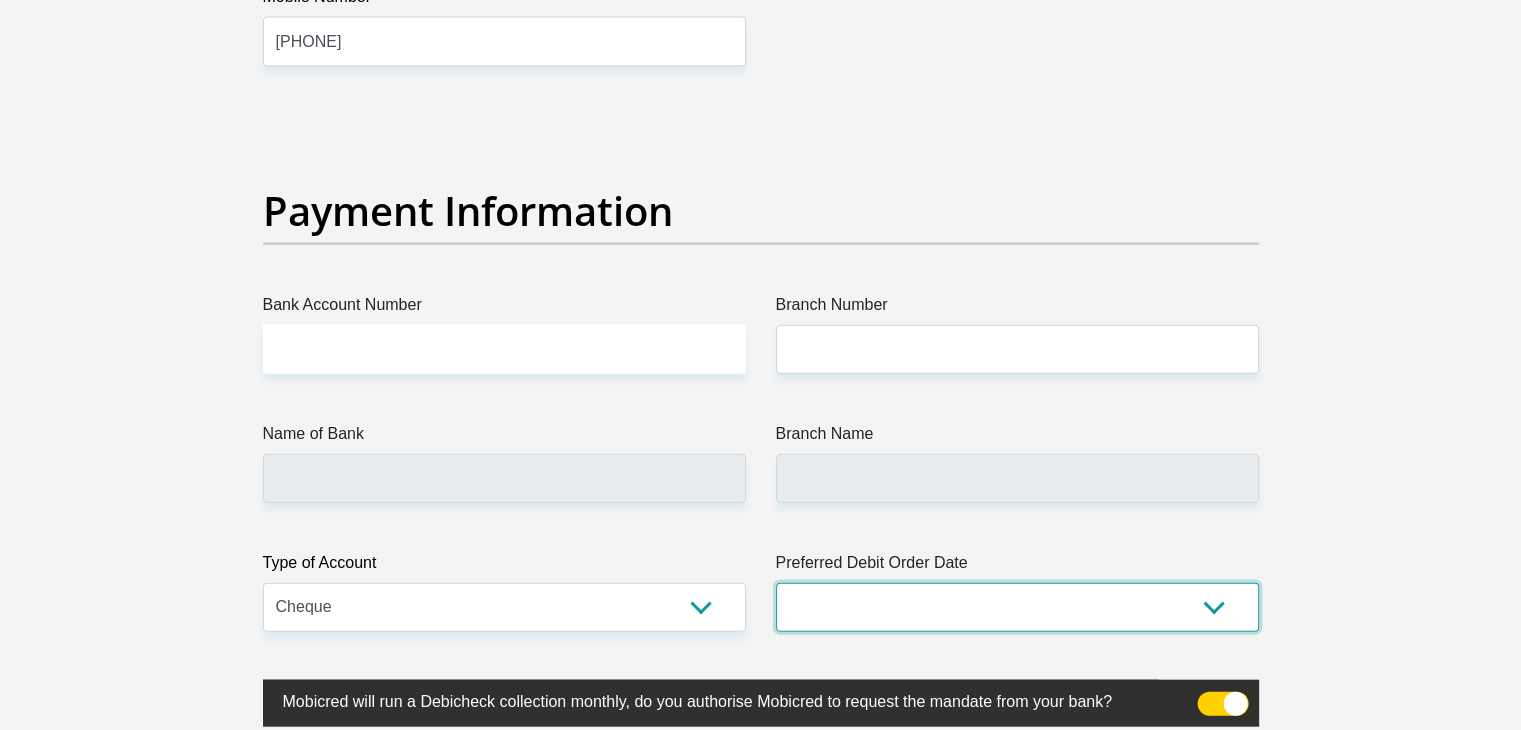 click on "1st
2nd
3rd
4th
5th
7th
18th
19th
20th
21st
22nd
23rd
24th
25th
26th
27th
28th
29th
30th" at bounding box center (1017, 607) 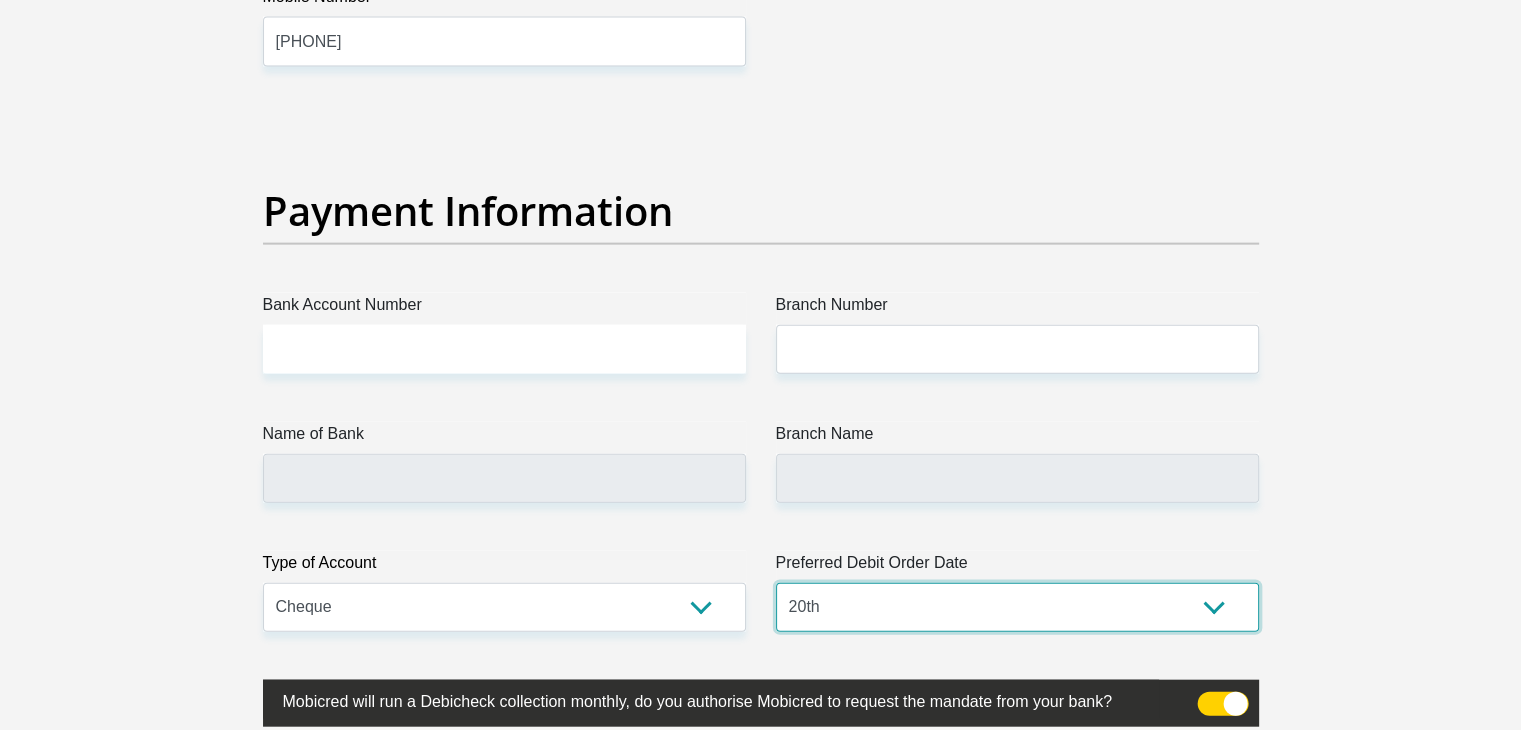 click on "1st
2nd
3rd
4th
5th
7th
18th
19th
20th
21st
22nd
23rd
24th
25th
26th
27th
28th
29th
30th" at bounding box center (1017, 607) 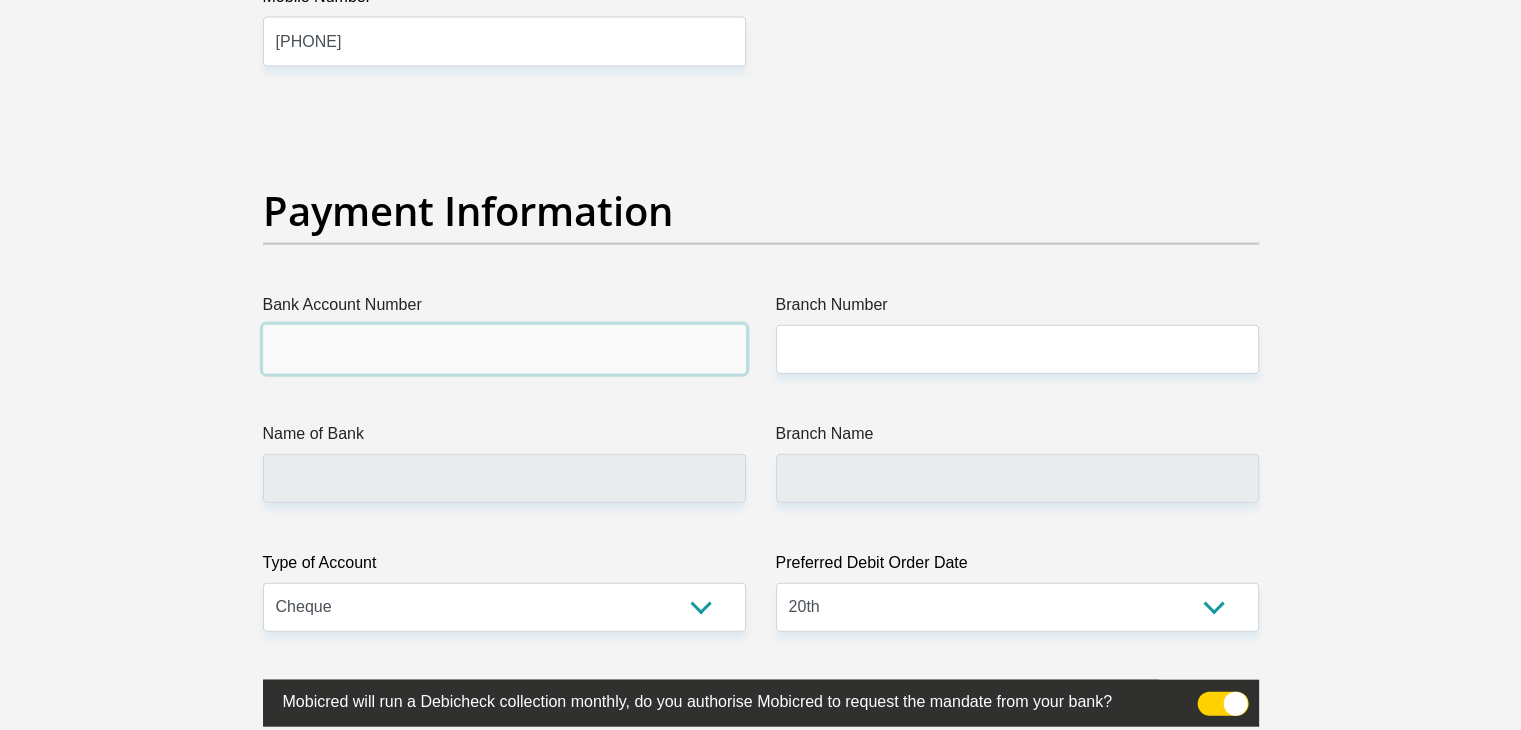 click on "Bank Account Number" at bounding box center [504, 349] 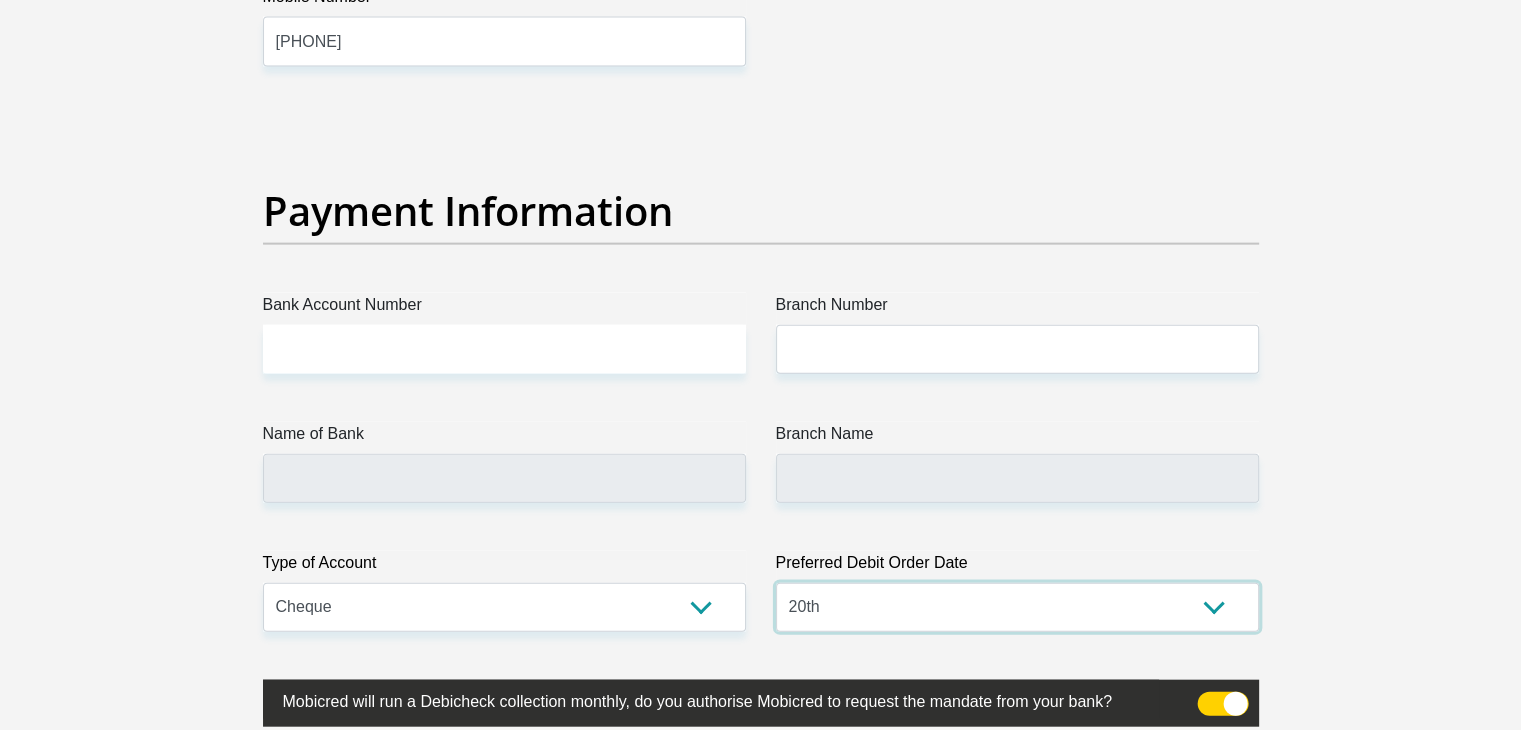 click on "1st
2nd
3rd
4th
5th
7th
18th
19th
20th
21st
22nd
23rd
24th
25th
26th
27th
28th
29th
30th" at bounding box center (1017, 607) 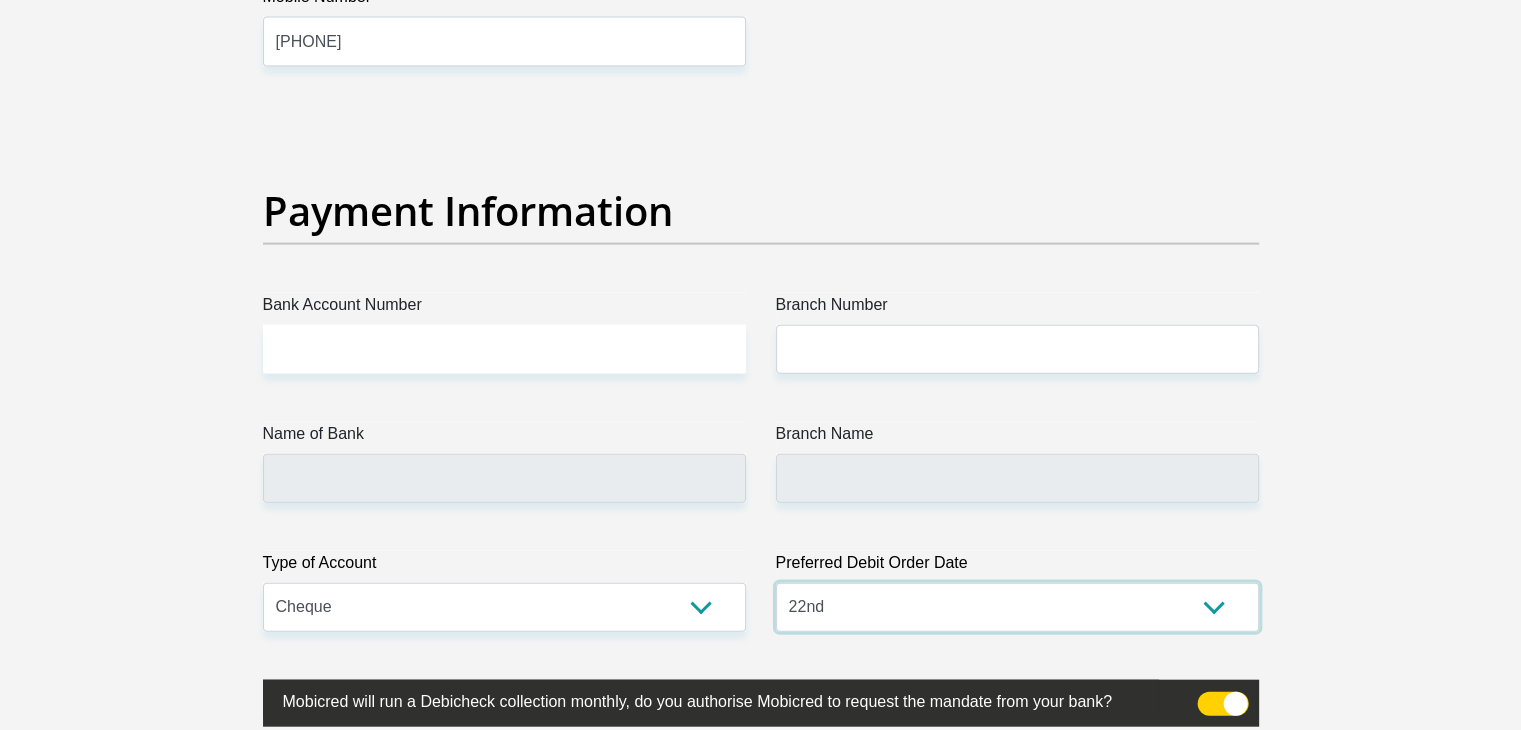 click on "1st
2nd
3rd
4th
5th
7th
18th
19th
20th
21st
22nd
23rd
24th
25th
26th
27th
28th
29th
30th" at bounding box center (1017, 607) 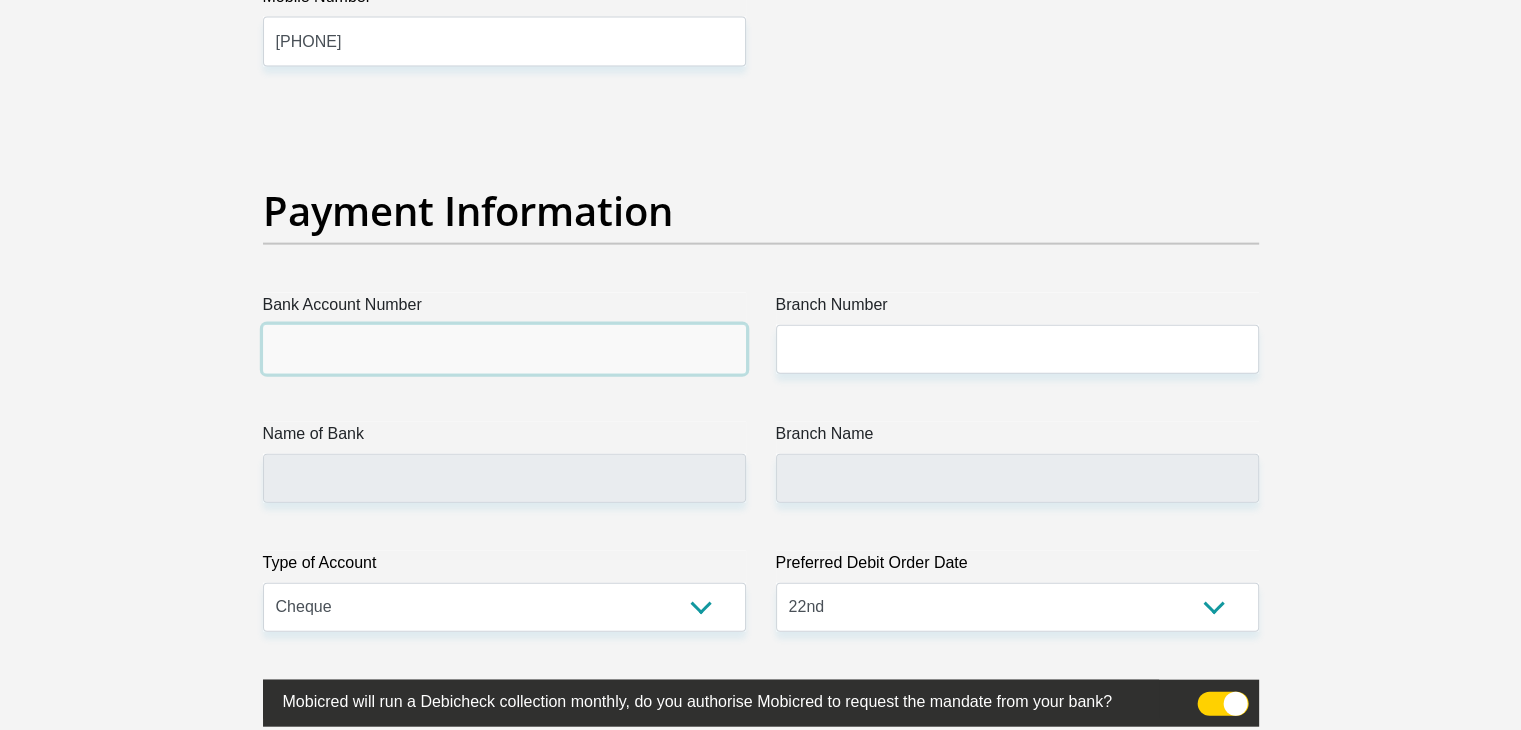 click on "Bank Account Number" at bounding box center [504, 349] 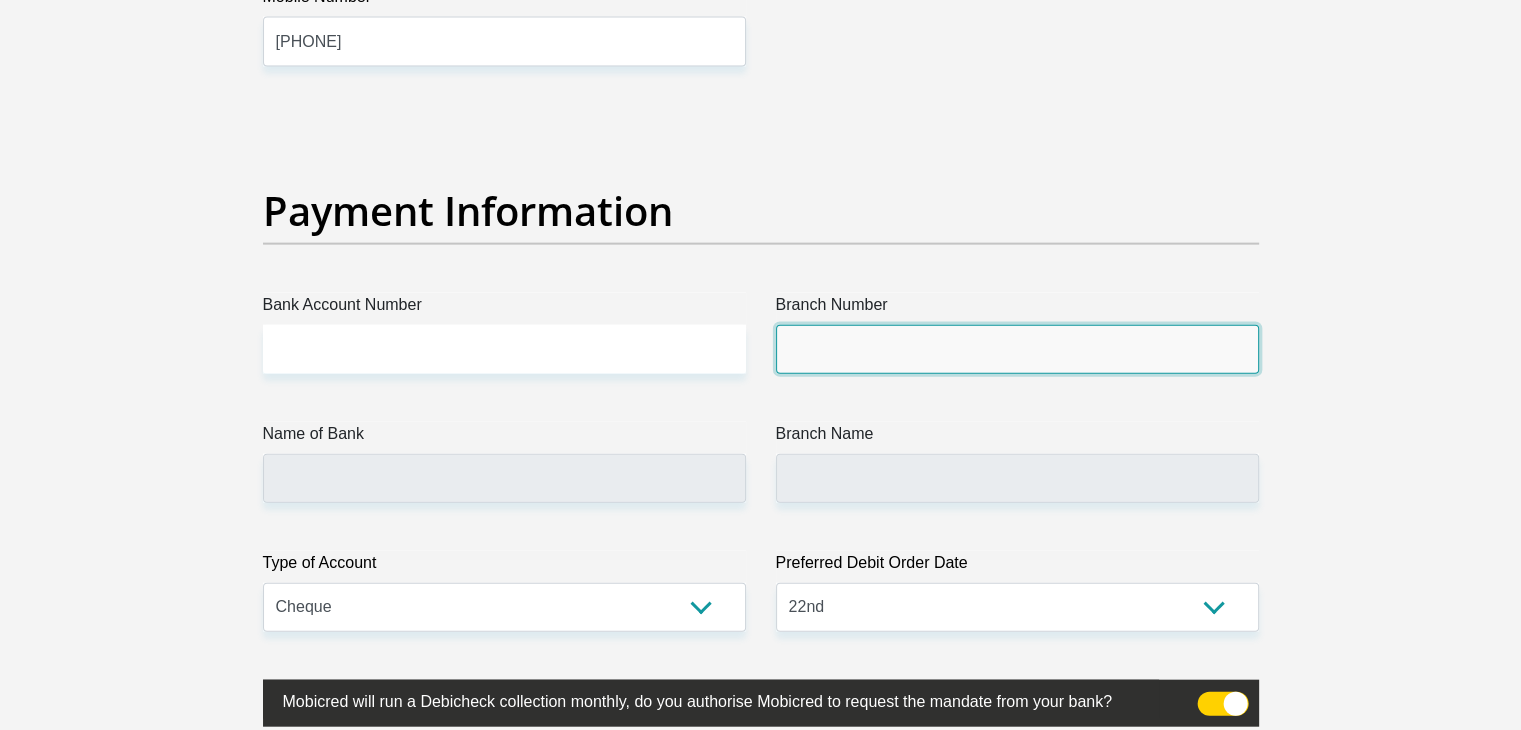 click on "Branch Number" at bounding box center (1017, 349) 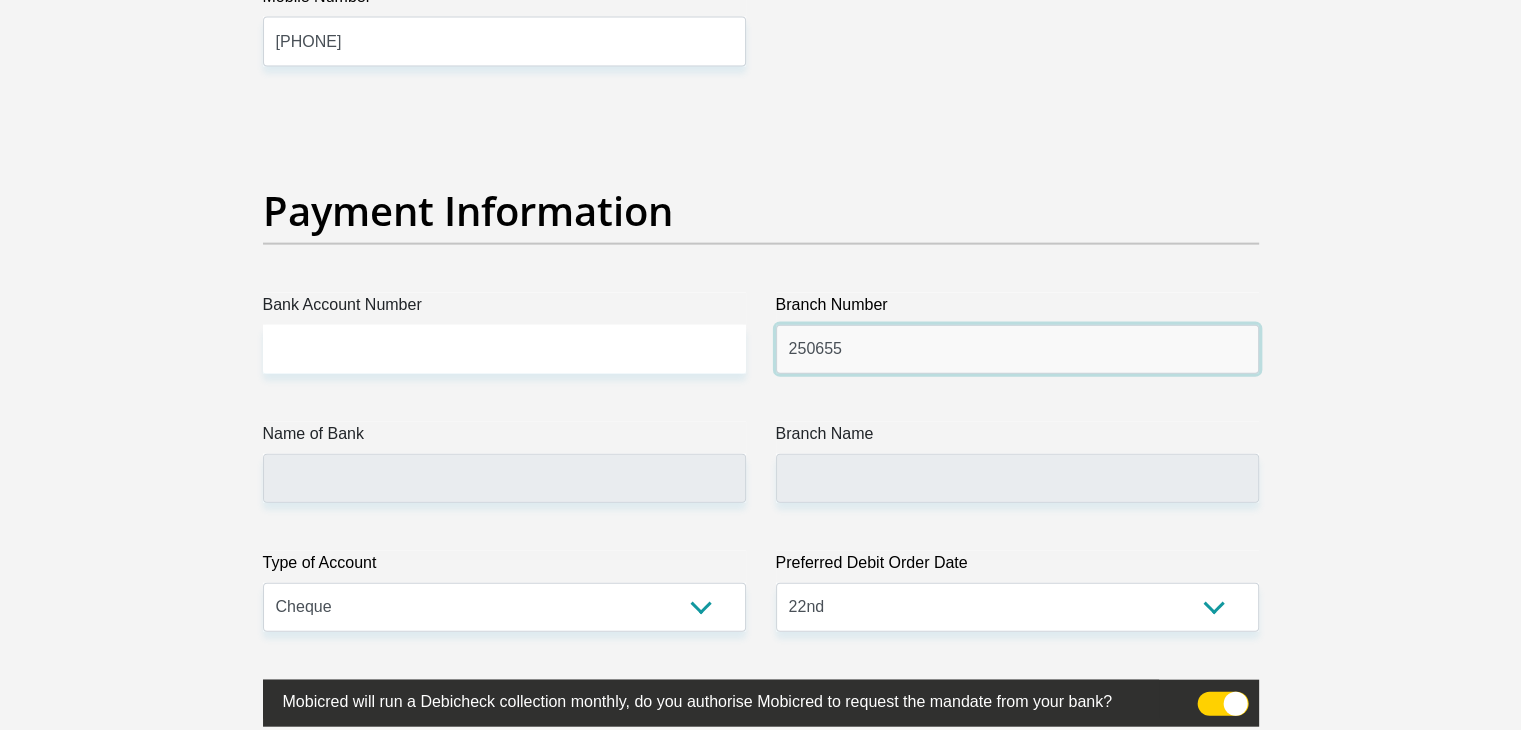 type on "250655" 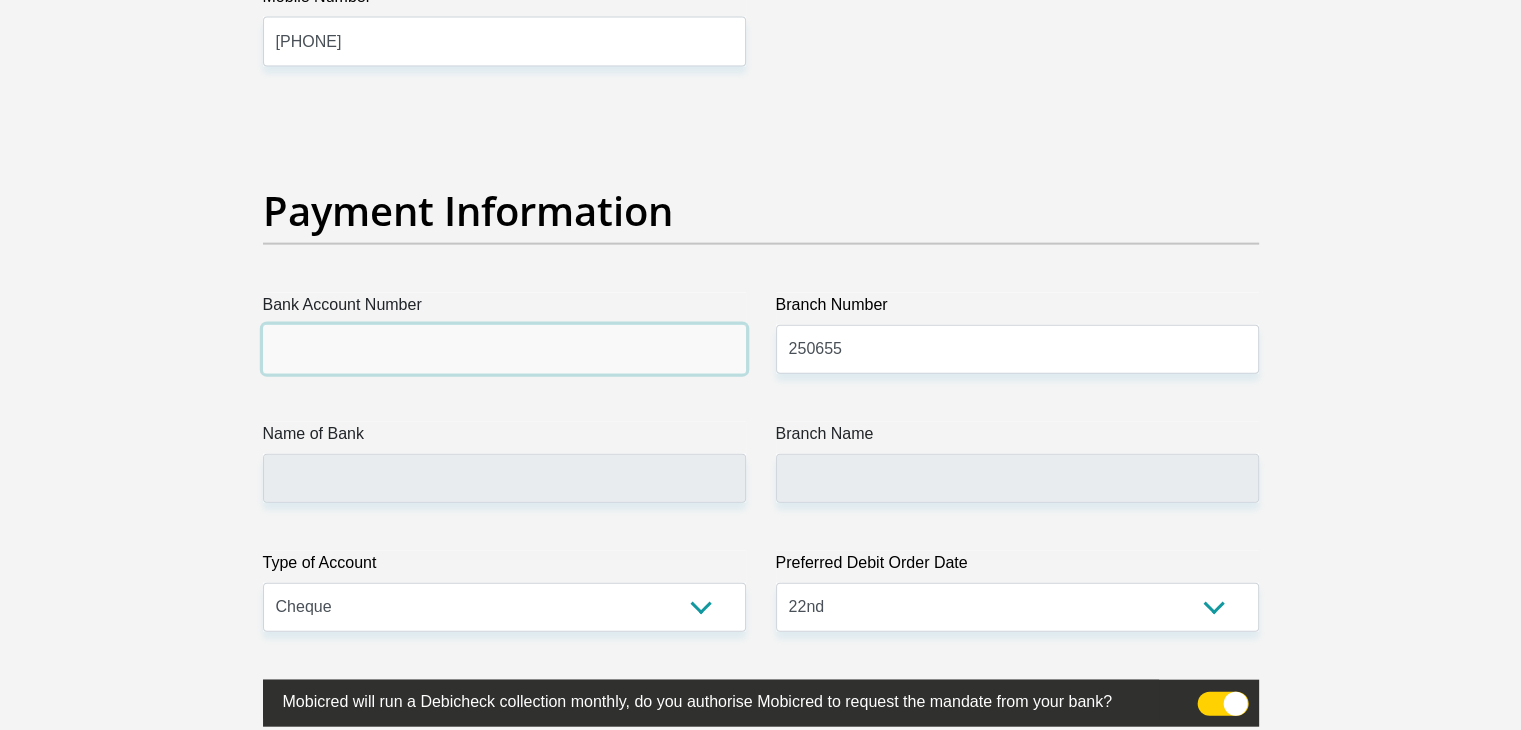 click on "Bank Account Number" at bounding box center [504, 349] 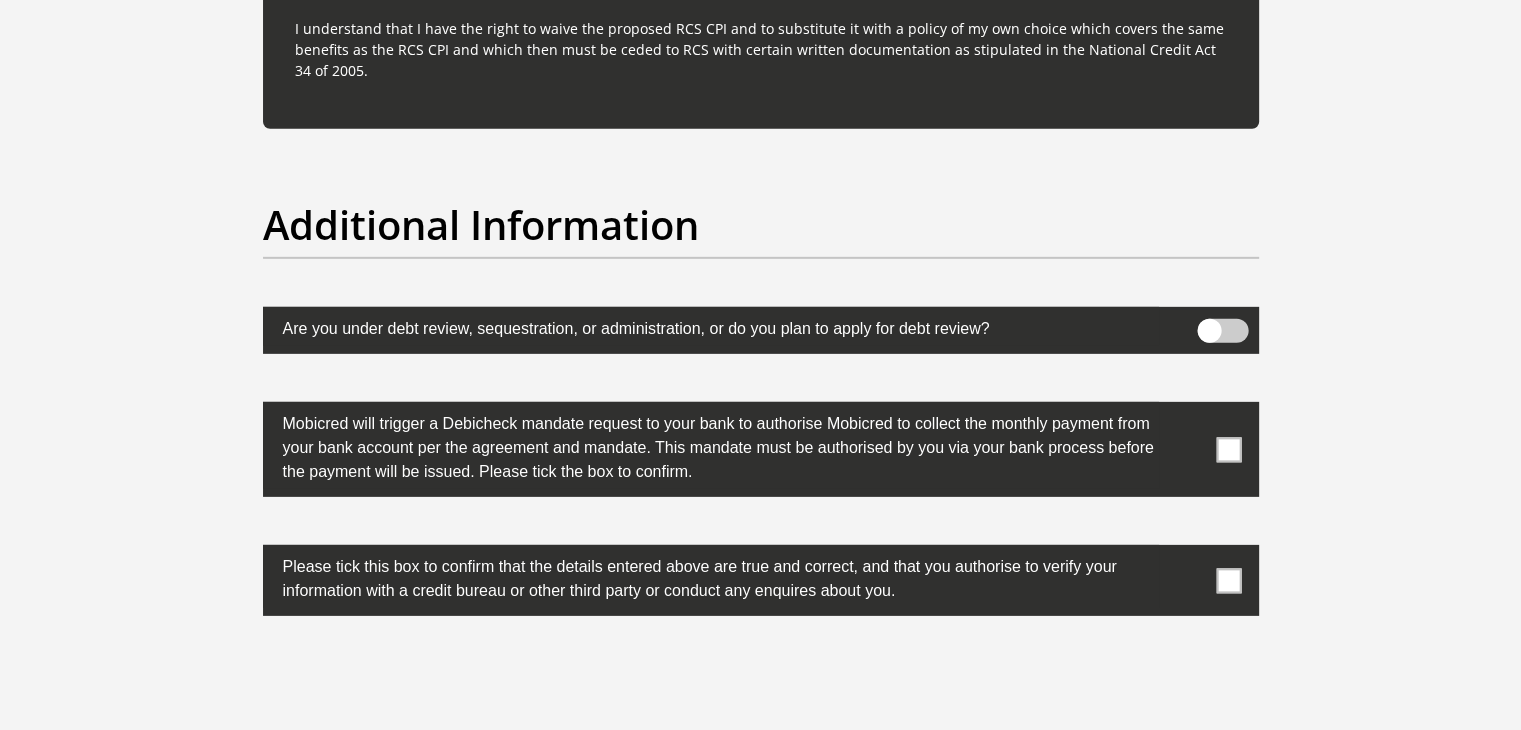 scroll, scrollTop: 6172, scrollLeft: 0, axis: vertical 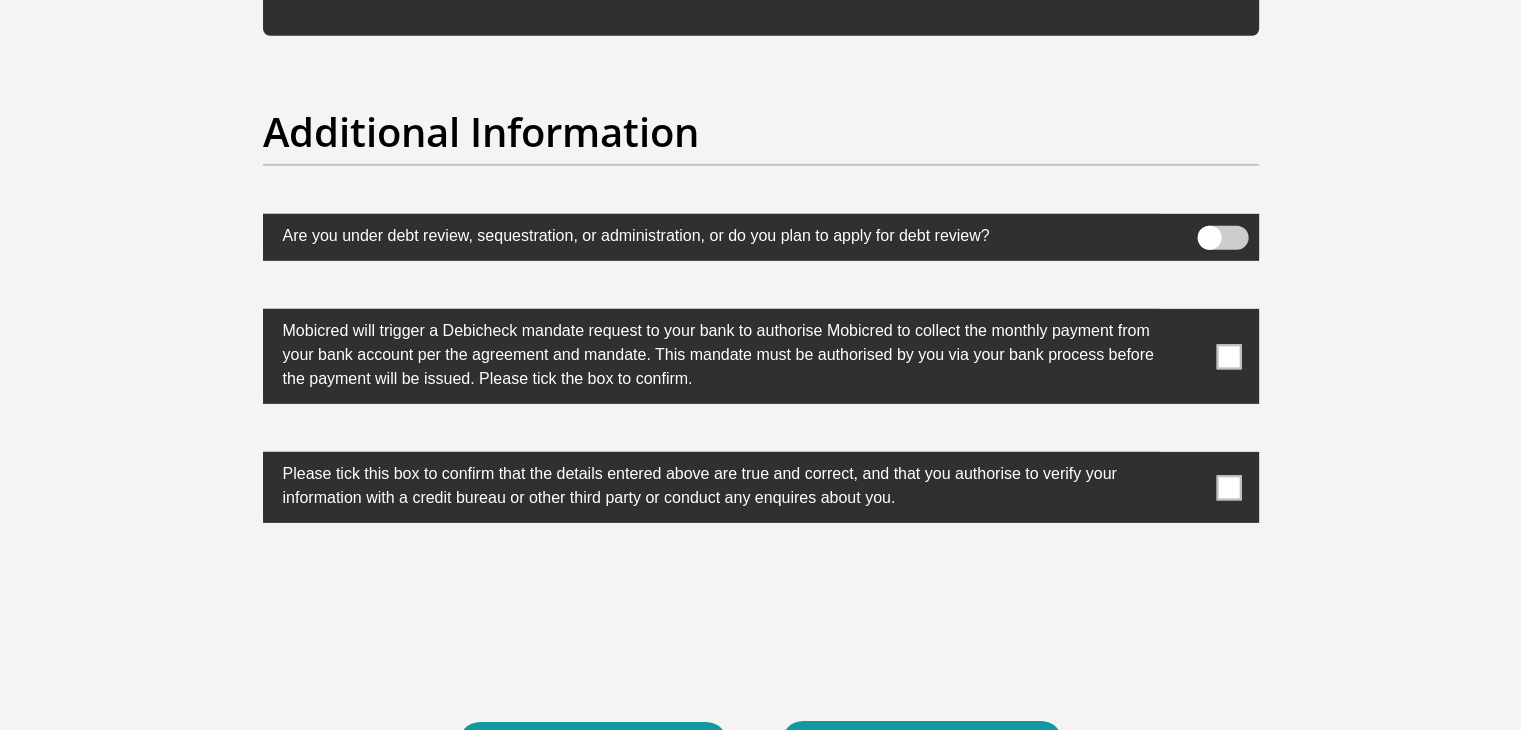 type on "[NUMBER]" 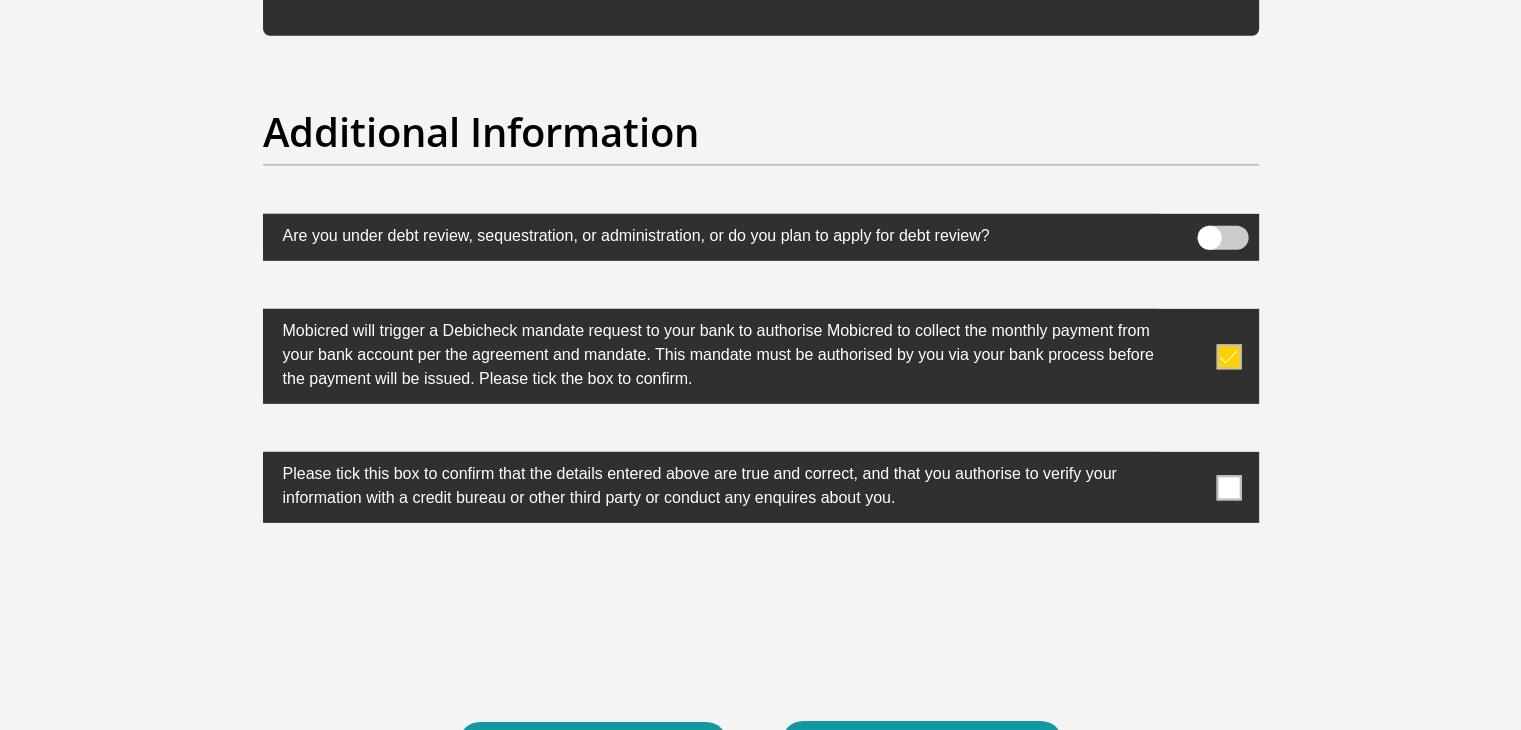 click at bounding box center (1228, 487) 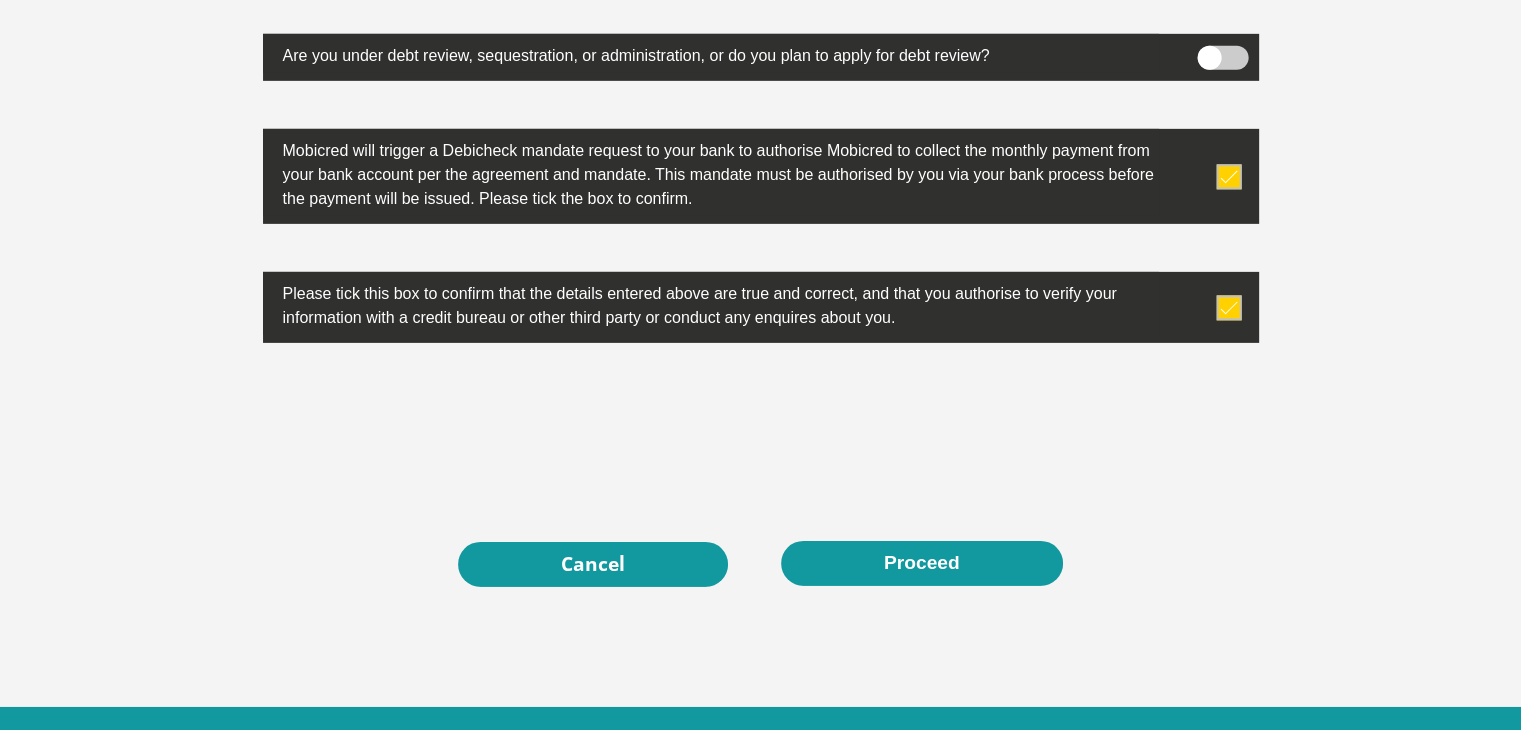 scroll, scrollTop: 6413, scrollLeft: 0, axis: vertical 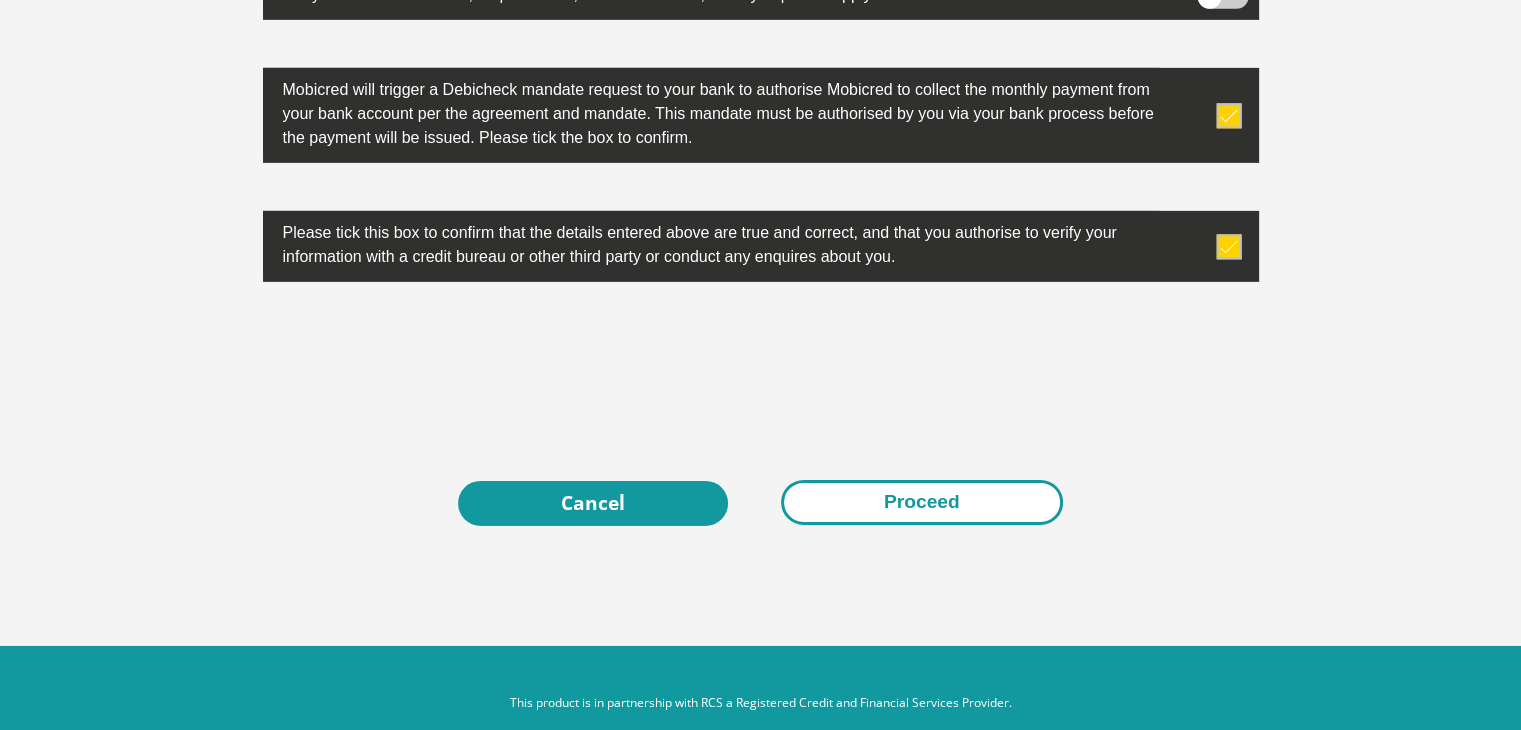 click on "Proceed" at bounding box center (922, 502) 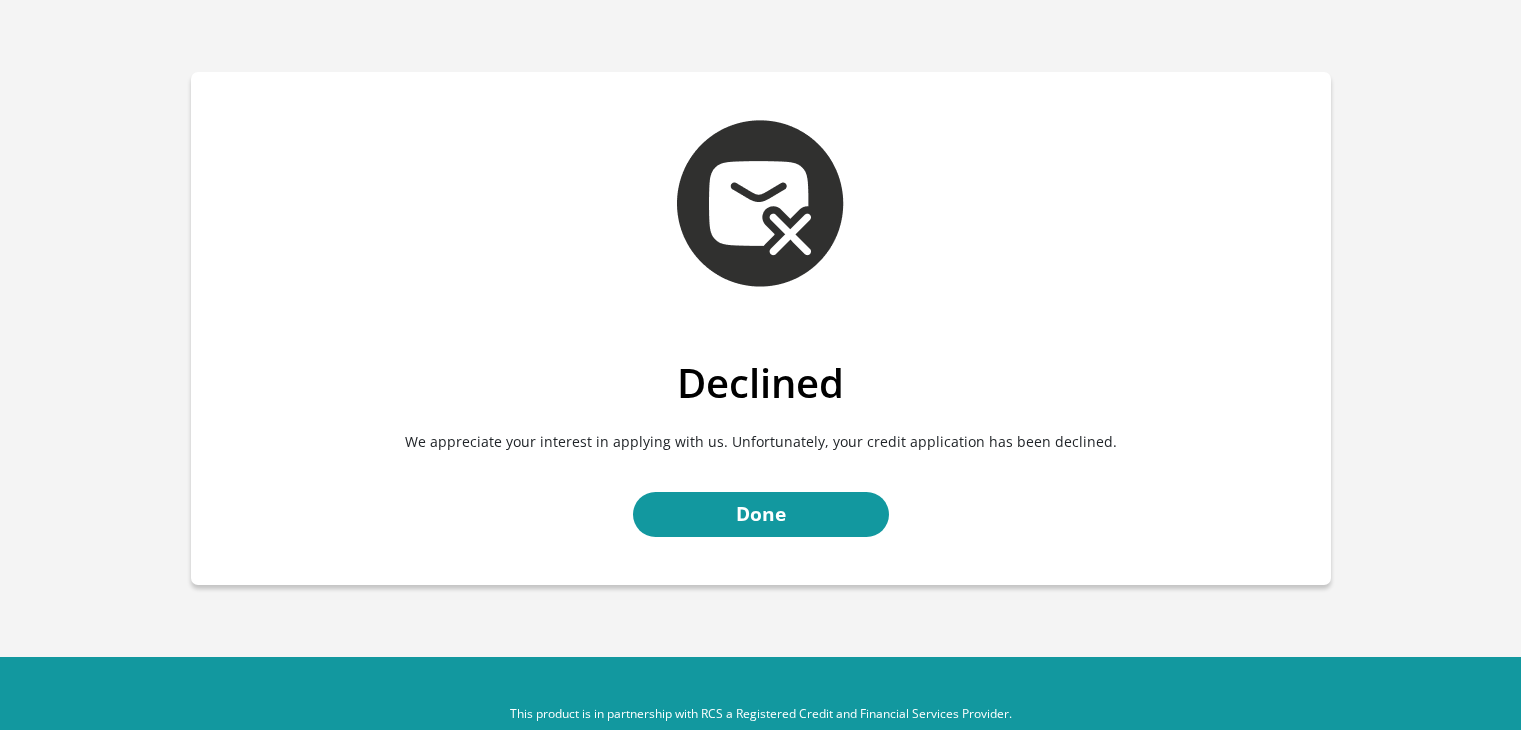 scroll, scrollTop: 0, scrollLeft: 0, axis: both 